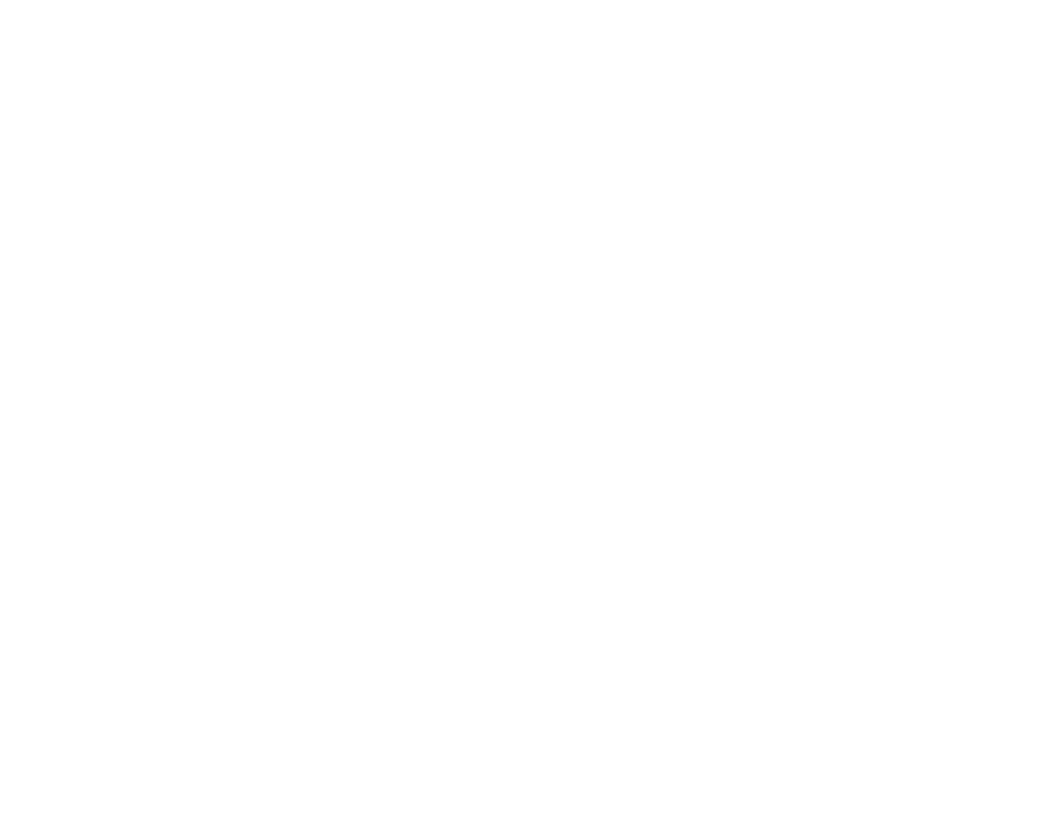scroll, scrollTop: 0, scrollLeft: 0, axis: both 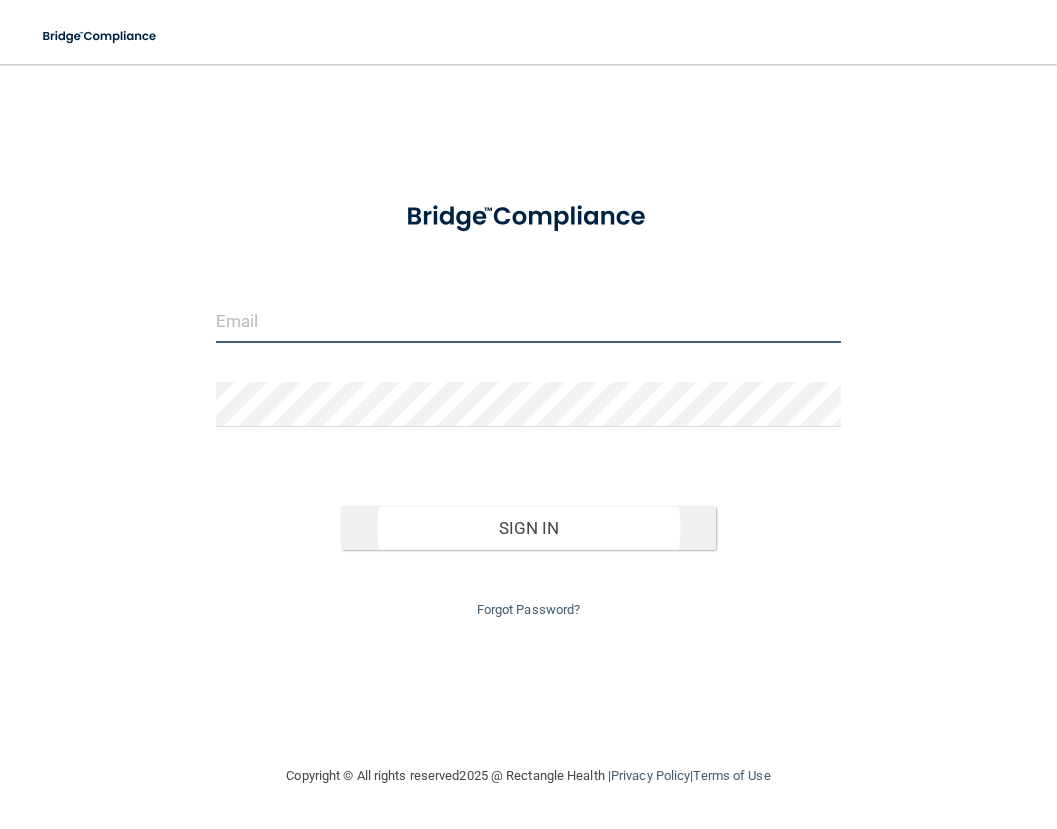 type on "[EMAIL_ADDRESS][DOMAIN_NAME]" 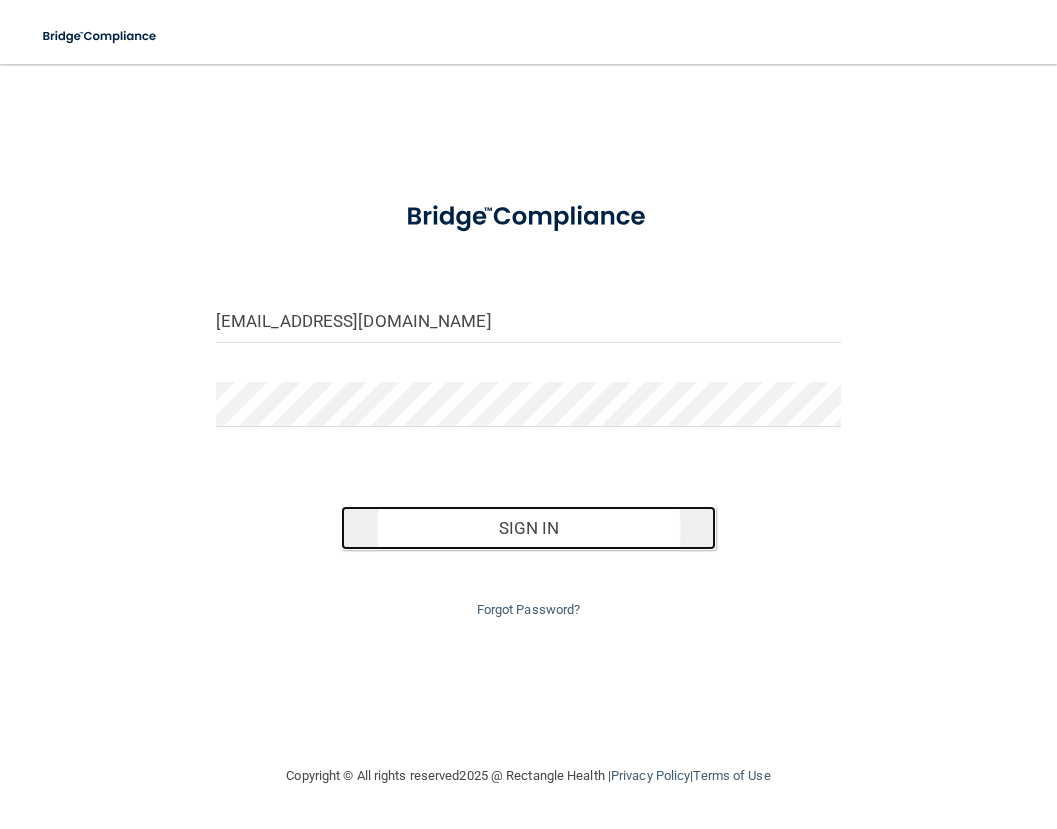 click on "Sign In" at bounding box center (528, 528) 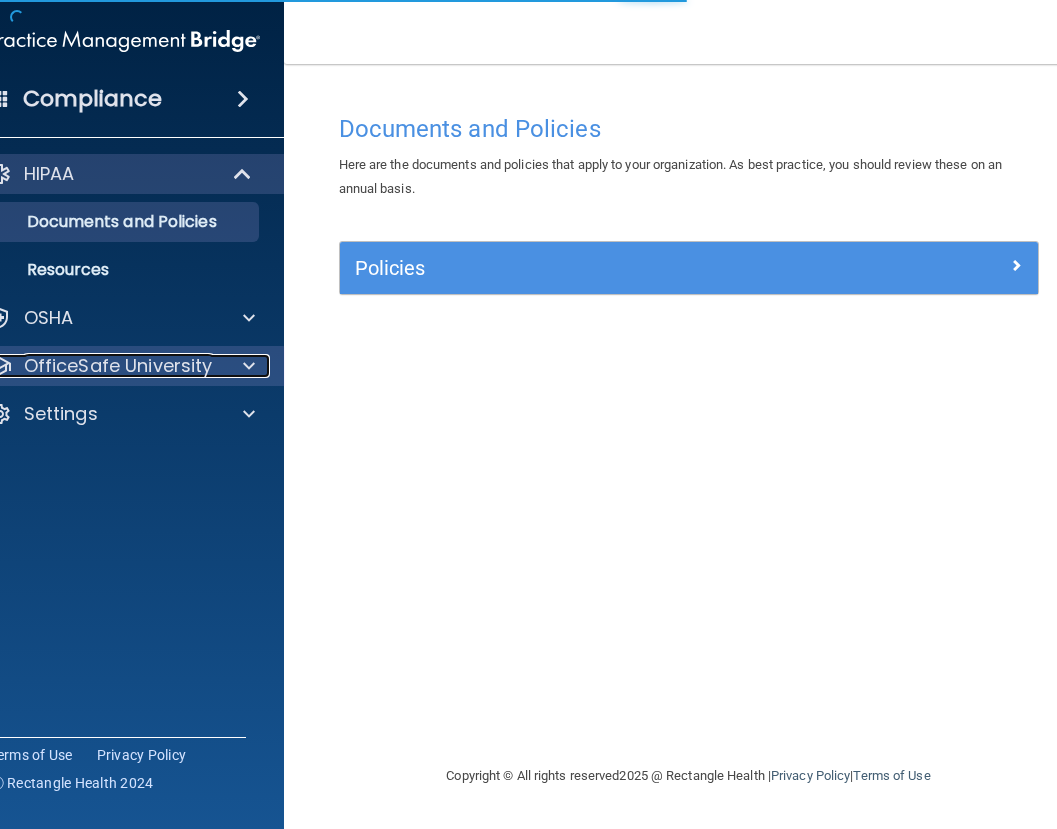 click on "OfficeSafe University" at bounding box center (118, 366) 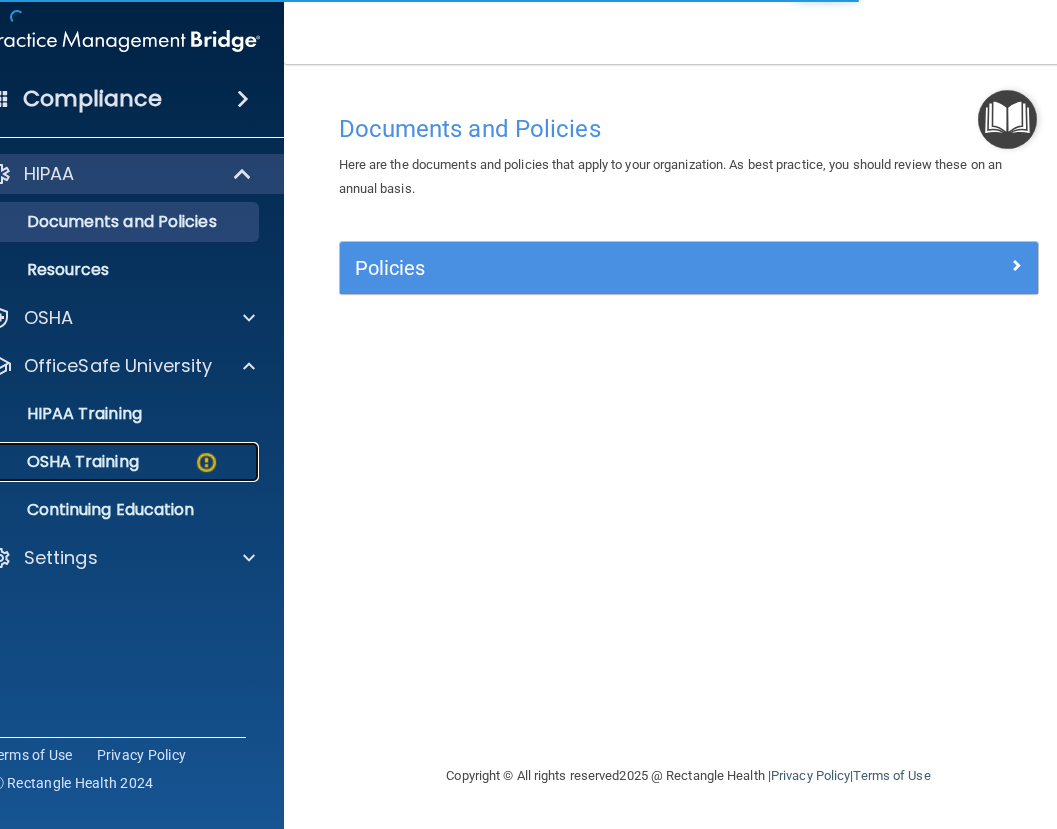 click on "OSHA Training" at bounding box center [58, 462] 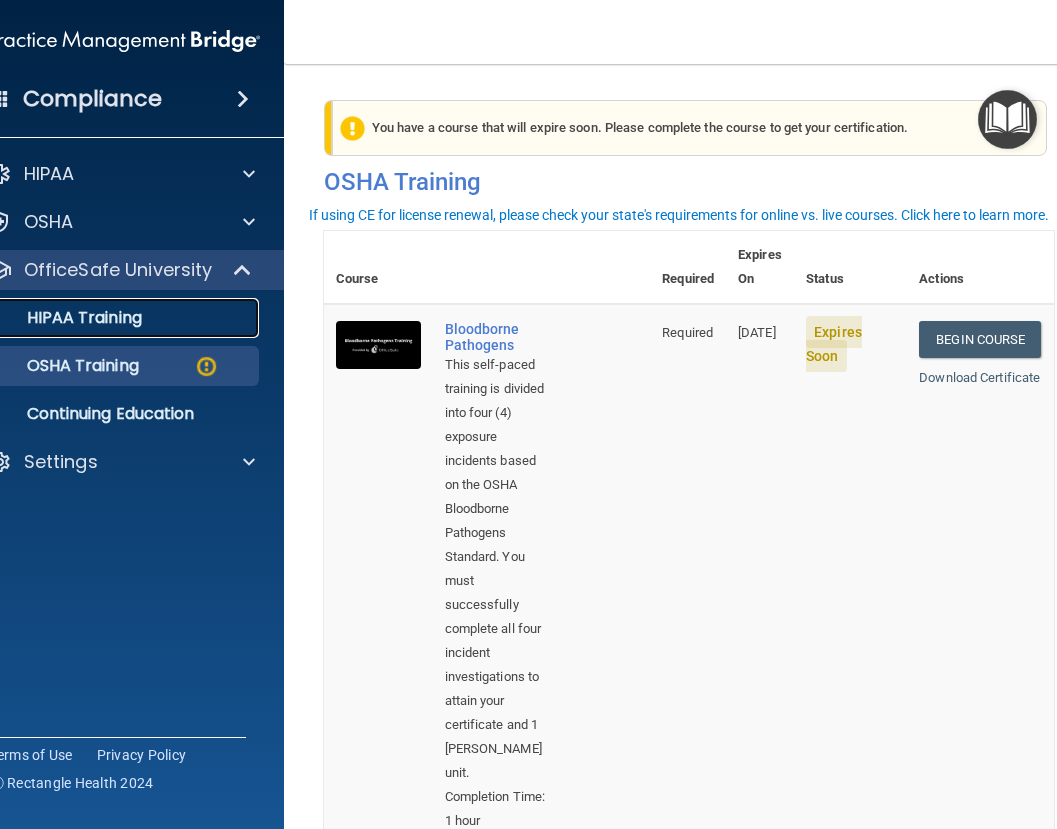 click on "HIPAA Training" at bounding box center [101, 318] 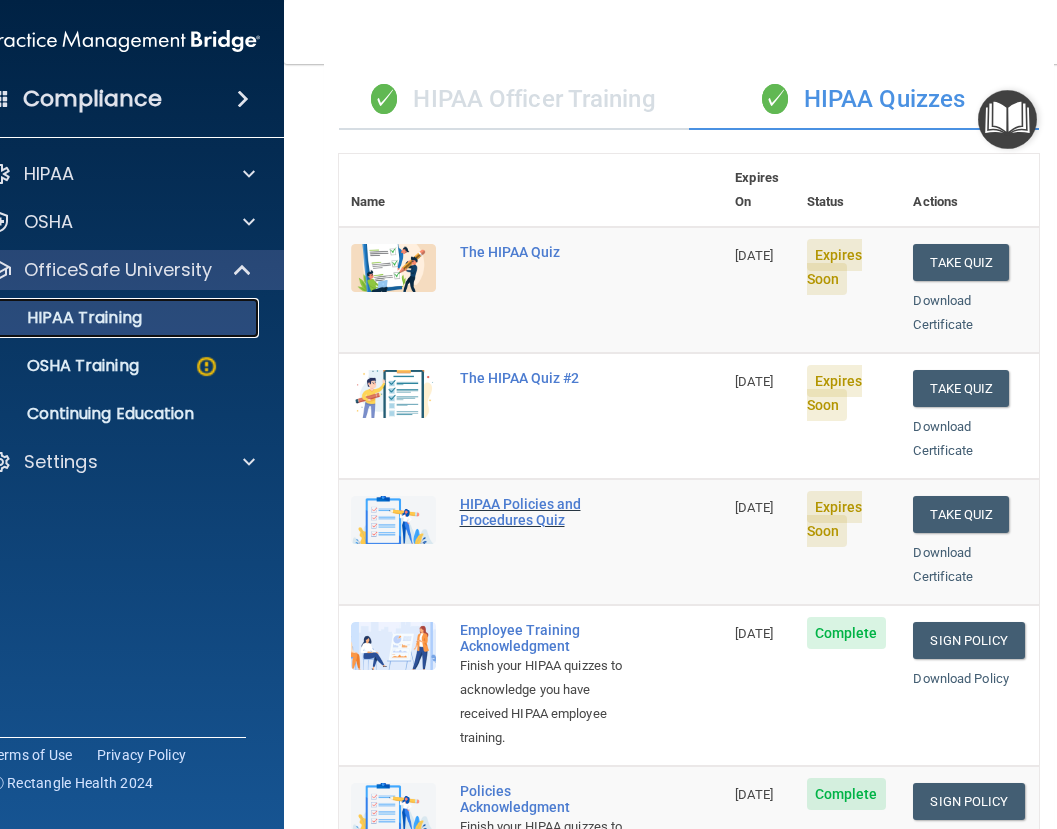 scroll, scrollTop: 100, scrollLeft: 0, axis: vertical 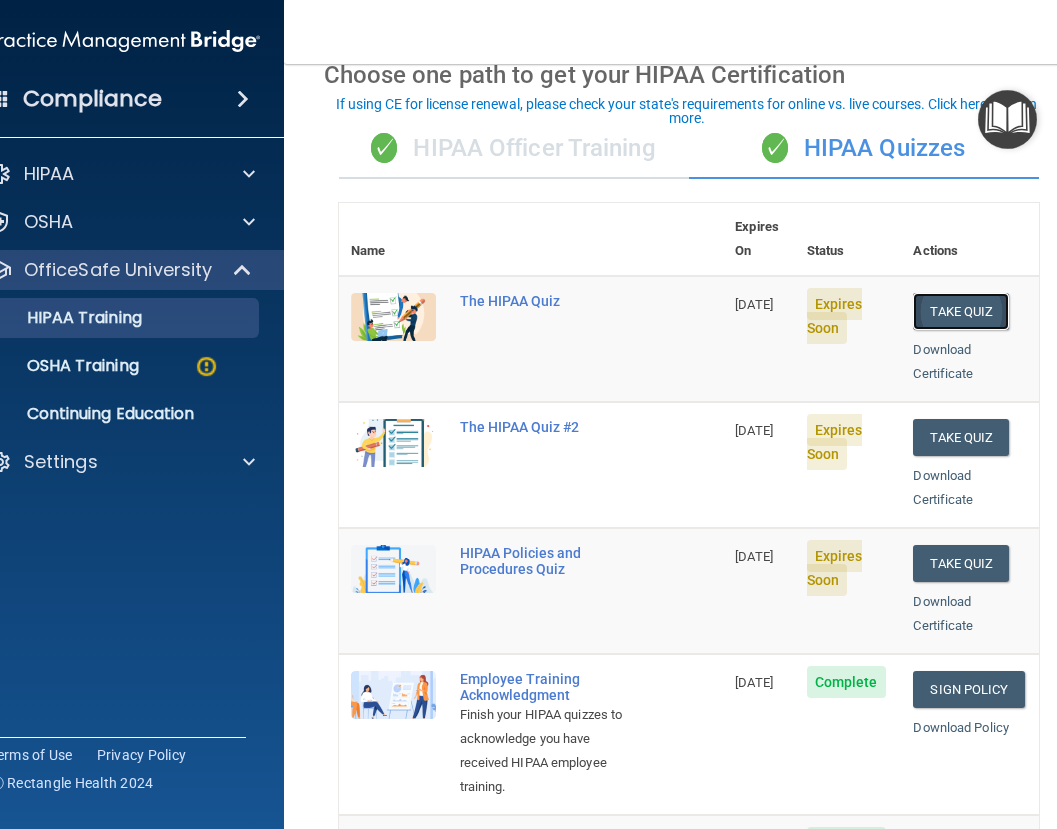 click on "Take Quiz" at bounding box center (961, 311) 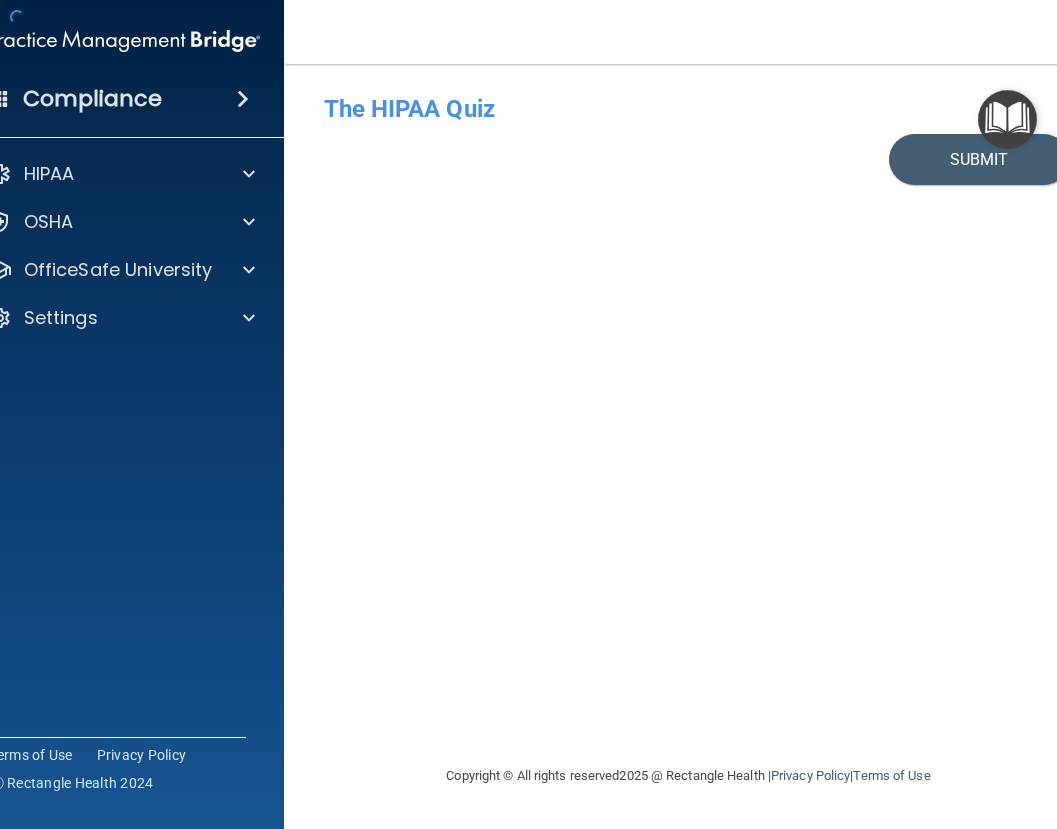 scroll, scrollTop: 0, scrollLeft: 0, axis: both 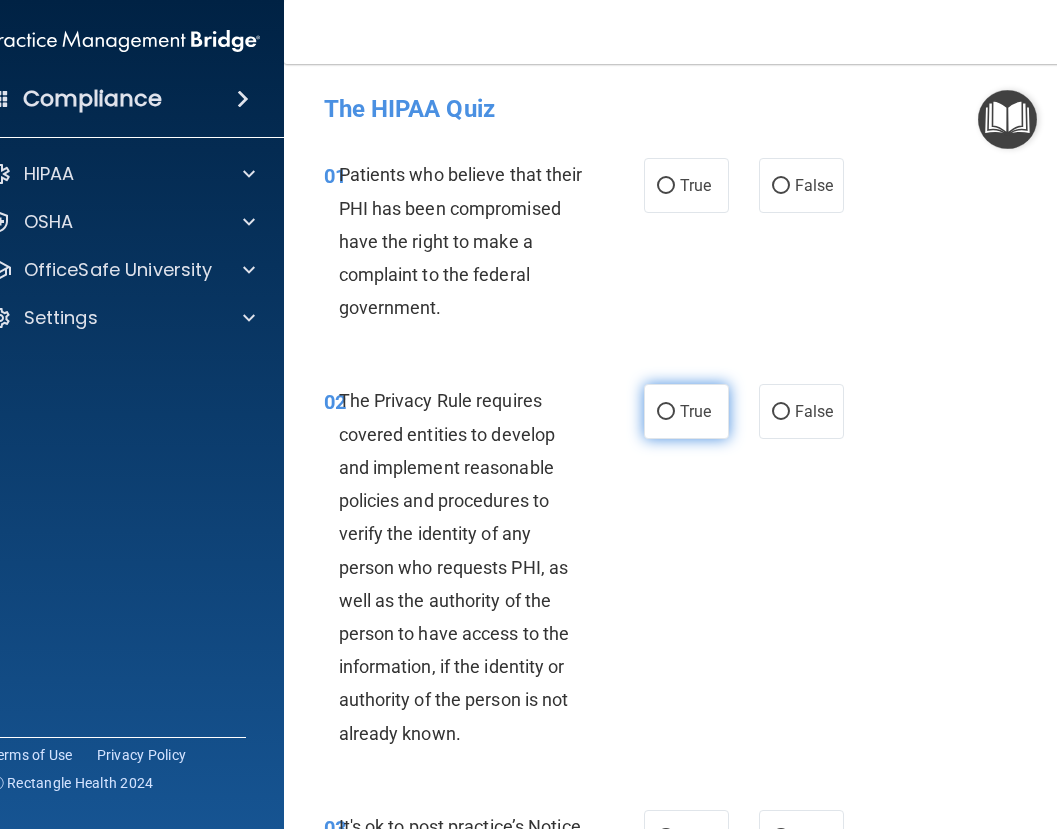 click on "True" at bounding box center [686, 411] 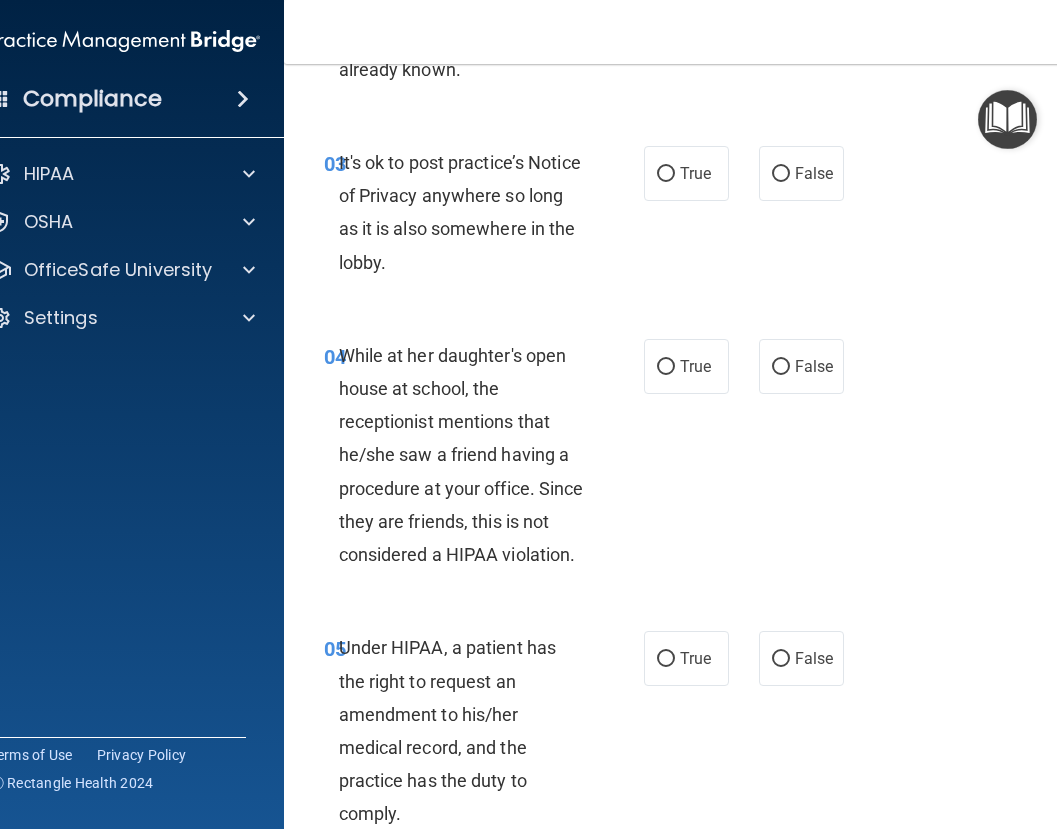 scroll, scrollTop: 700, scrollLeft: 0, axis: vertical 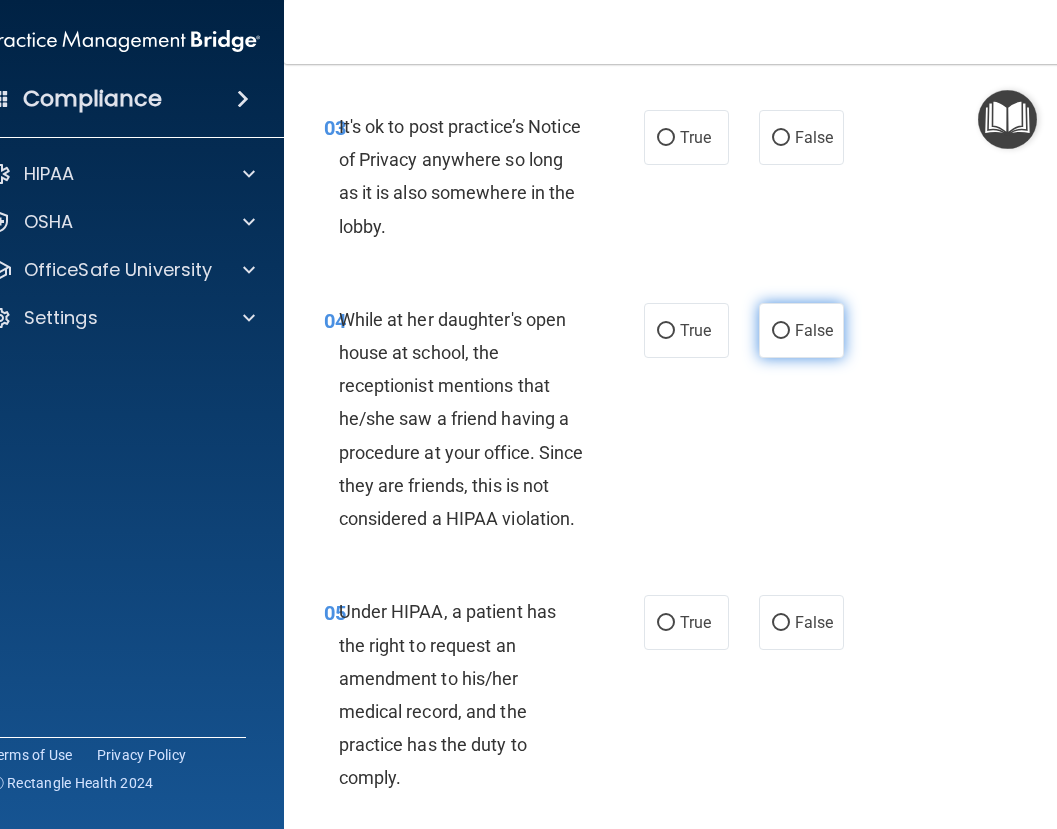 click on "False" at bounding box center [801, 330] 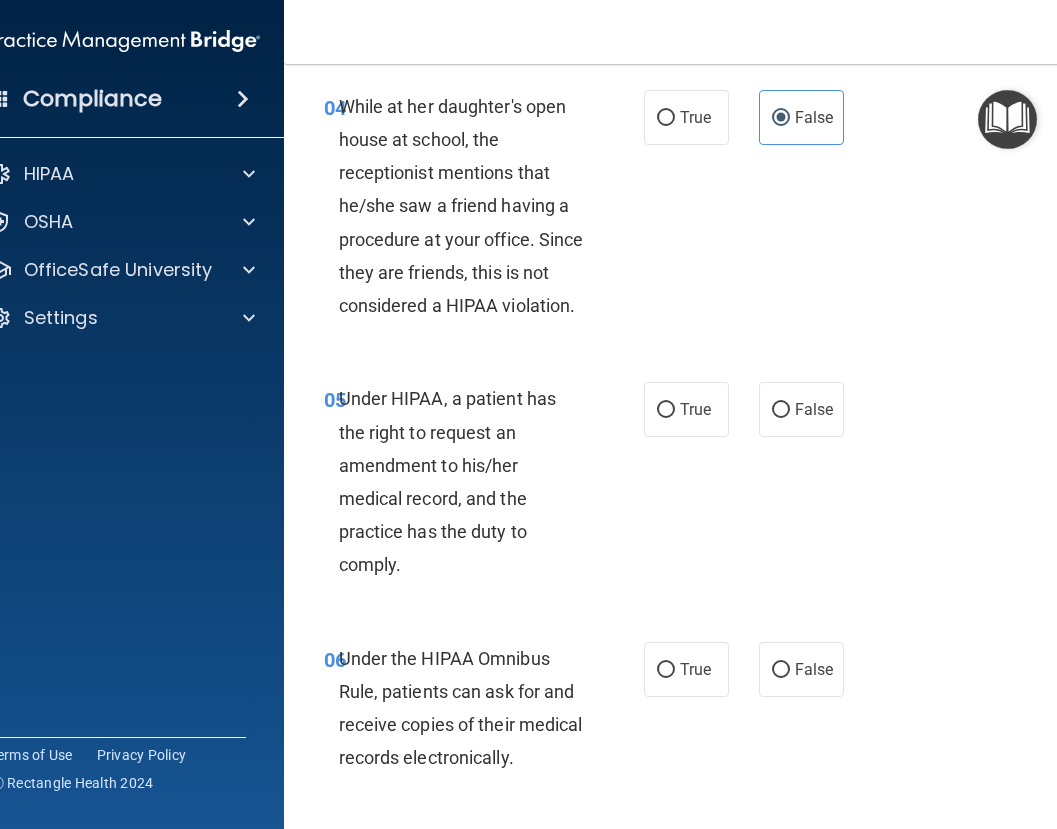 scroll, scrollTop: 1000, scrollLeft: 0, axis: vertical 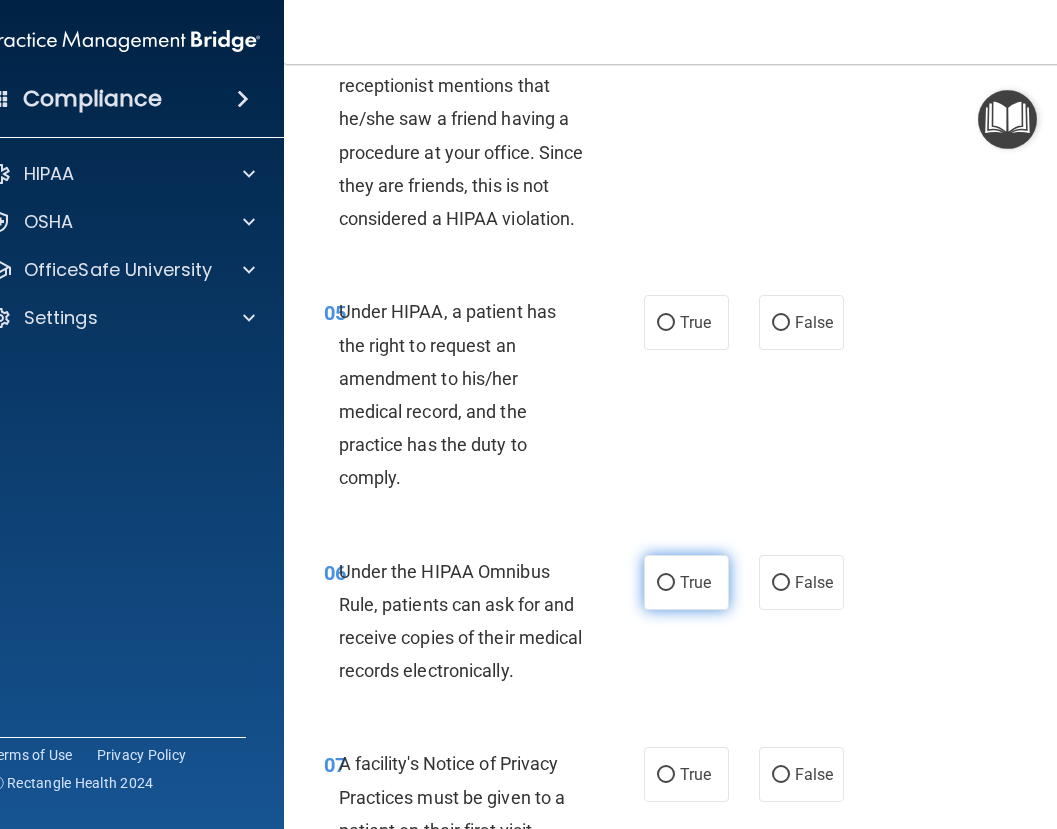 click on "True" at bounding box center (686, 582) 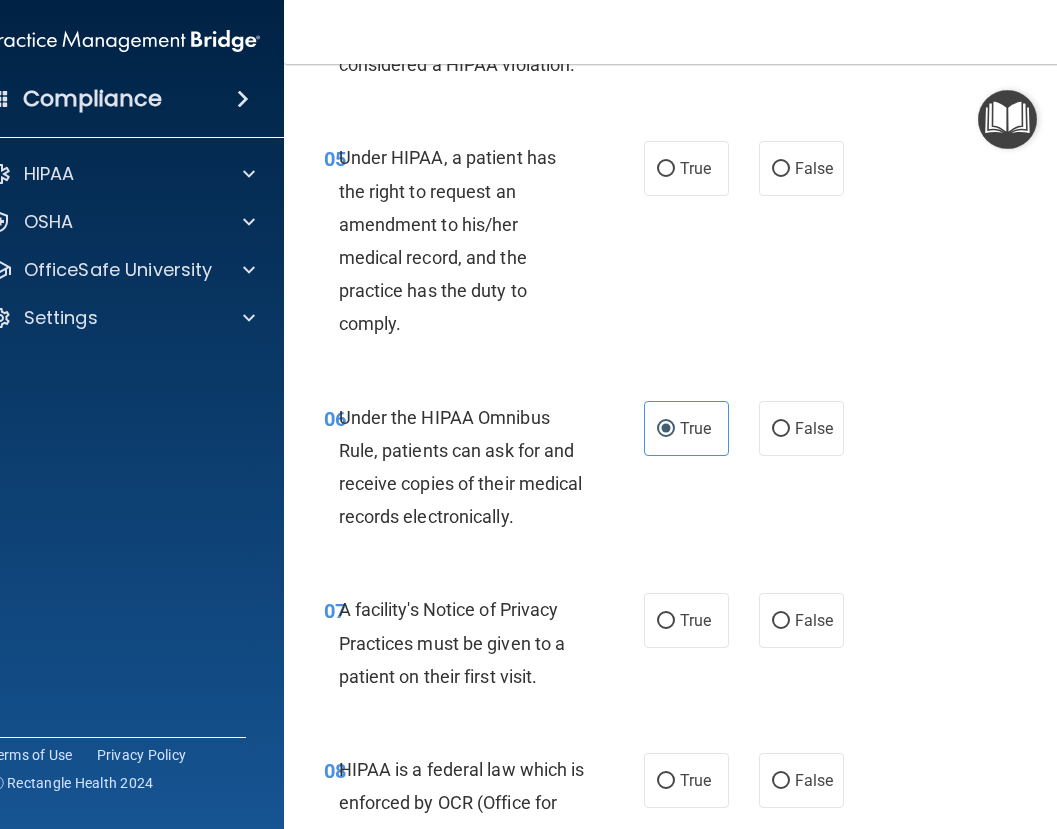 scroll, scrollTop: 1200, scrollLeft: 0, axis: vertical 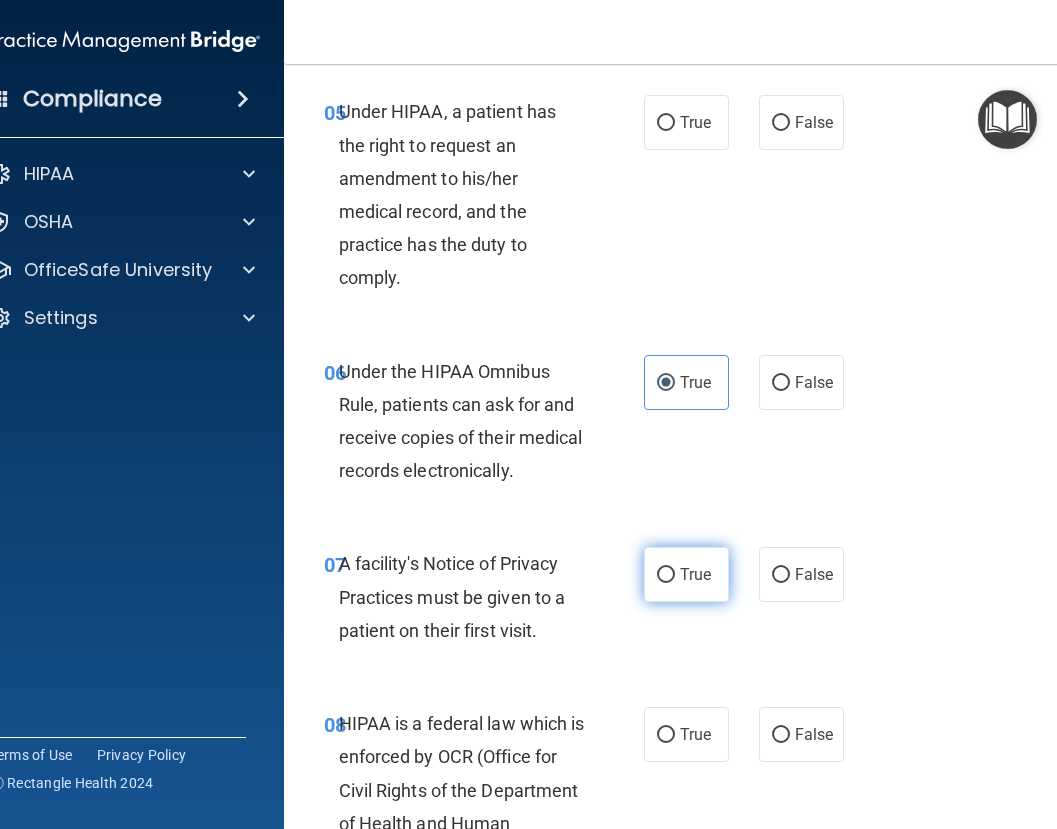 click on "True" at bounding box center [686, 574] 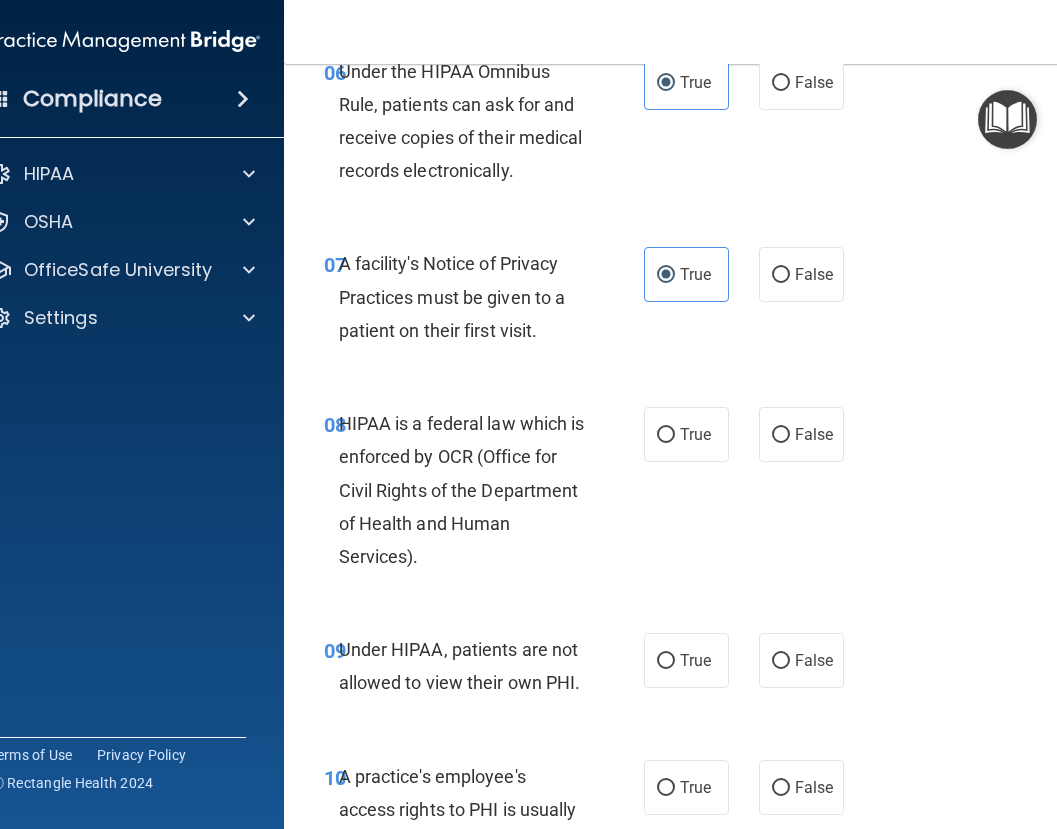 scroll, scrollTop: 1600, scrollLeft: 0, axis: vertical 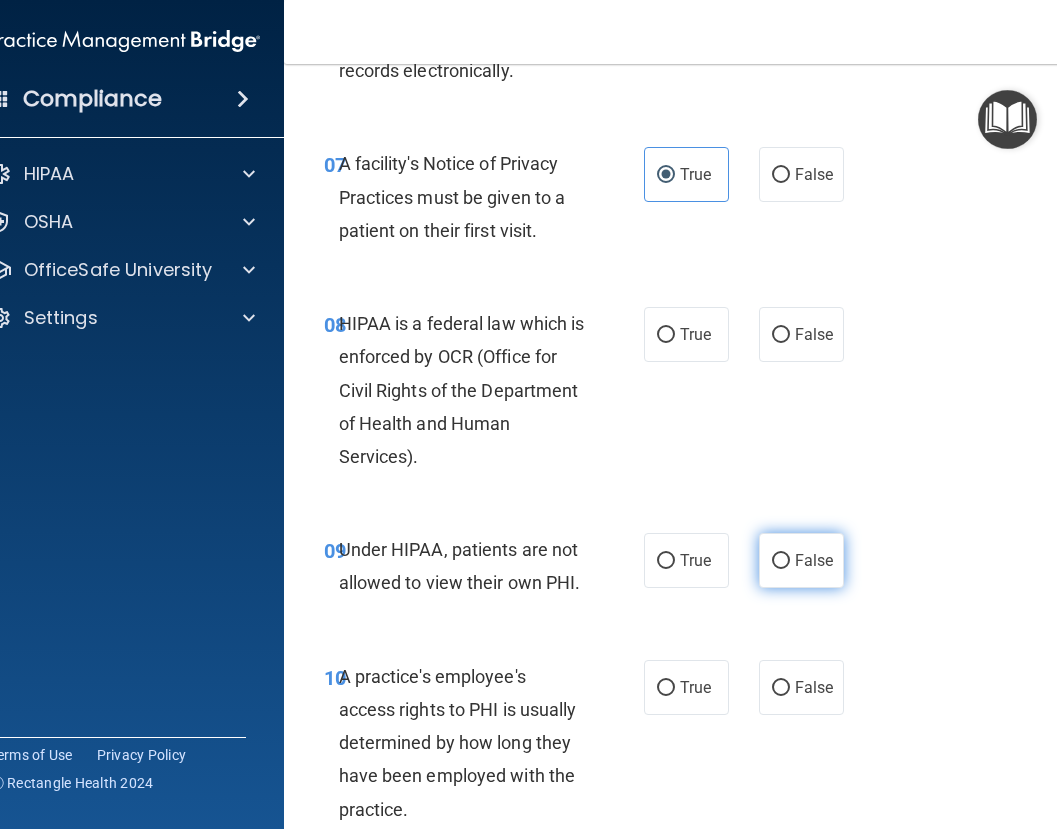 click on "False" at bounding box center (814, 560) 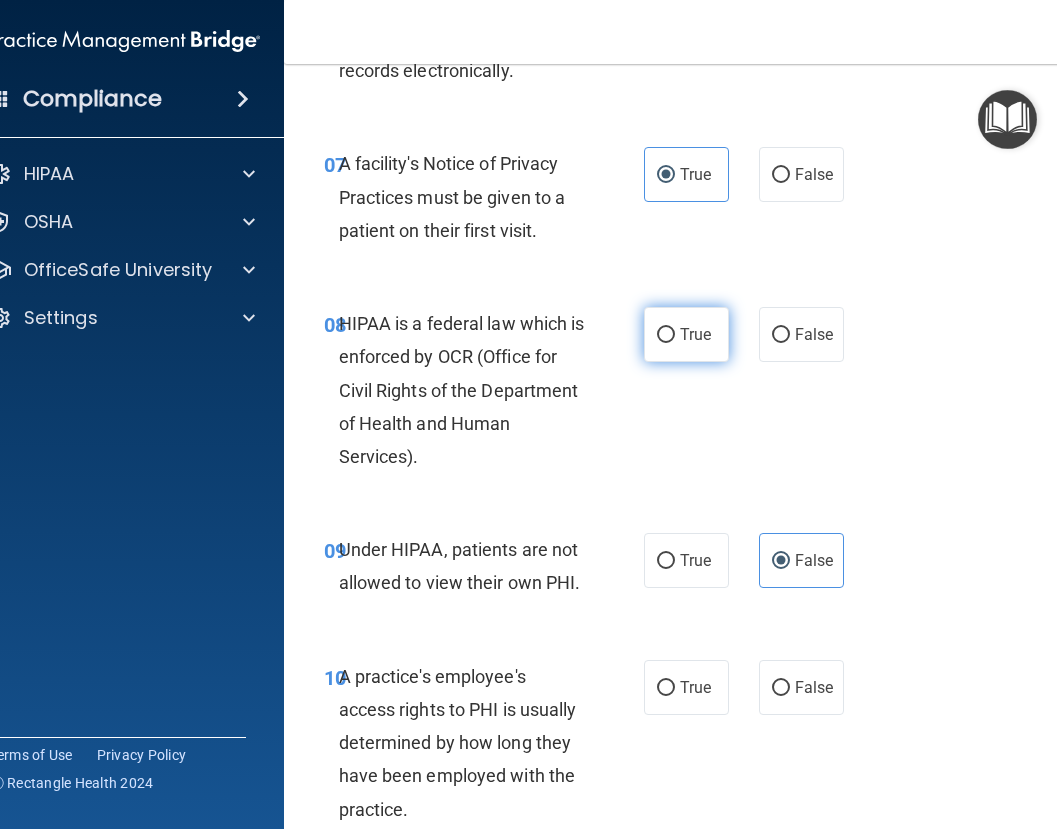 click on "True" at bounding box center [686, 334] 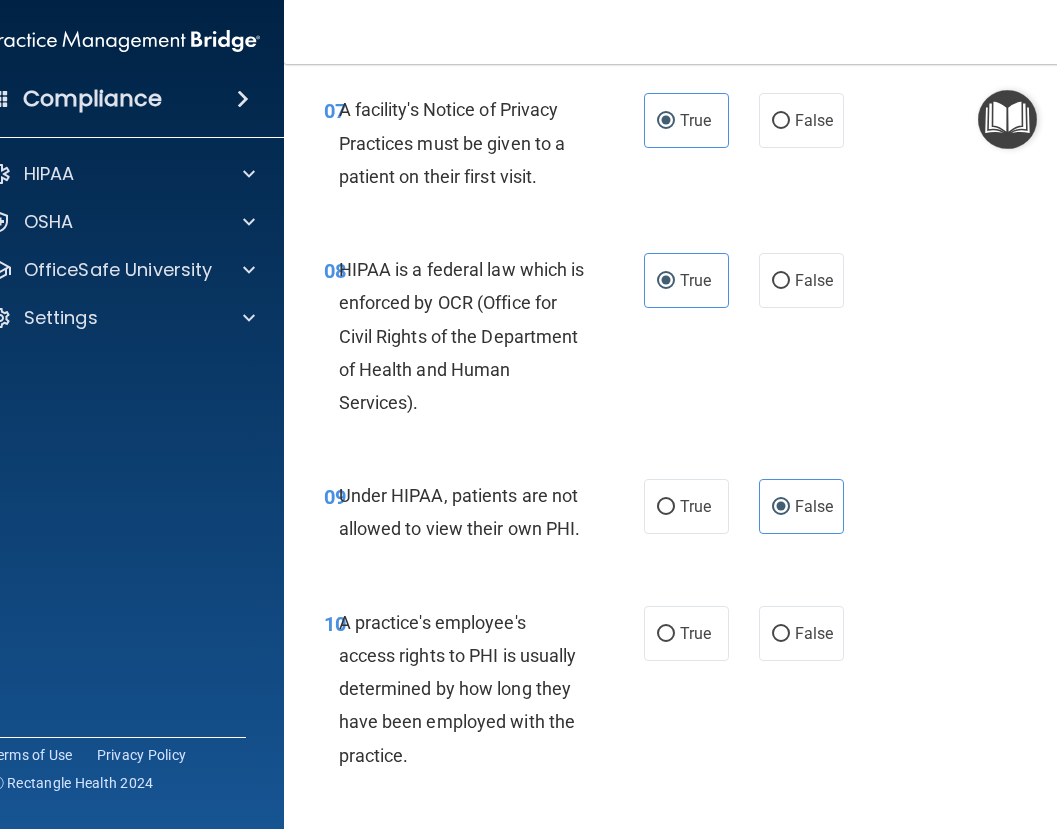 scroll, scrollTop: 1700, scrollLeft: 0, axis: vertical 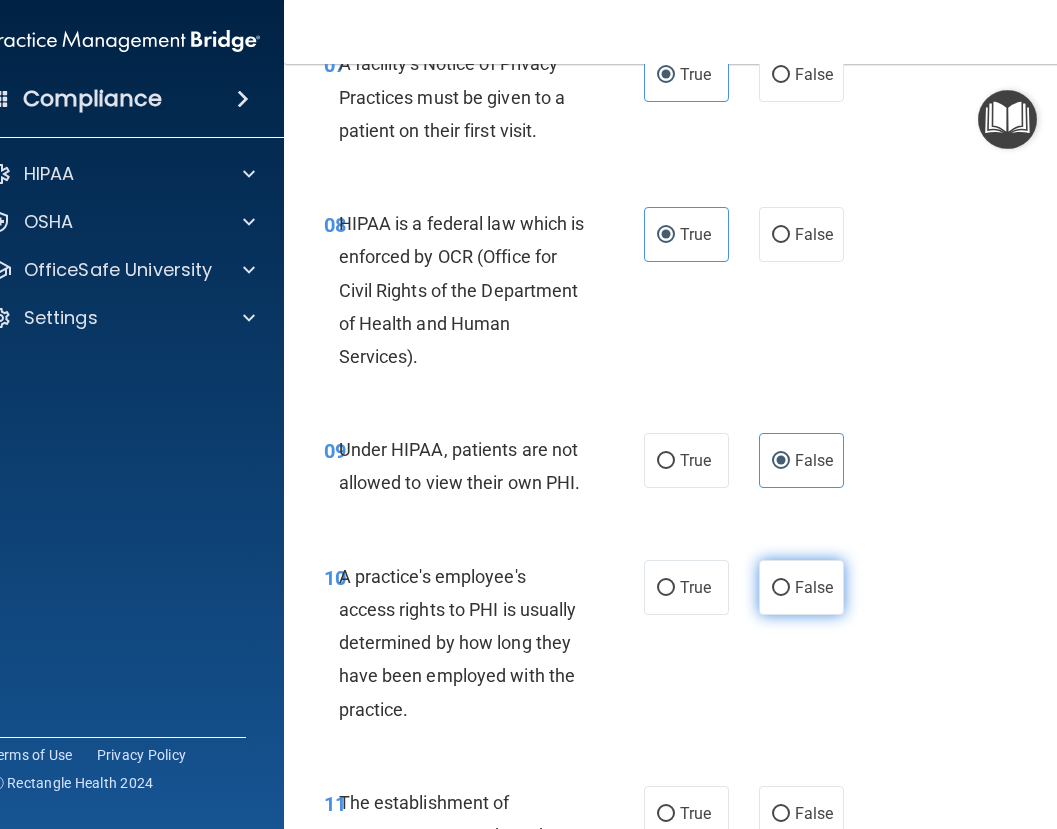 click on "False" at bounding box center (801, 587) 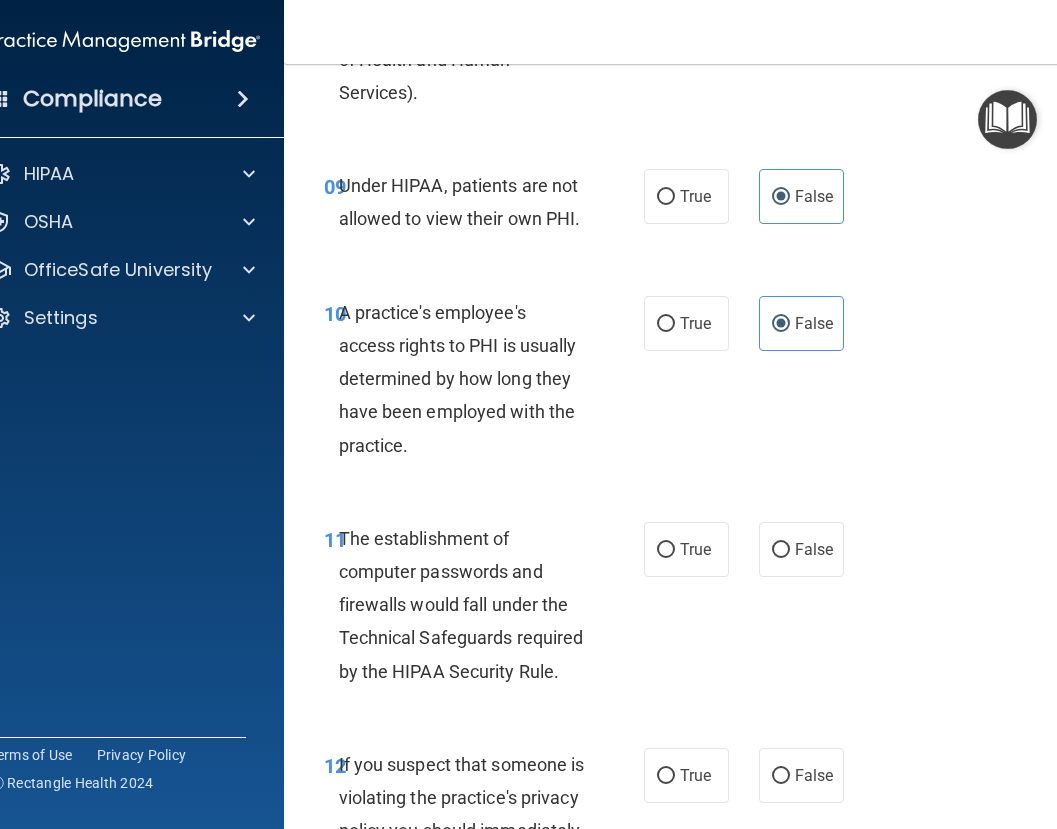 scroll, scrollTop: 2000, scrollLeft: 0, axis: vertical 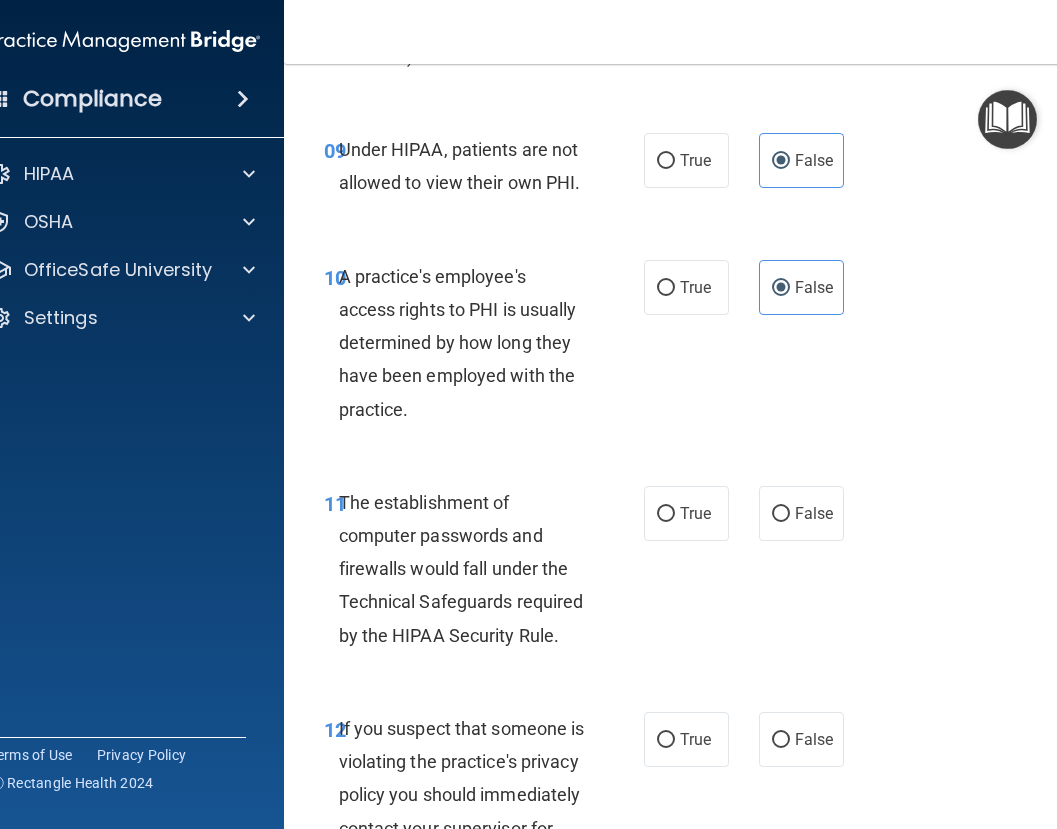 click on "True" at bounding box center (686, 513) 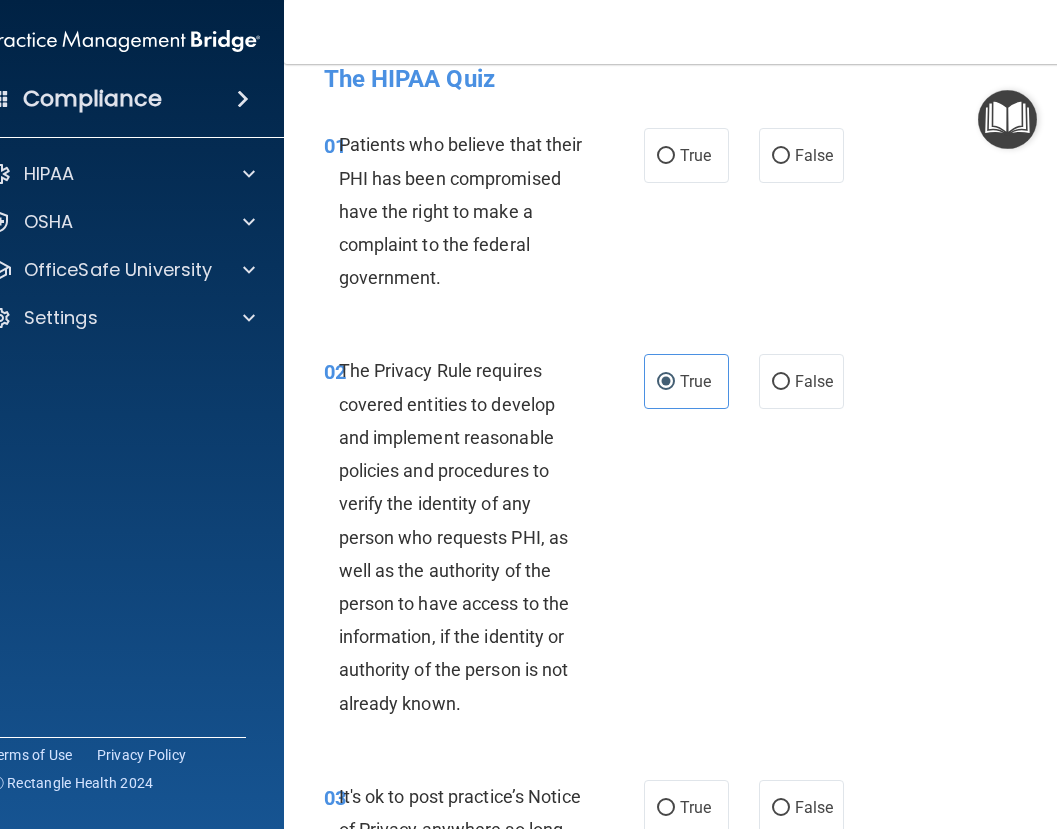 scroll, scrollTop: 0, scrollLeft: 0, axis: both 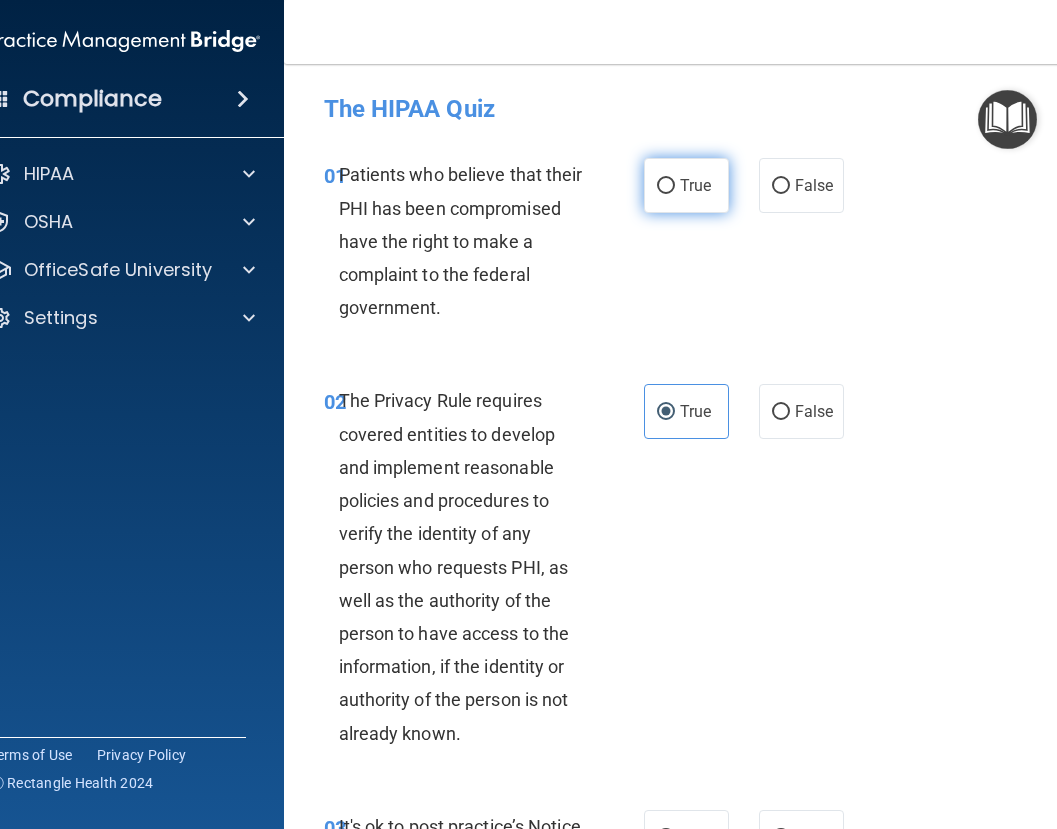 click on "True" at bounding box center (686, 185) 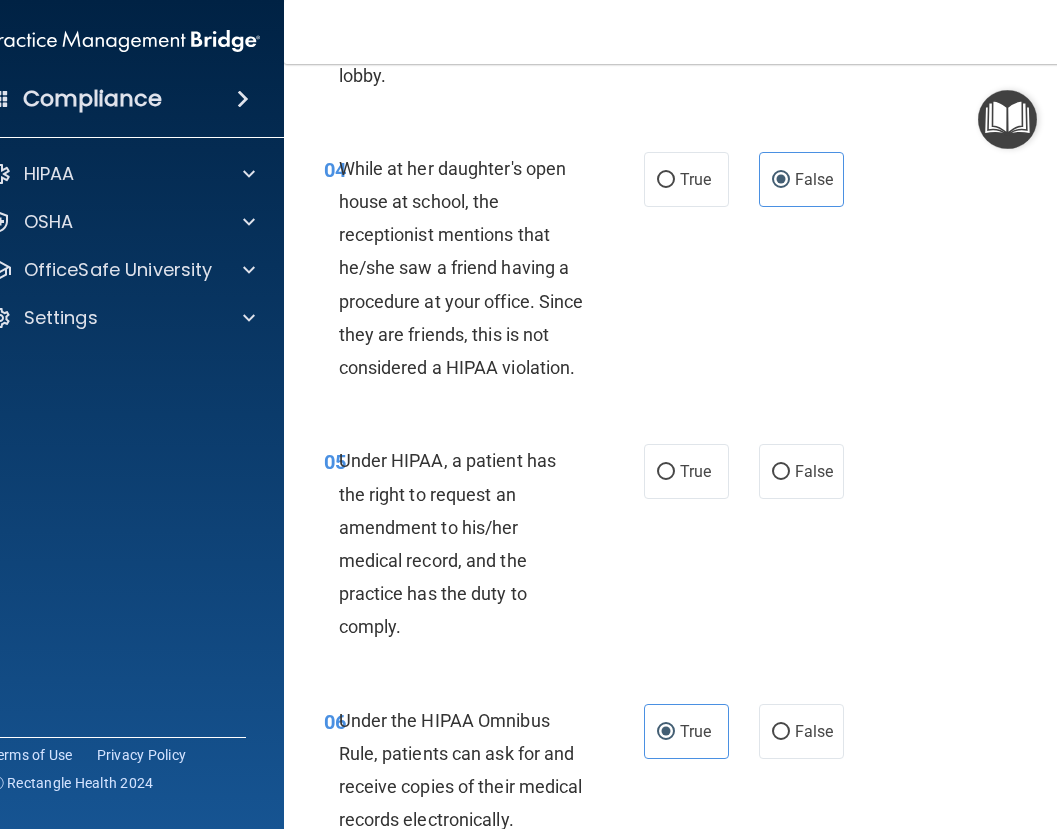 scroll, scrollTop: 900, scrollLeft: 0, axis: vertical 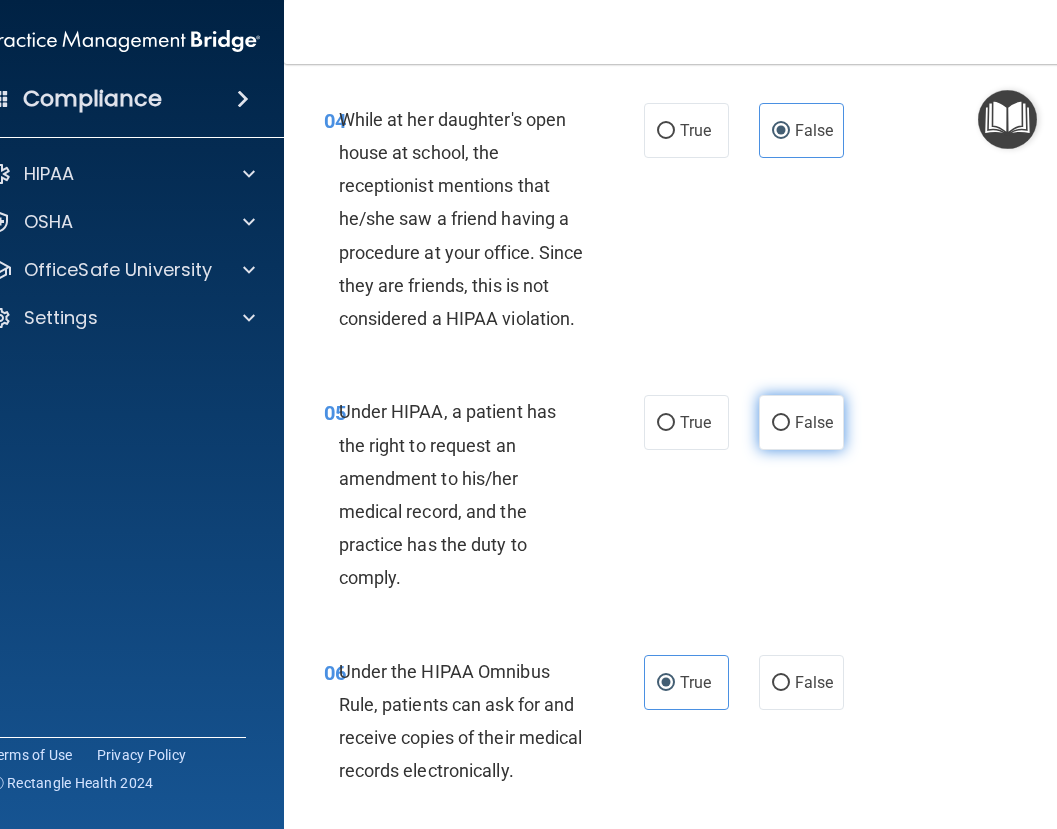 click on "False" at bounding box center [801, 422] 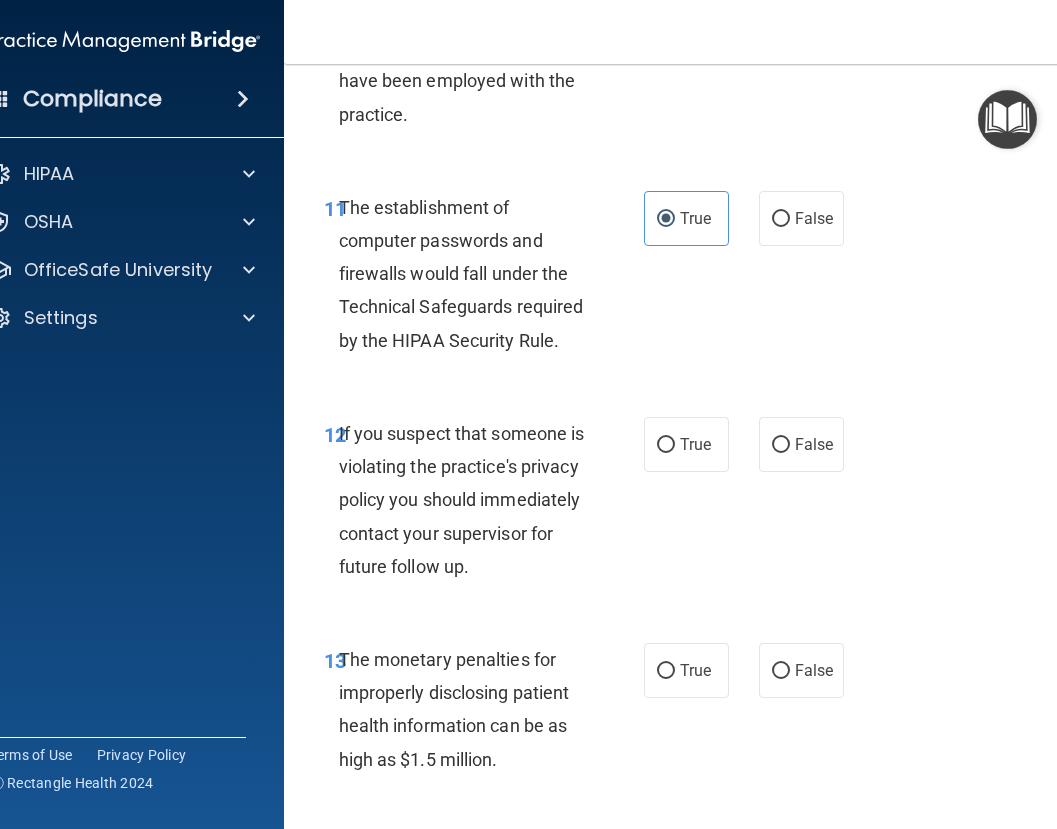 scroll, scrollTop: 2300, scrollLeft: 0, axis: vertical 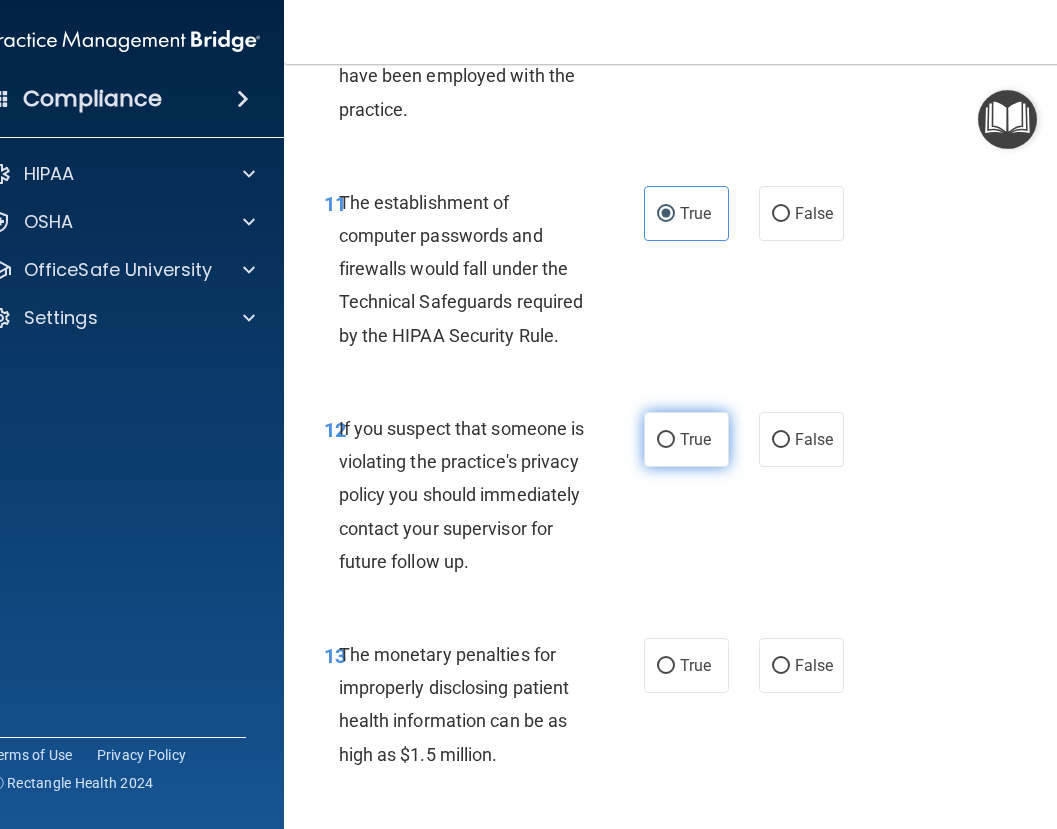 click on "True" at bounding box center [686, 439] 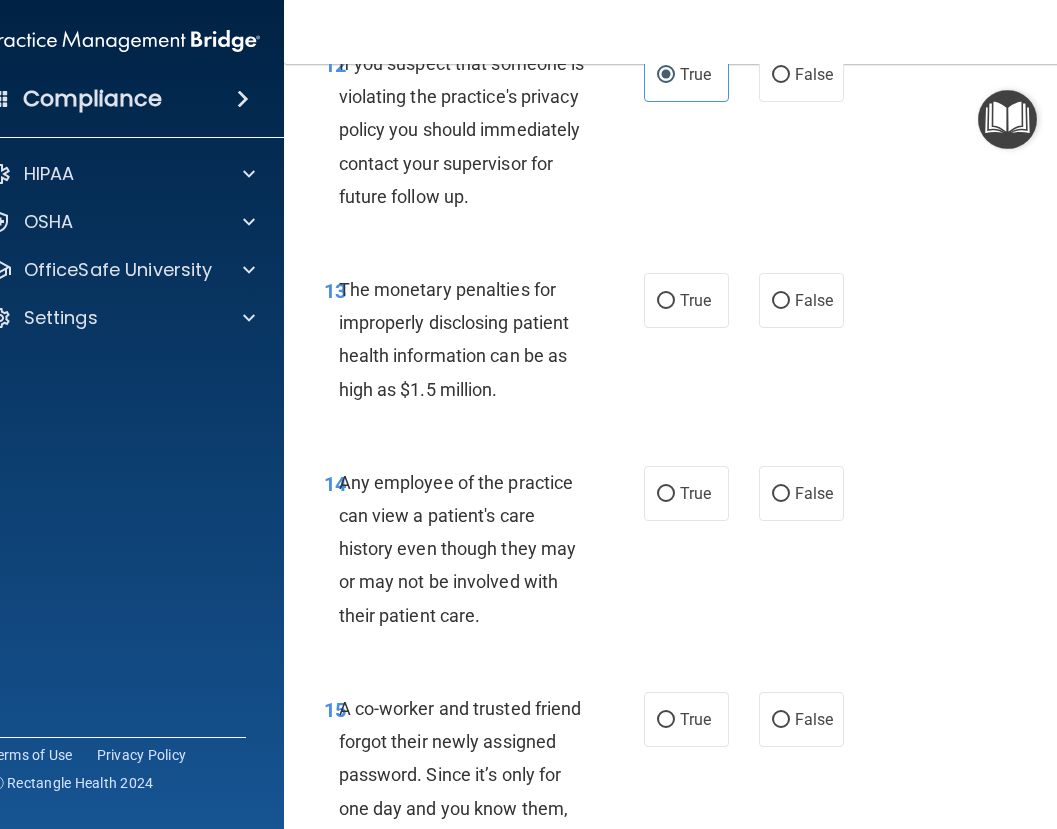 scroll, scrollTop: 2700, scrollLeft: 0, axis: vertical 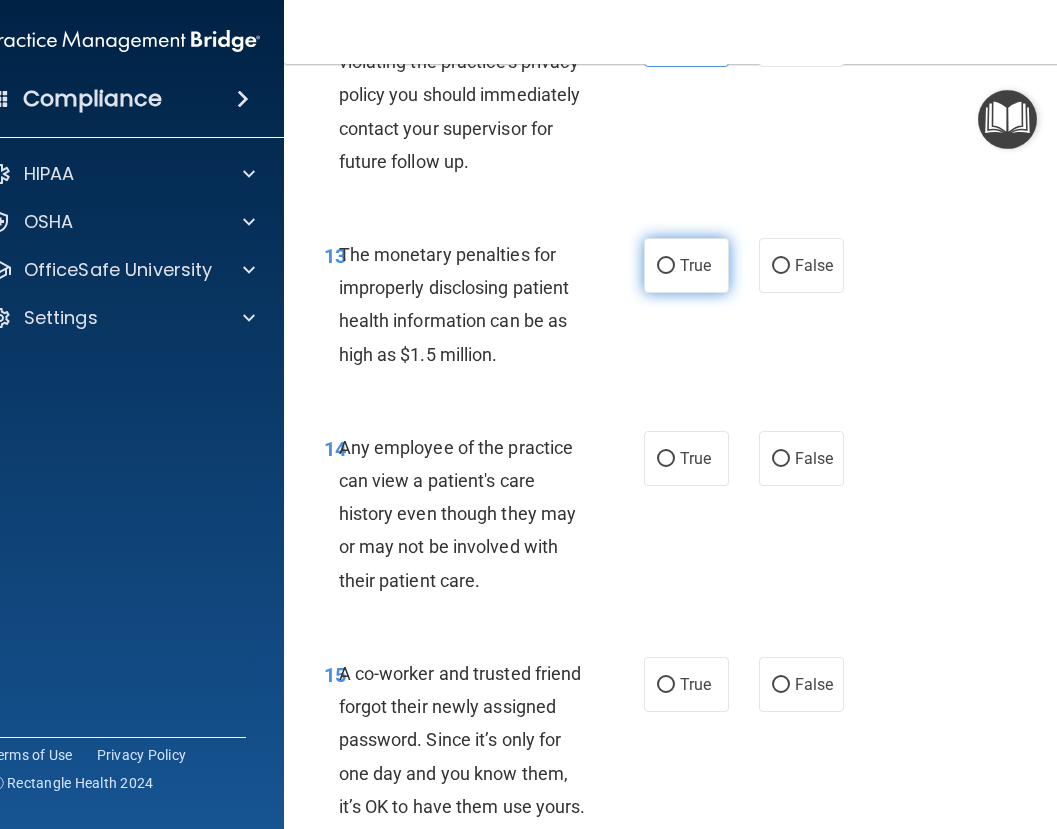 click on "True" at bounding box center (686, 265) 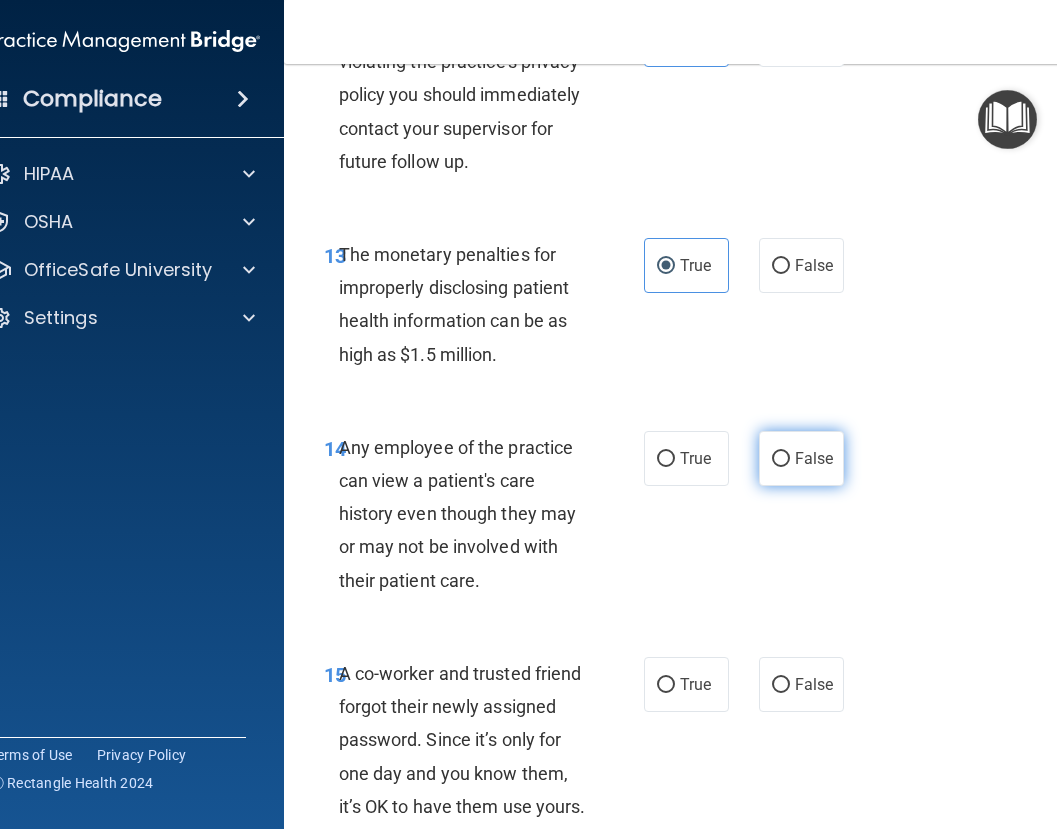 click on "False" at bounding box center [781, 459] 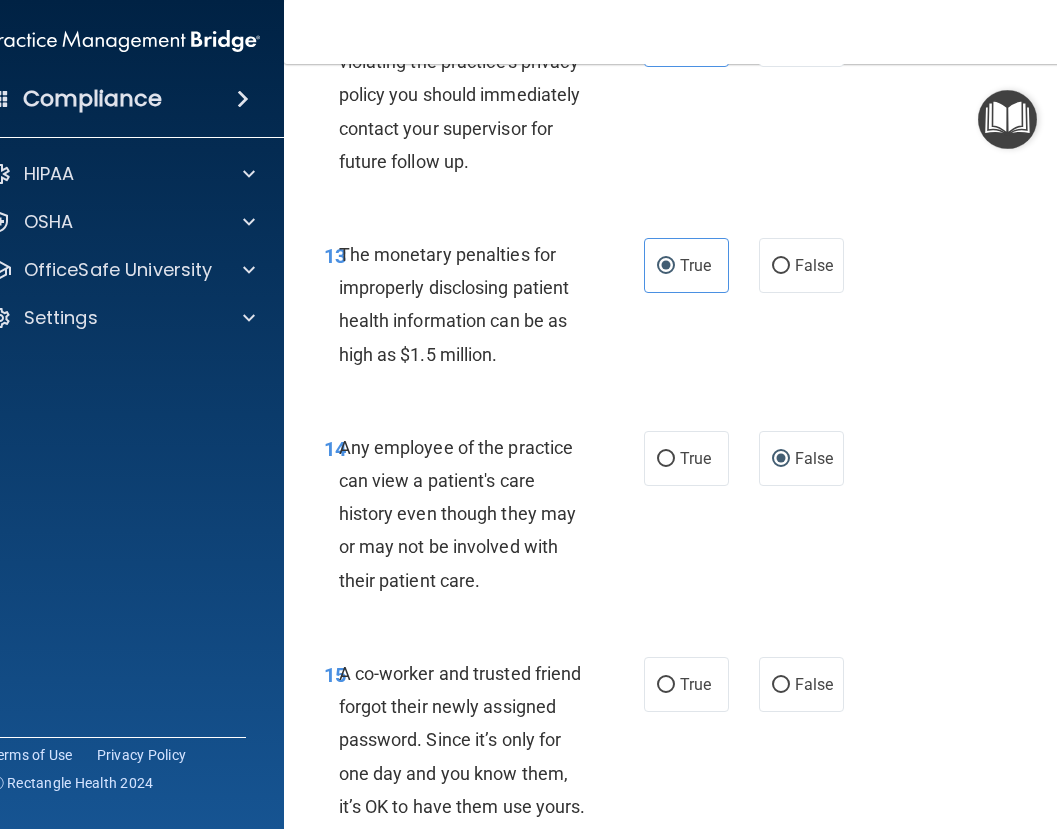 scroll, scrollTop: 2800, scrollLeft: 0, axis: vertical 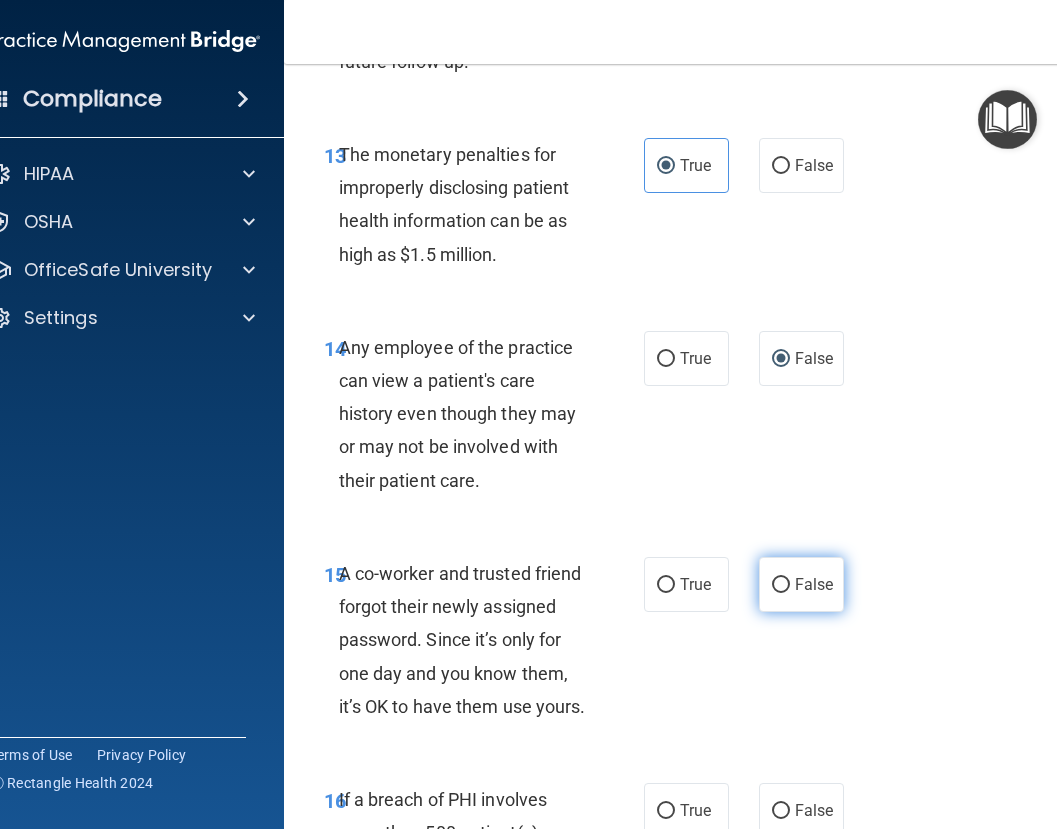 click on "False" at bounding box center [814, 584] 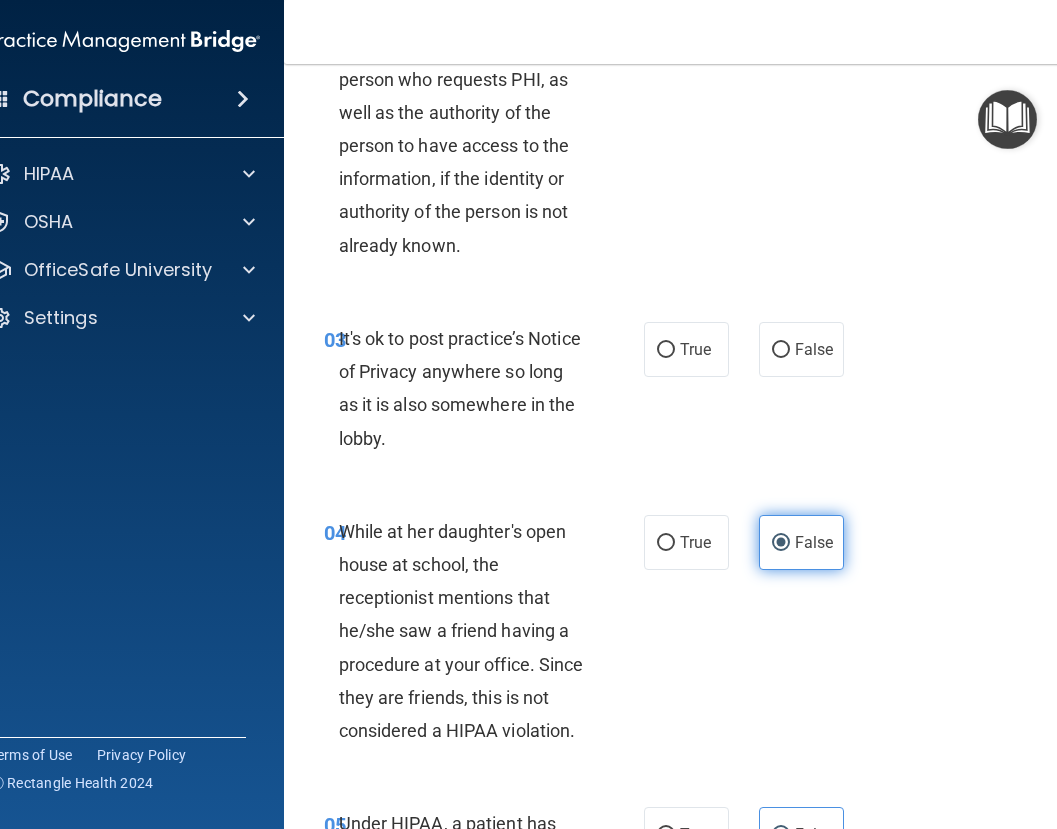 scroll, scrollTop: 400, scrollLeft: 0, axis: vertical 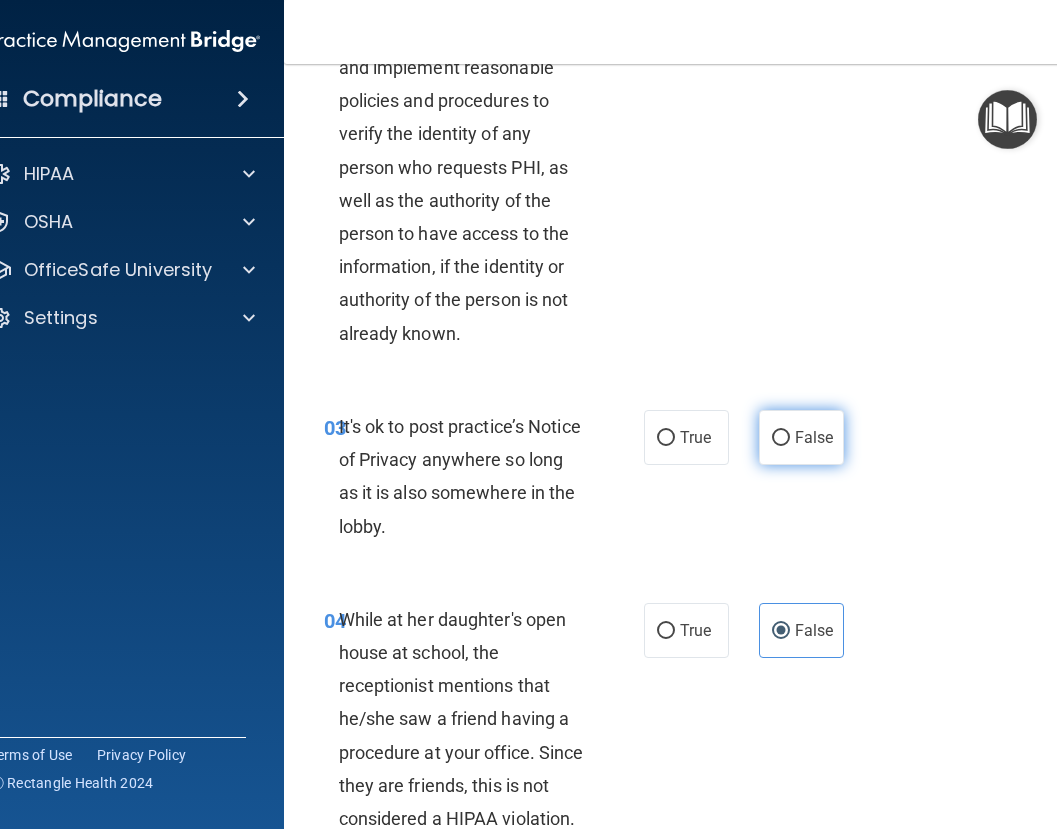 click on "False" at bounding box center [801, 437] 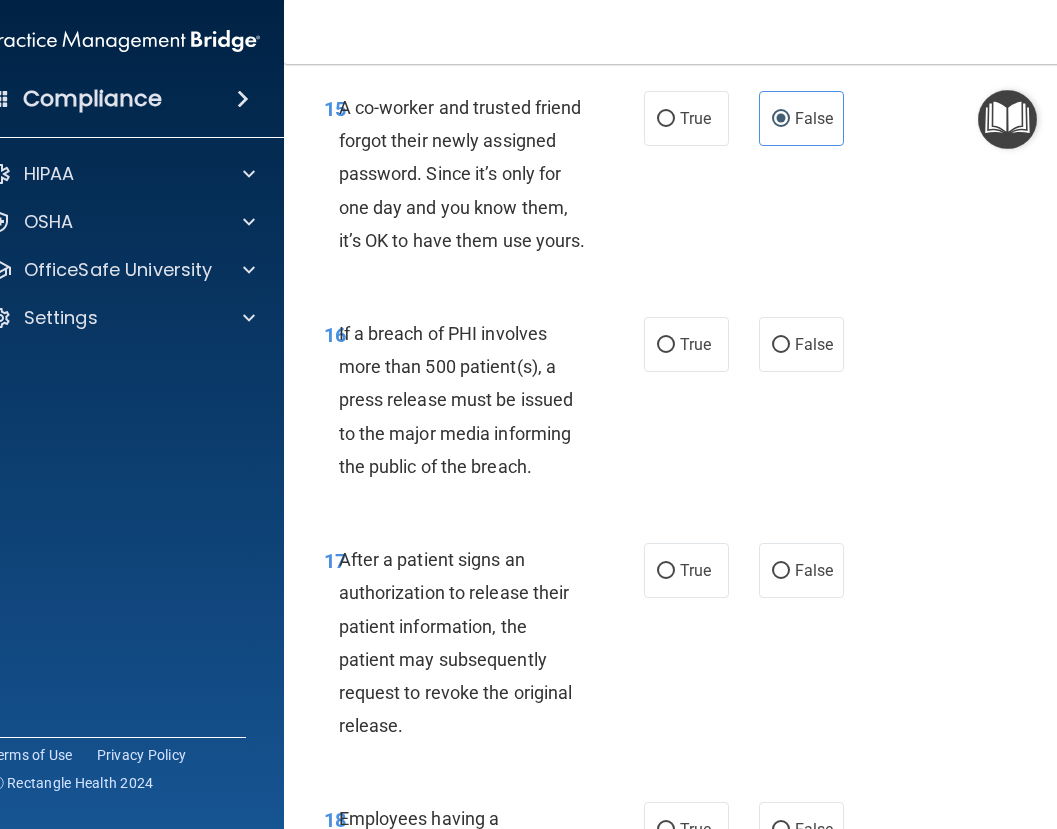 scroll, scrollTop: 3300, scrollLeft: 0, axis: vertical 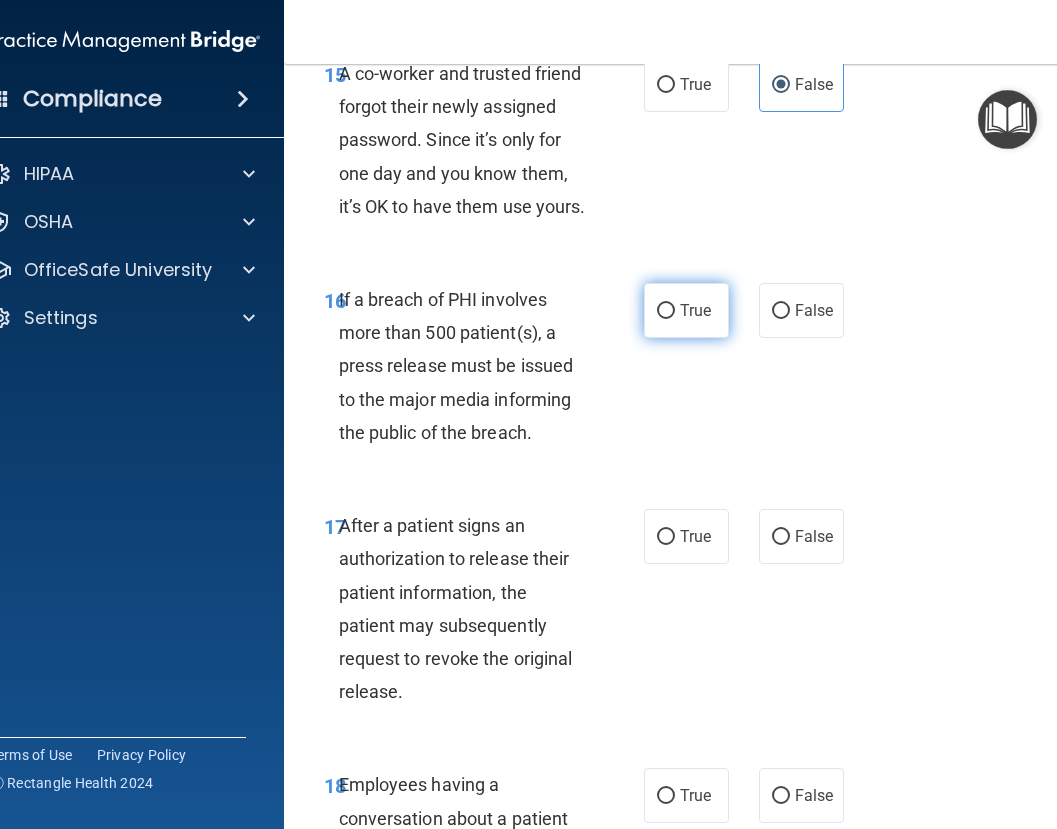 click on "True" at bounding box center (686, 310) 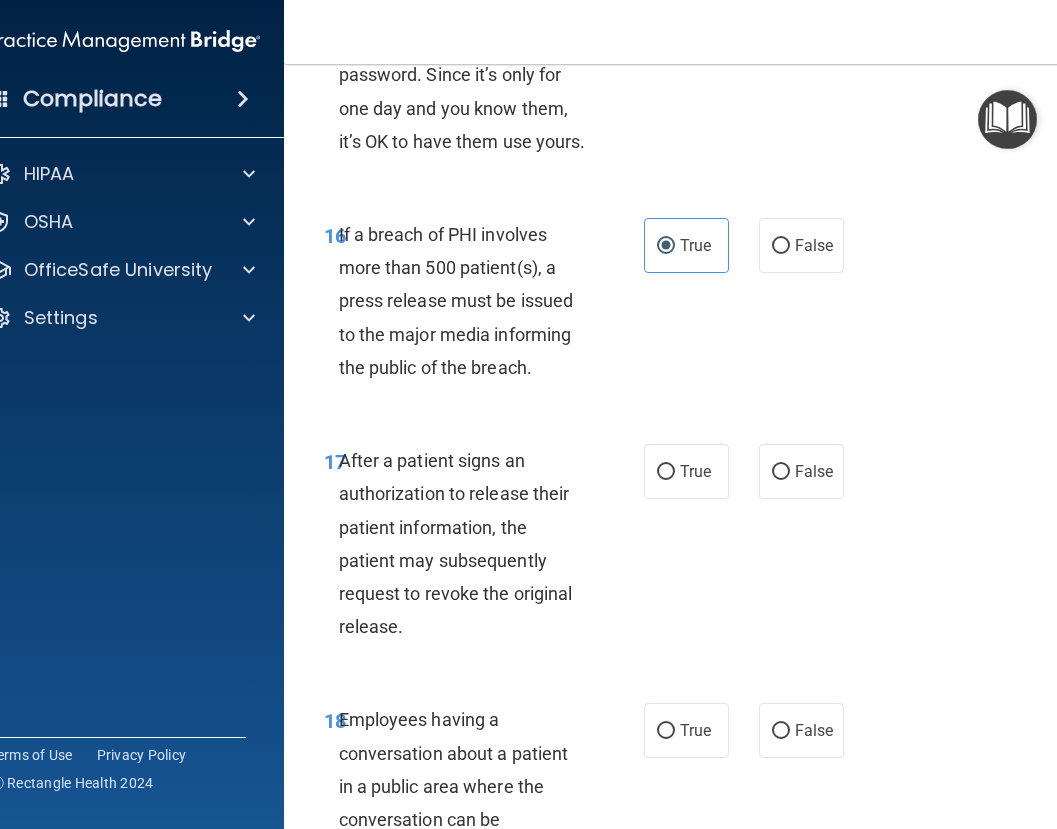 scroll, scrollTop: 3400, scrollLeft: 0, axis: vertical 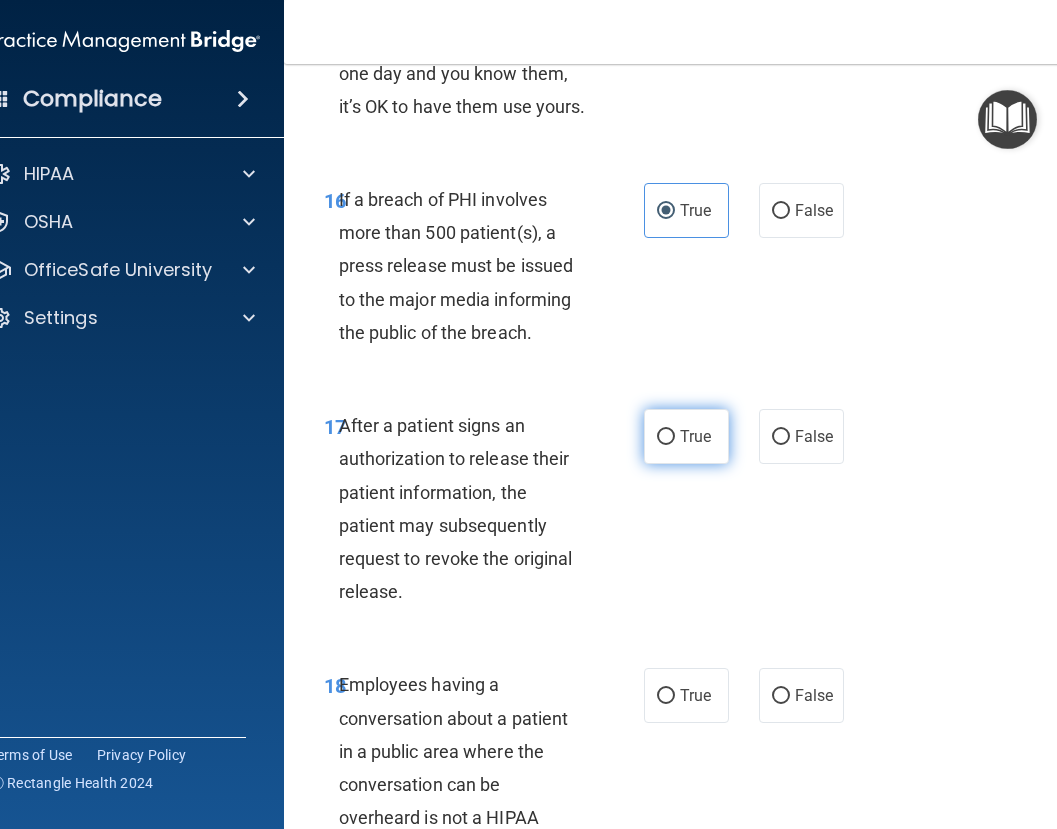 click on "True" at bounding box center [686, 436] 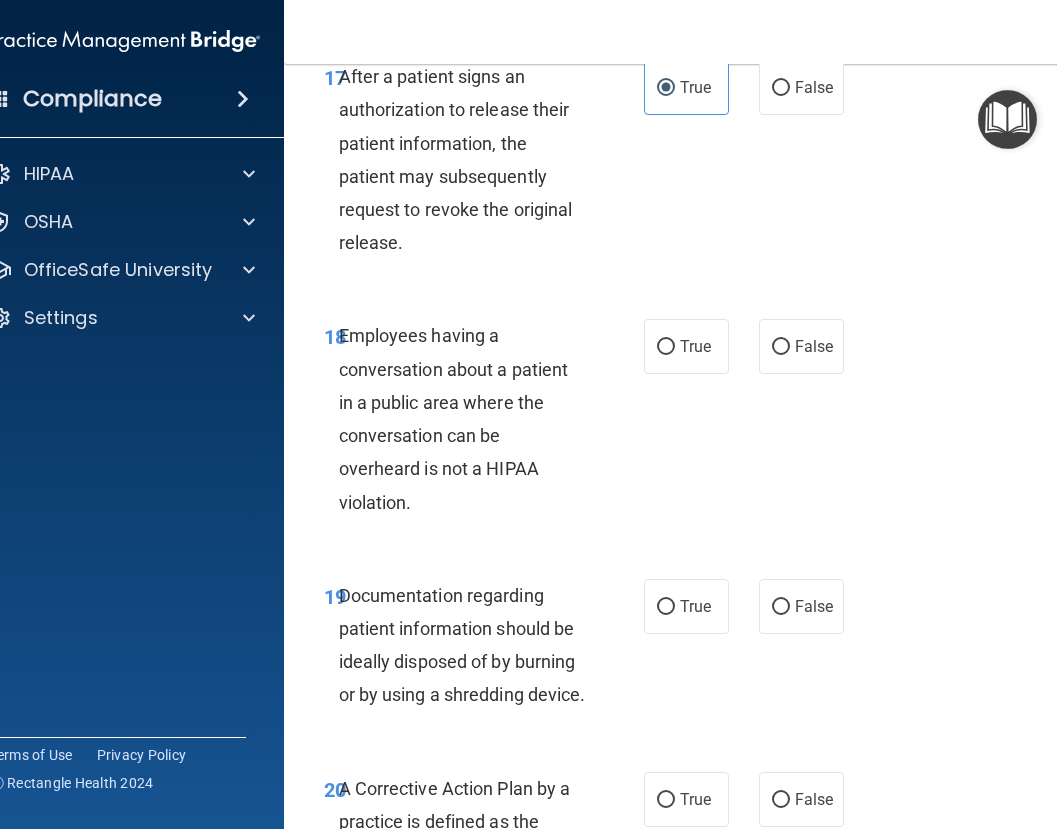 scroll, scrollTop: 3800, scrollLeft: 0, axis: vertical 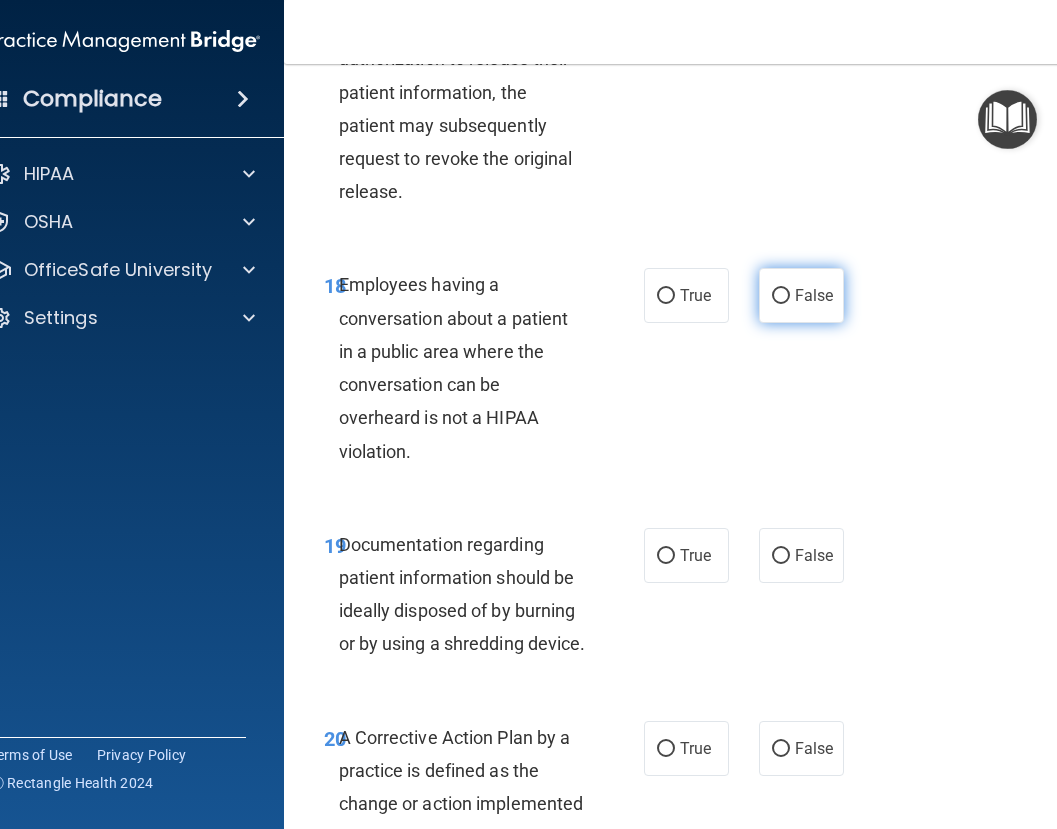 click on "False" at bounding box center (801, 295) 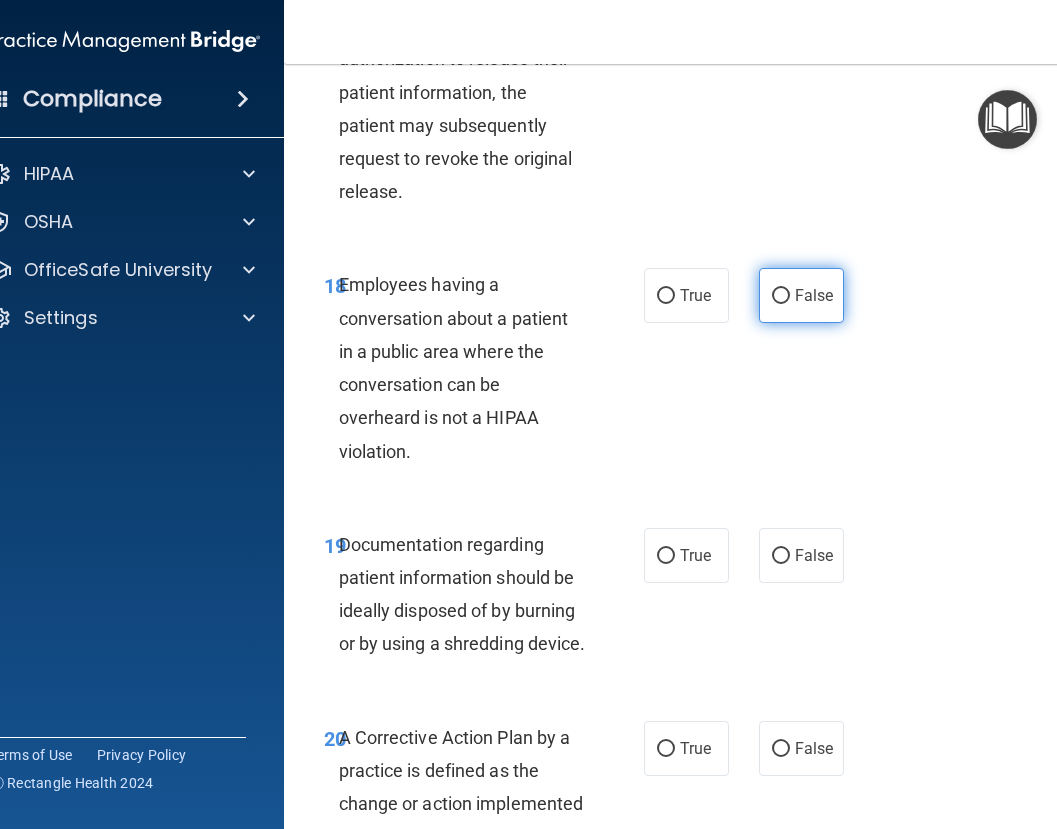 click on "False" at bounding box center (801, 295) 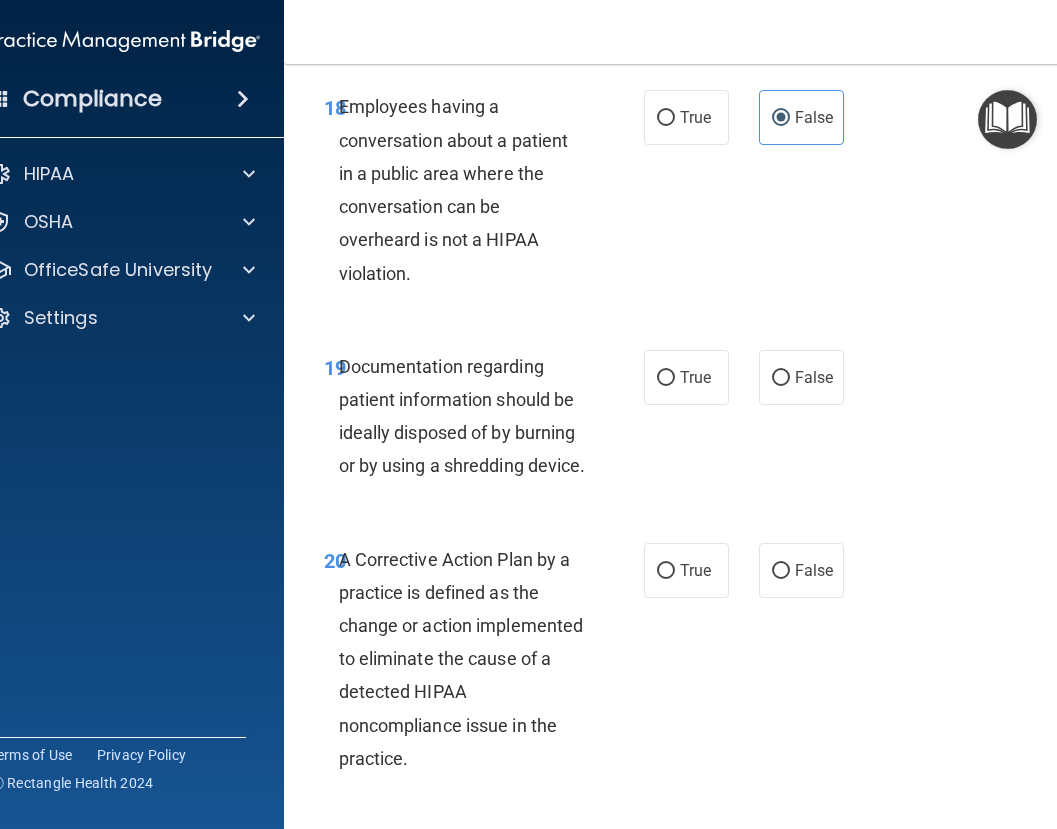scroll, scrollTop: 4000, scrollLeft: 0, axis: vertical 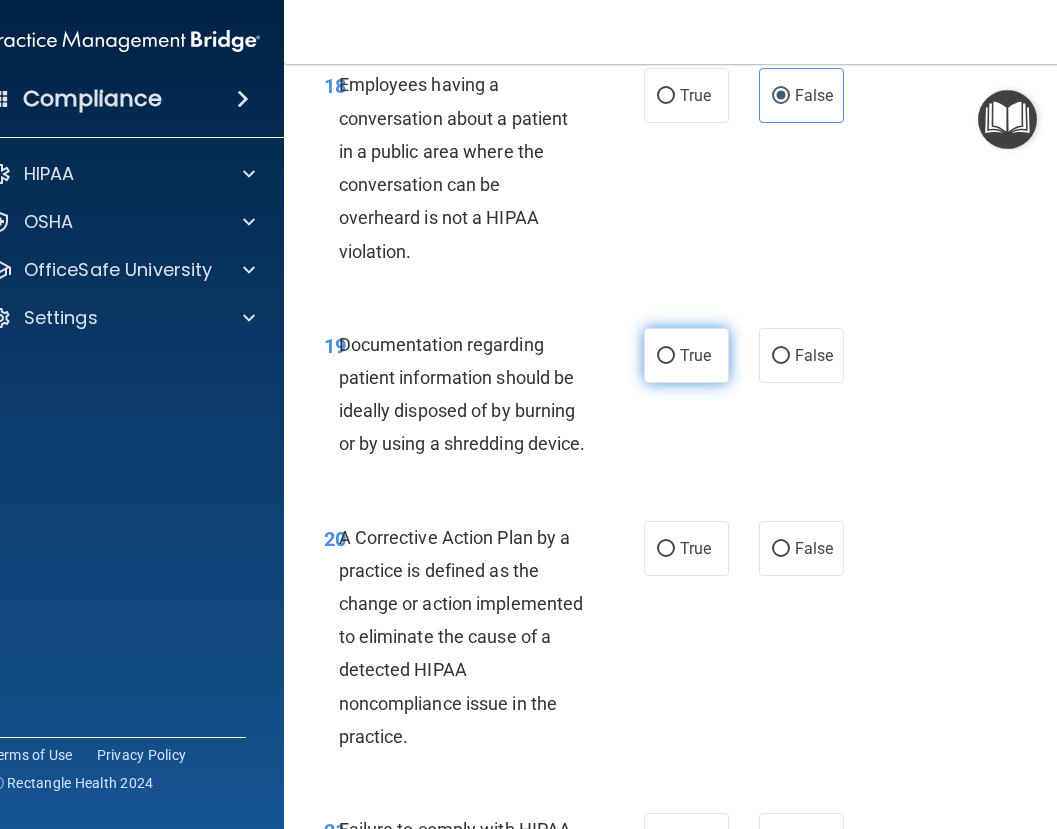 click on "True" at bounding box center (666, 356) 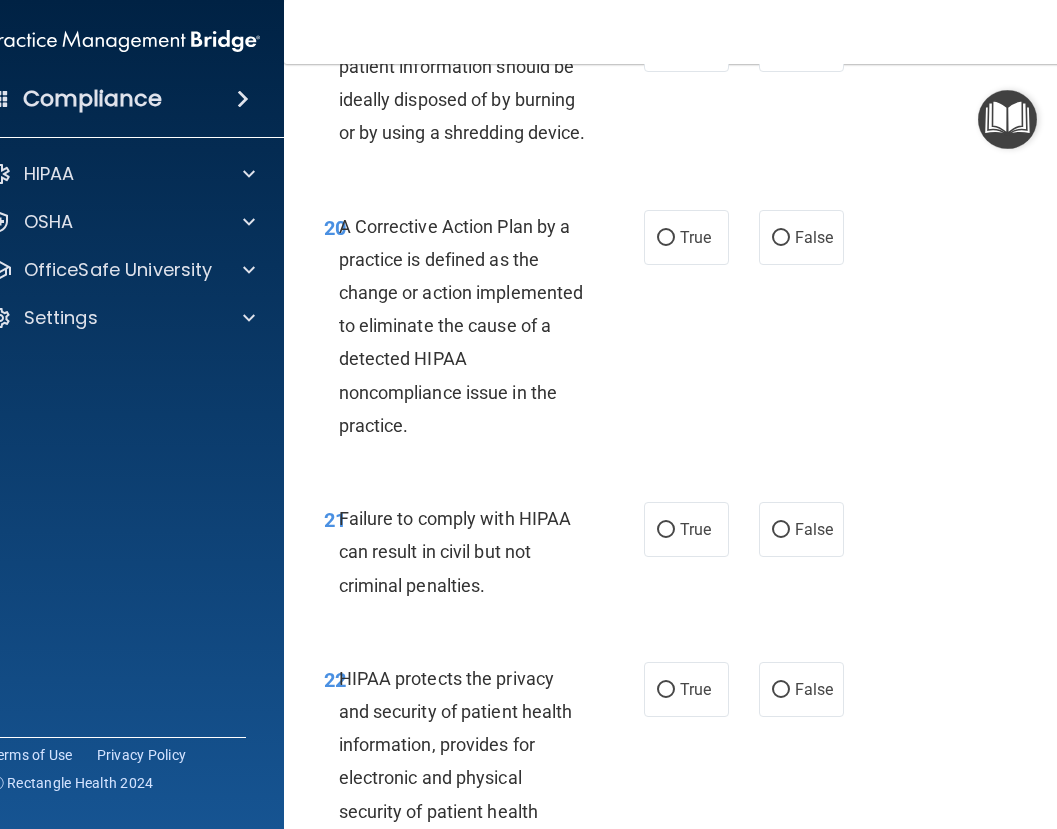 scroll, scrollTop: 4400, scrollLeft: 0, axis: vertical 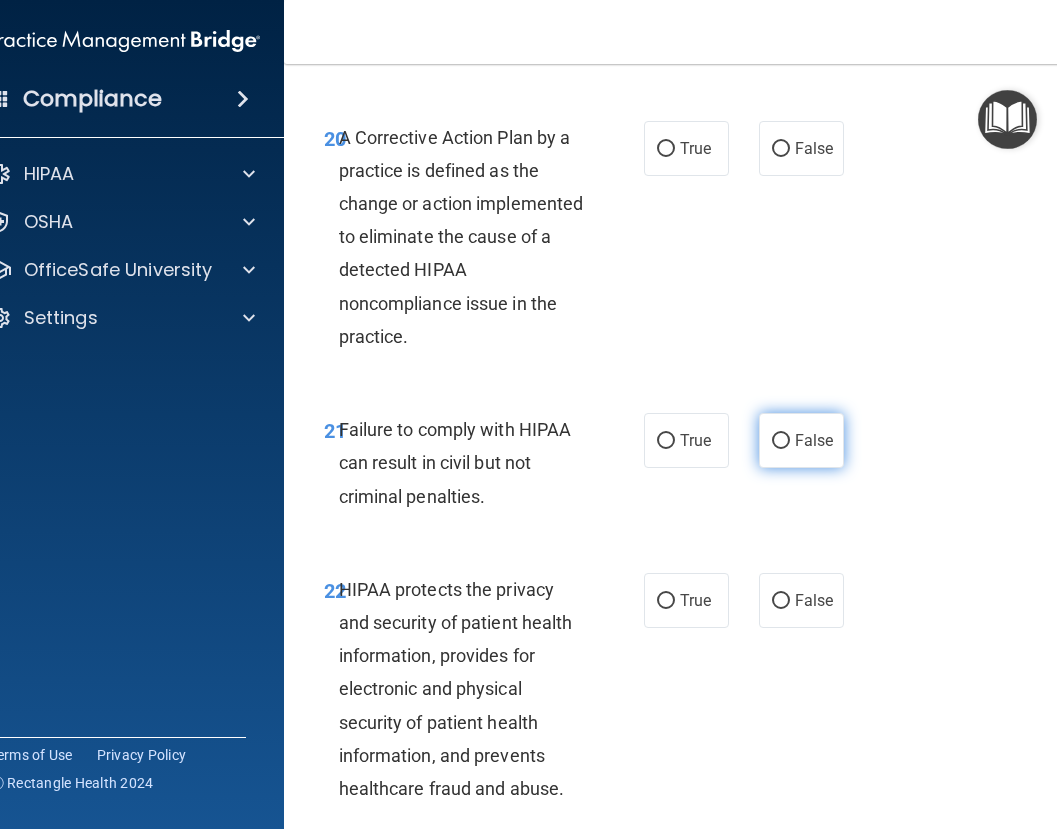 click on "False" at bounding box center (801, 440) 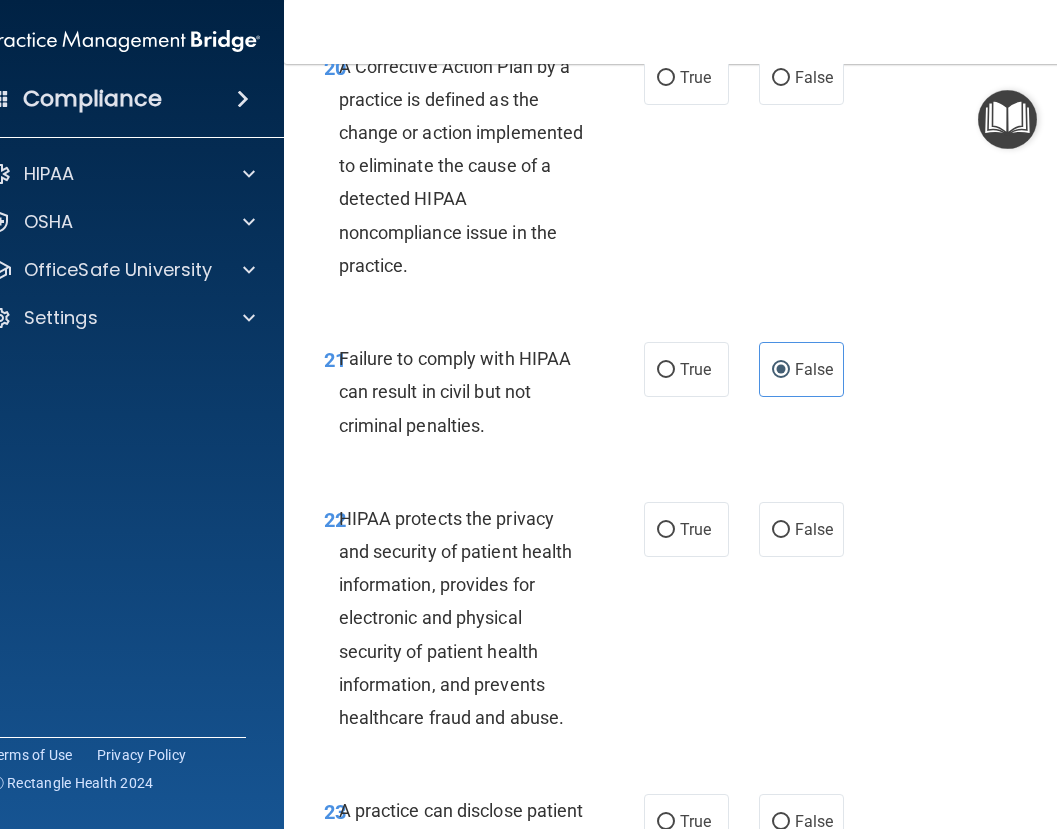 scroll, scrollTop: 4600, scrollLeft: 0, axis: vertical 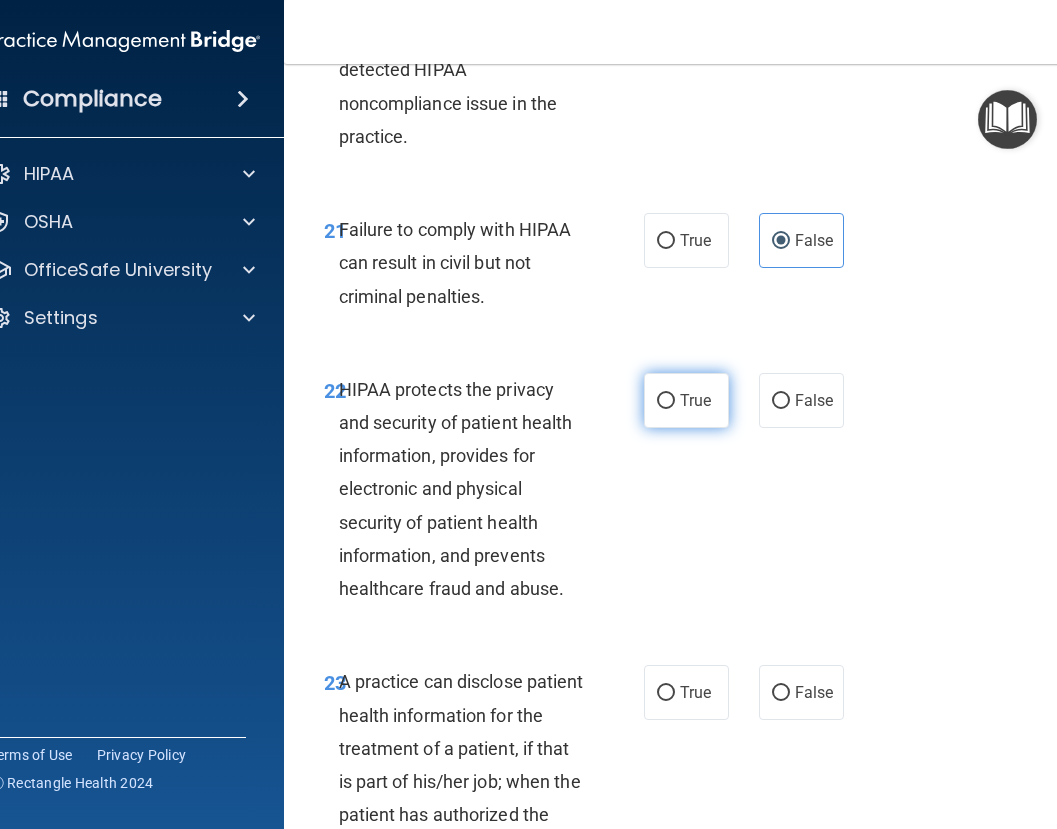 click on "True" at bounding box center [686, 400] 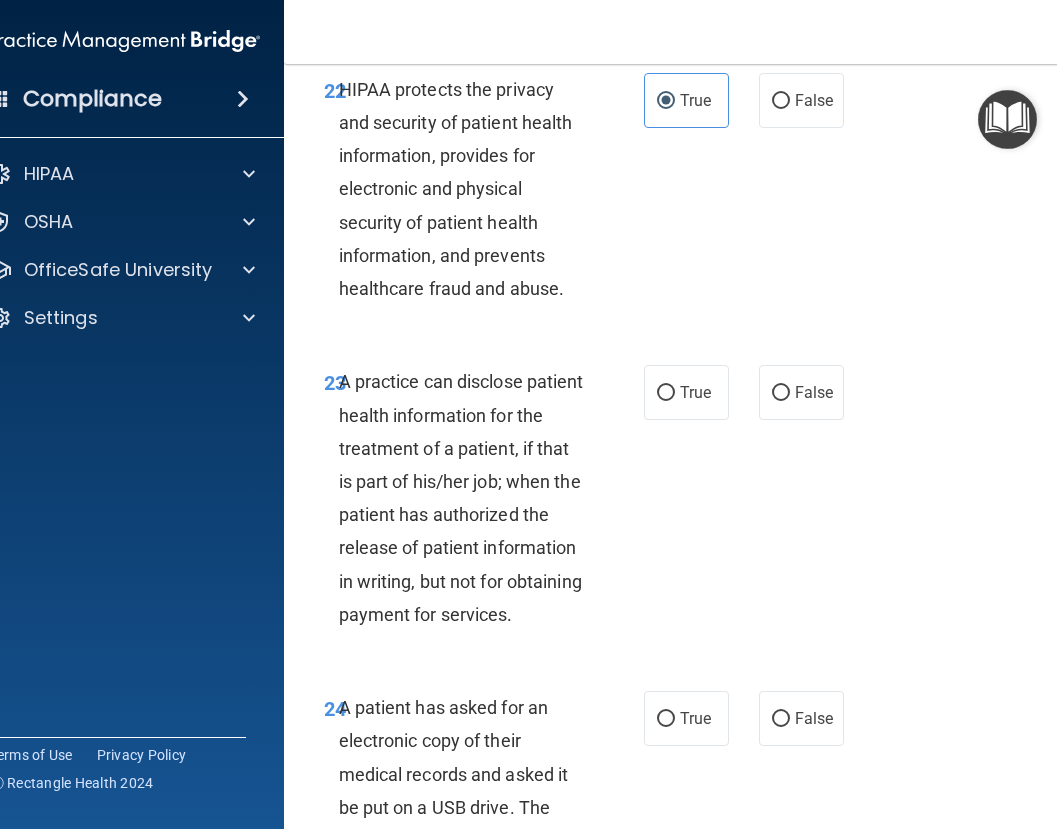scroll, scrollTop: 5000, scrollLeft: 0, axis: vertical 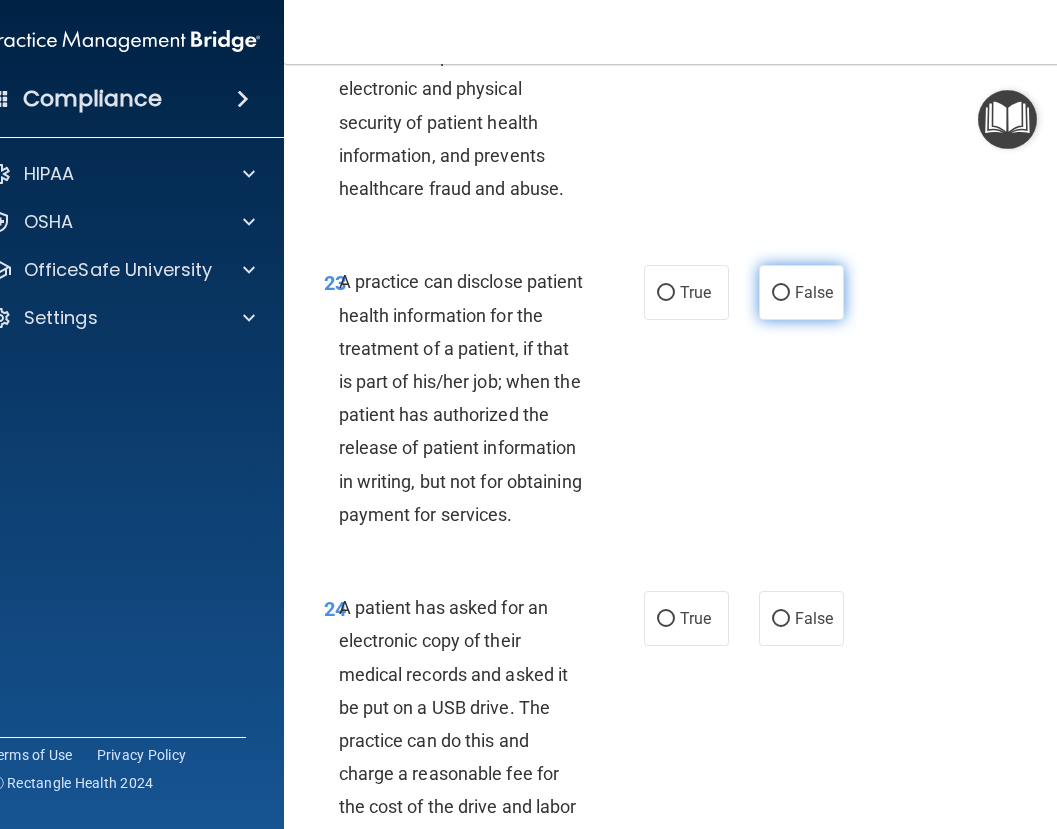 click on "False" at bounding box center [801, 292] 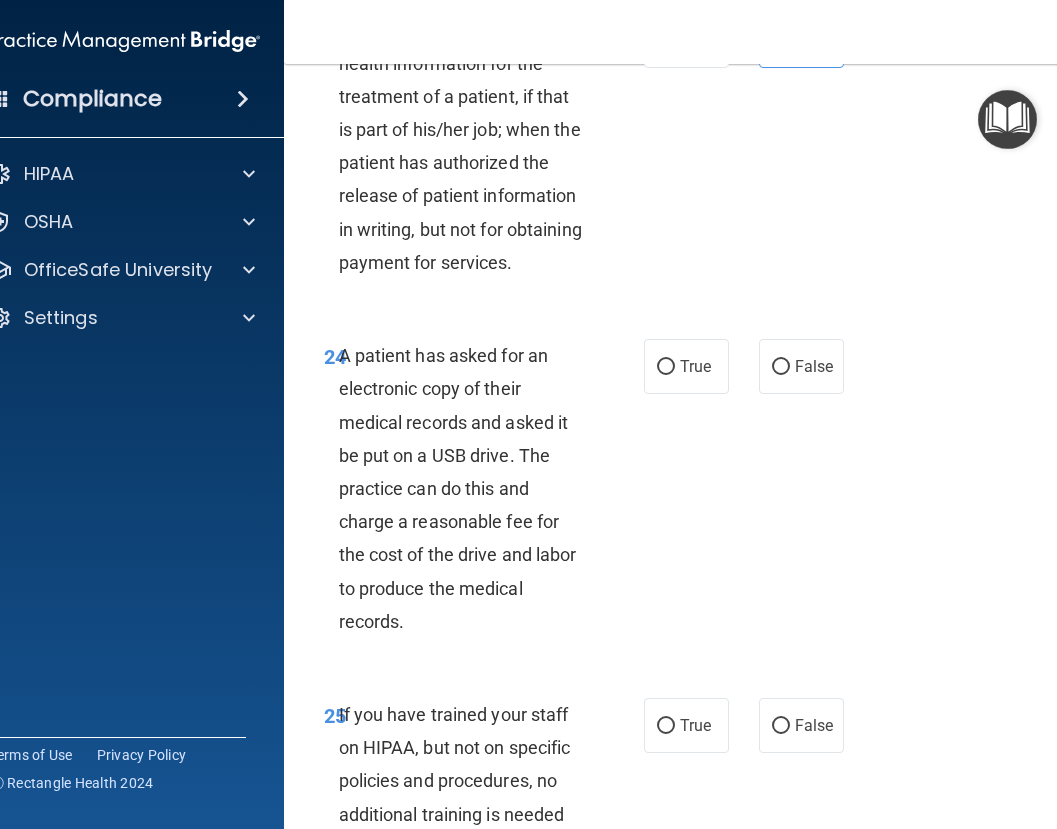 scroll, scrollTop: 5300, scrollLeft: 0, axis: vertical 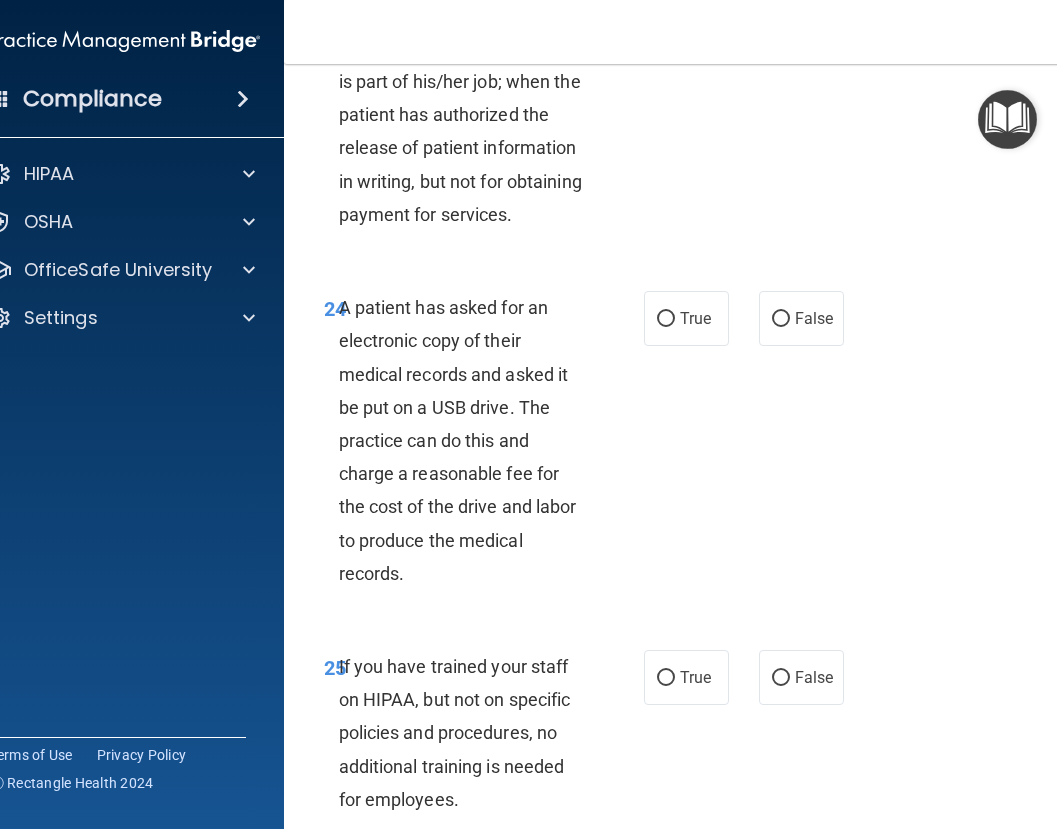 drag, startPoint x: 683, startPoint y: 448, endPoint x: 661, endPoint y: 494, distance: 50.990196 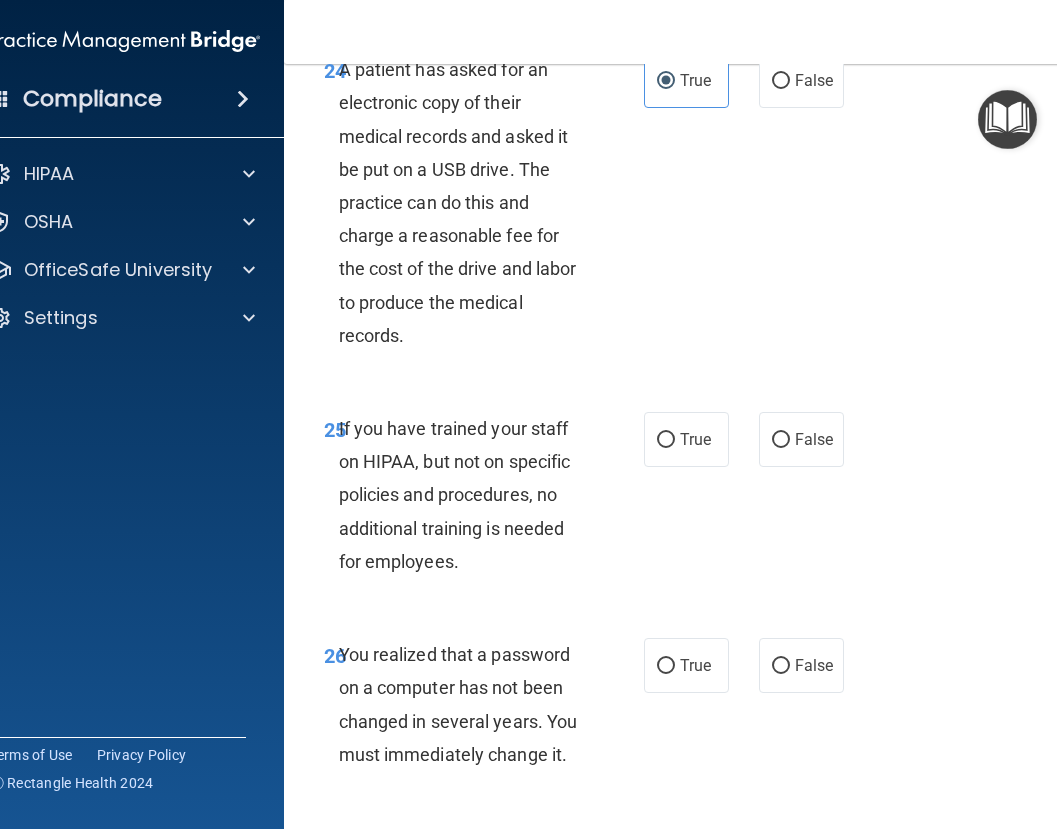 scroll, scrollTop: 5600, scrollLeft: 0, axis: vertical 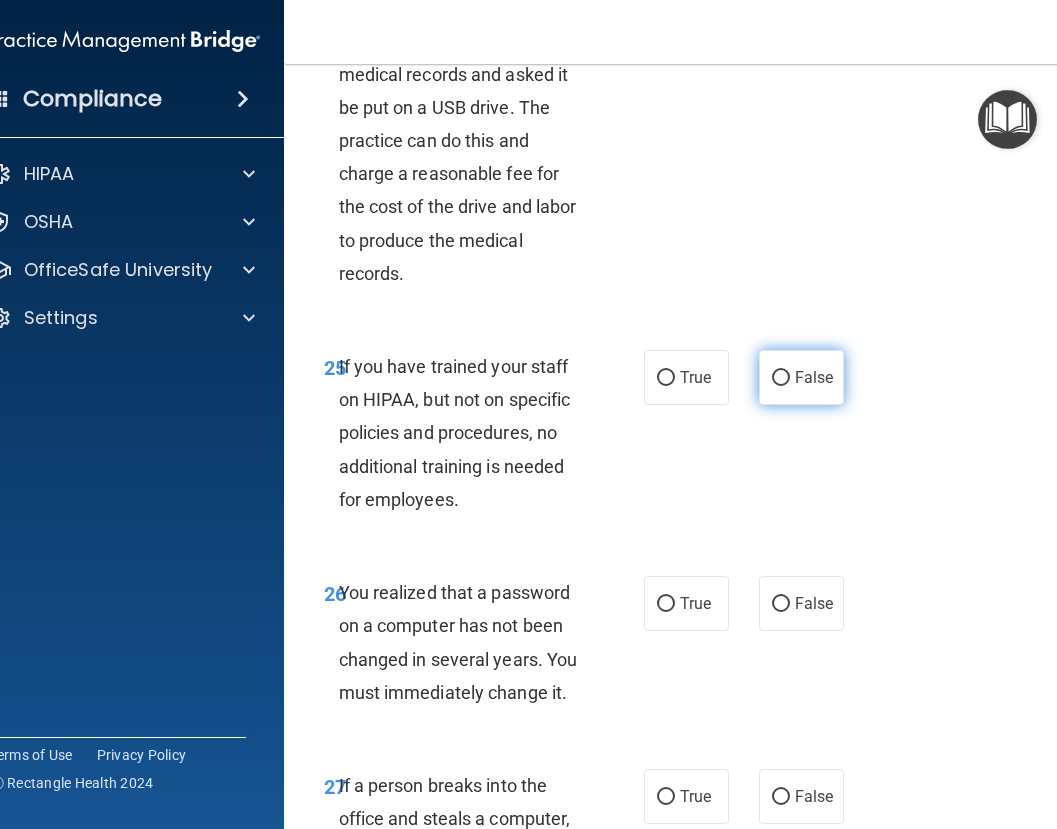 click on "False" at bounding box center [814, 377] 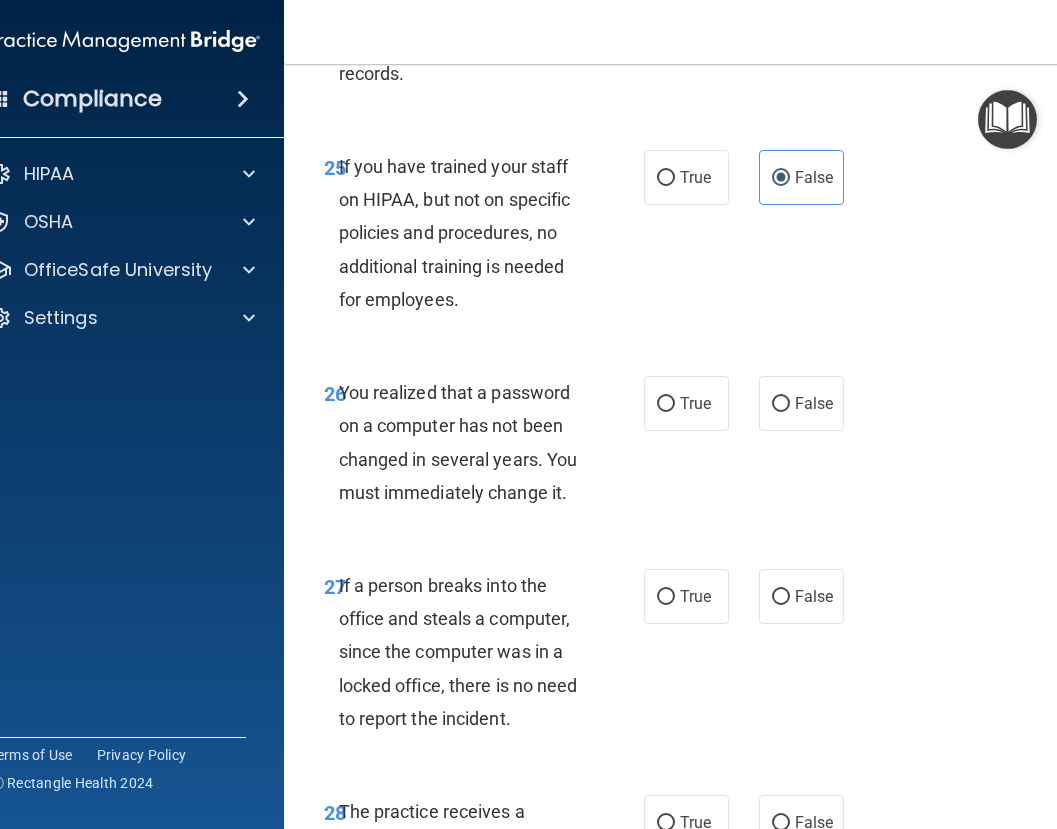 scroll, scrollTop: 5900, scrollLeft: 0, axis: vertical 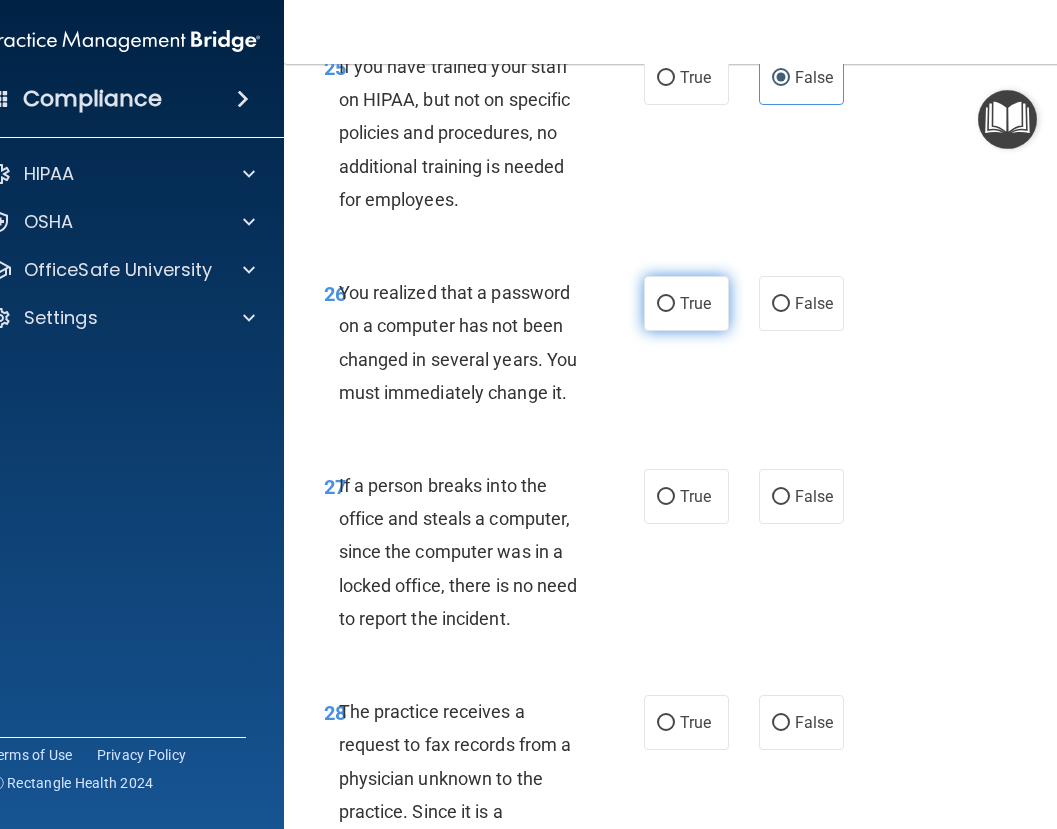 click on "True" at bounding box center (686, 303) 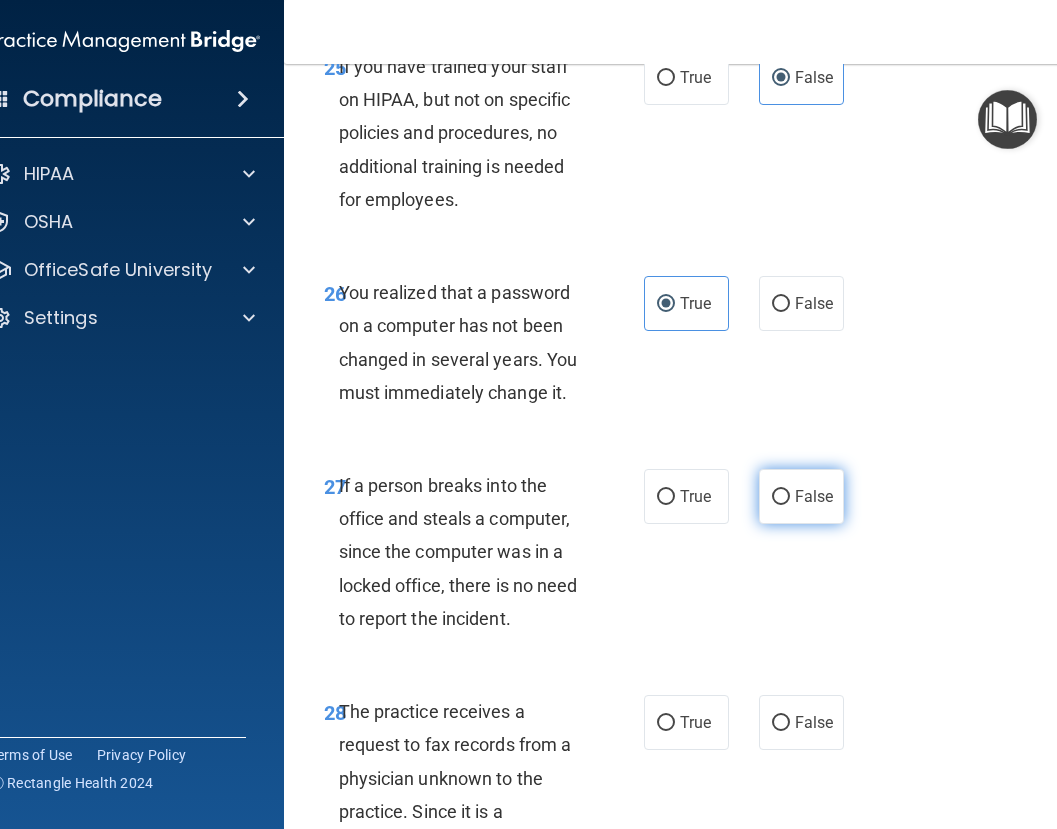 click on "False" at bounding box center [801, 496] 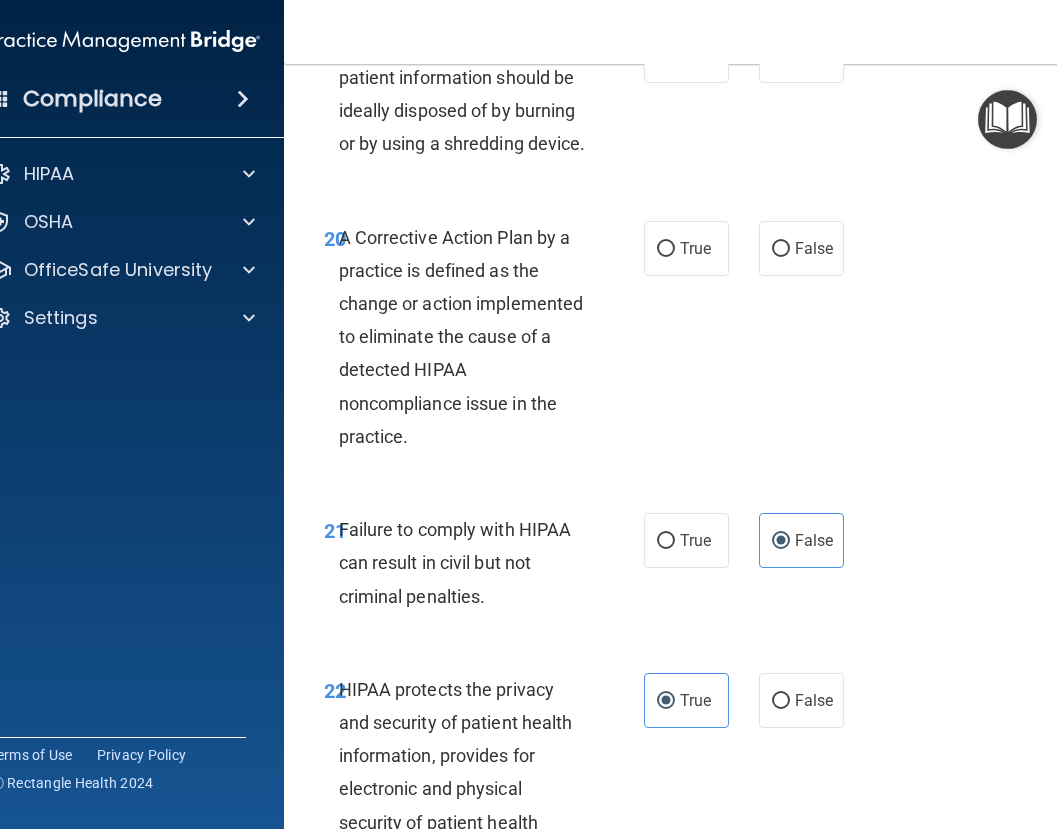 scroll, scrollTop: 4200, scrollLeft: 0, axis: vertical 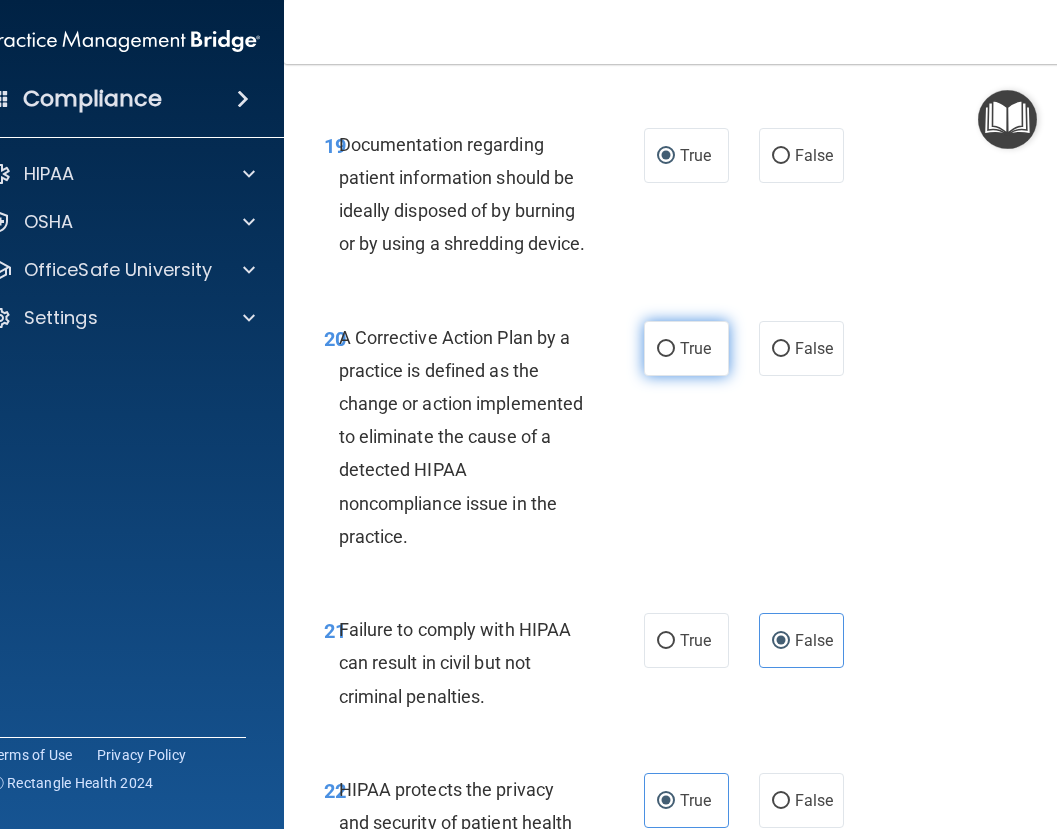 click on "True" at bounding box center (686, 348) 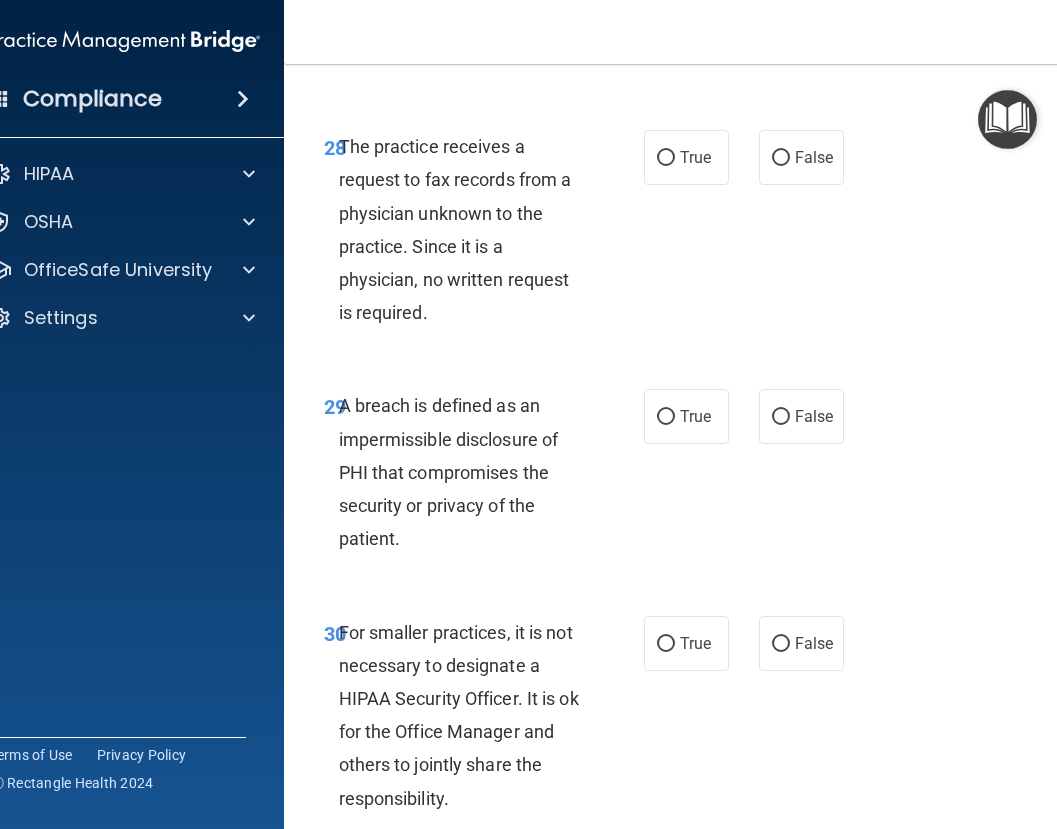 scroll, scrollTop: 6500, scrollLeft: 0, axis: vertical 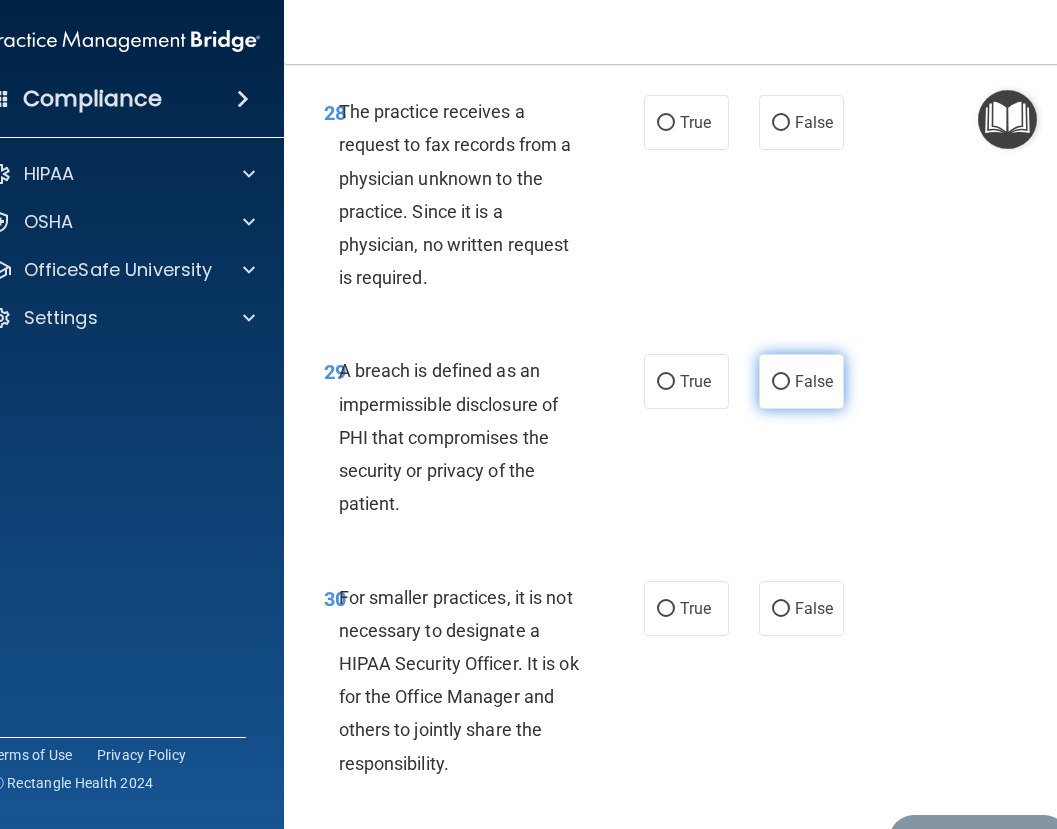 click on "False" at bounding box center [781, 382] 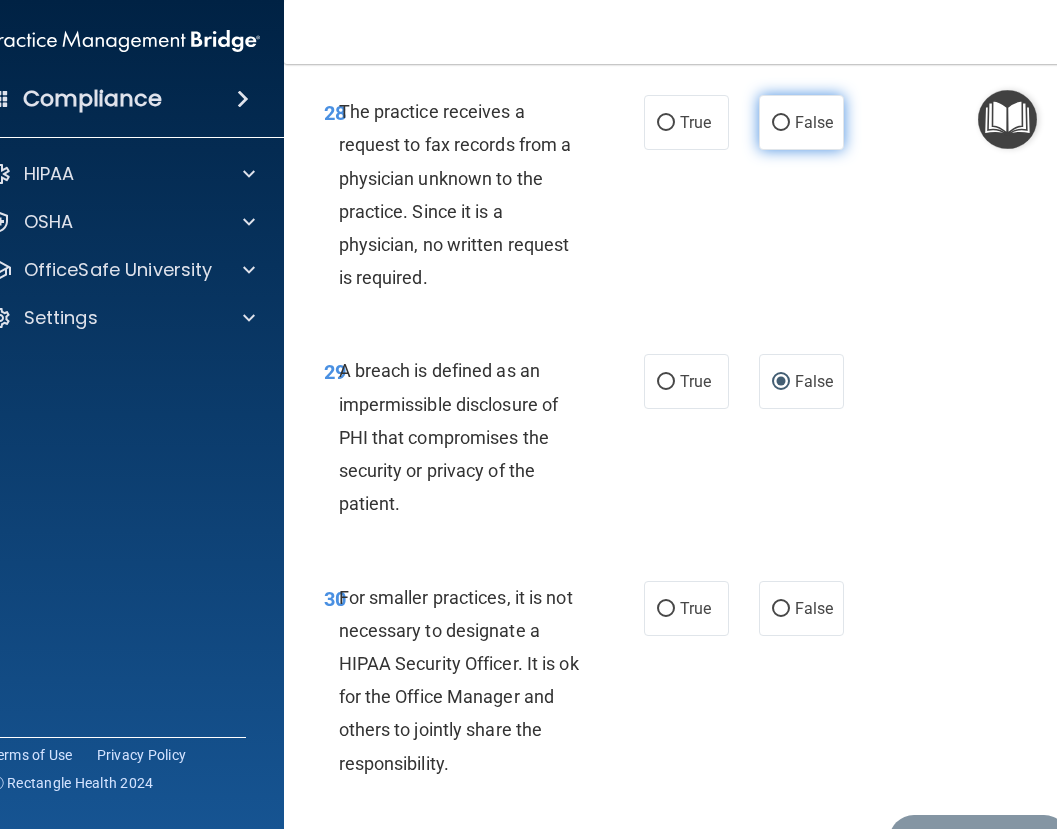click on "False" at bounding box center [781, 123] 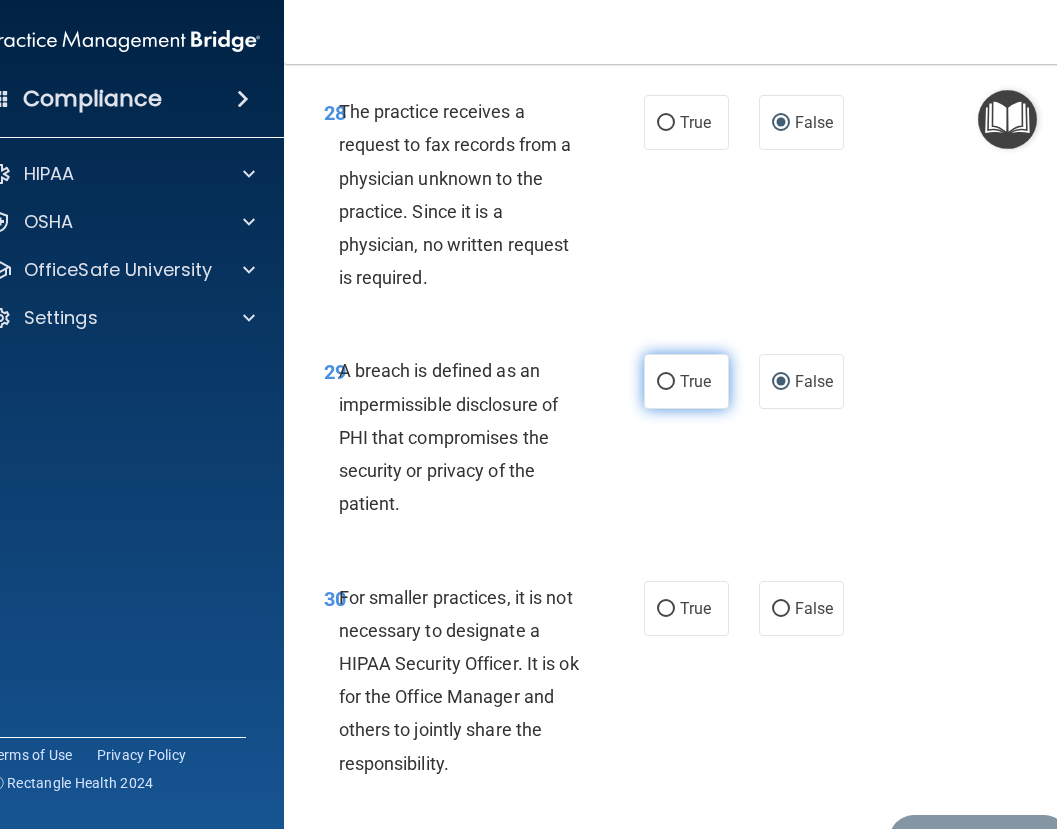 click on "True" at bounding box center [686, 381] 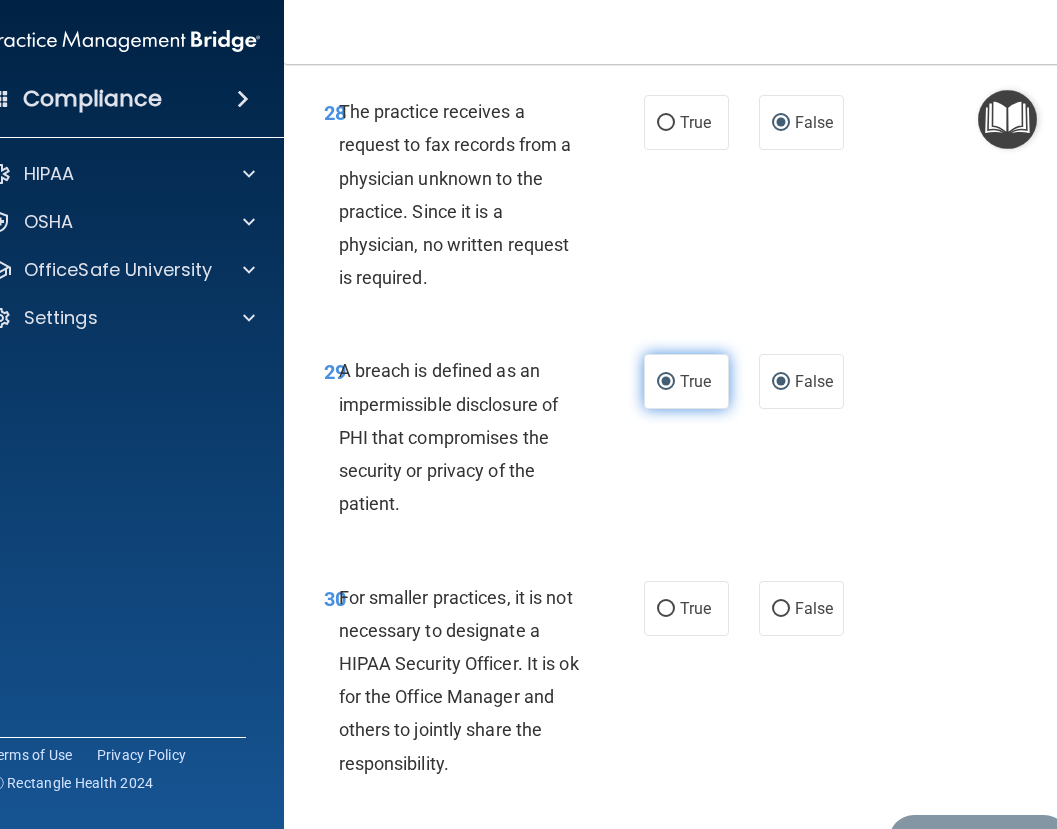radio on "false" 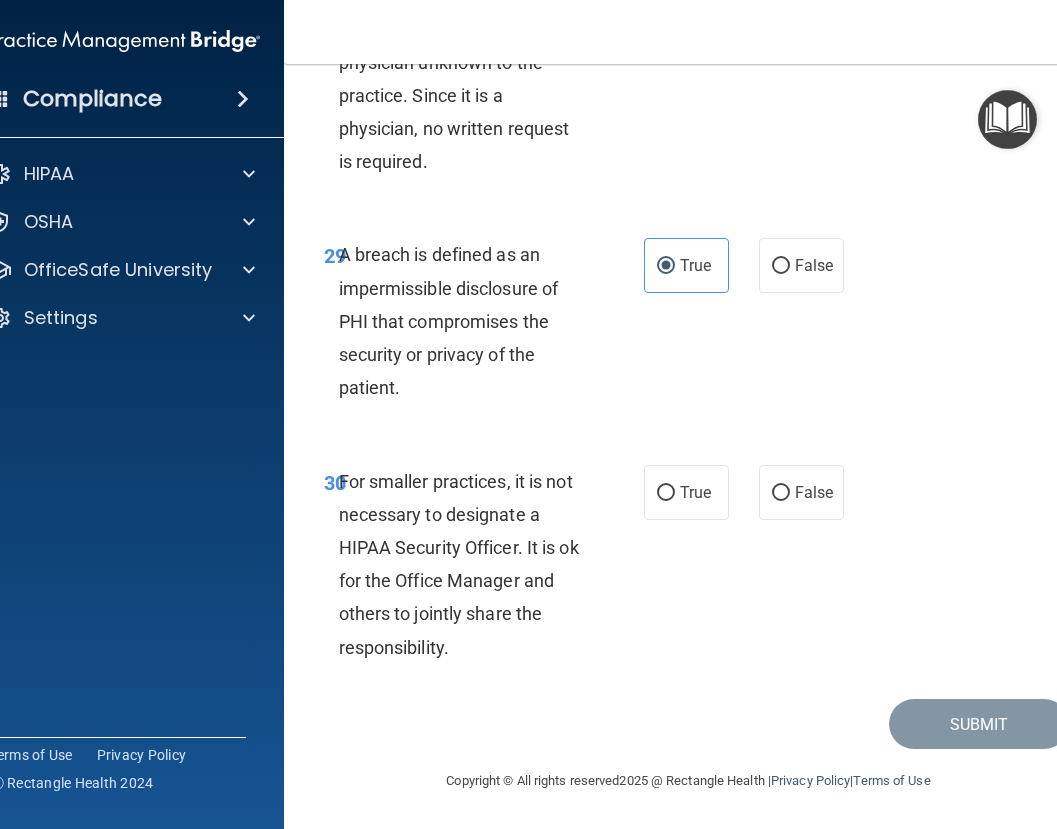 scroll, scrollTop: 6749, scrollLeft: 0, axis: vertical 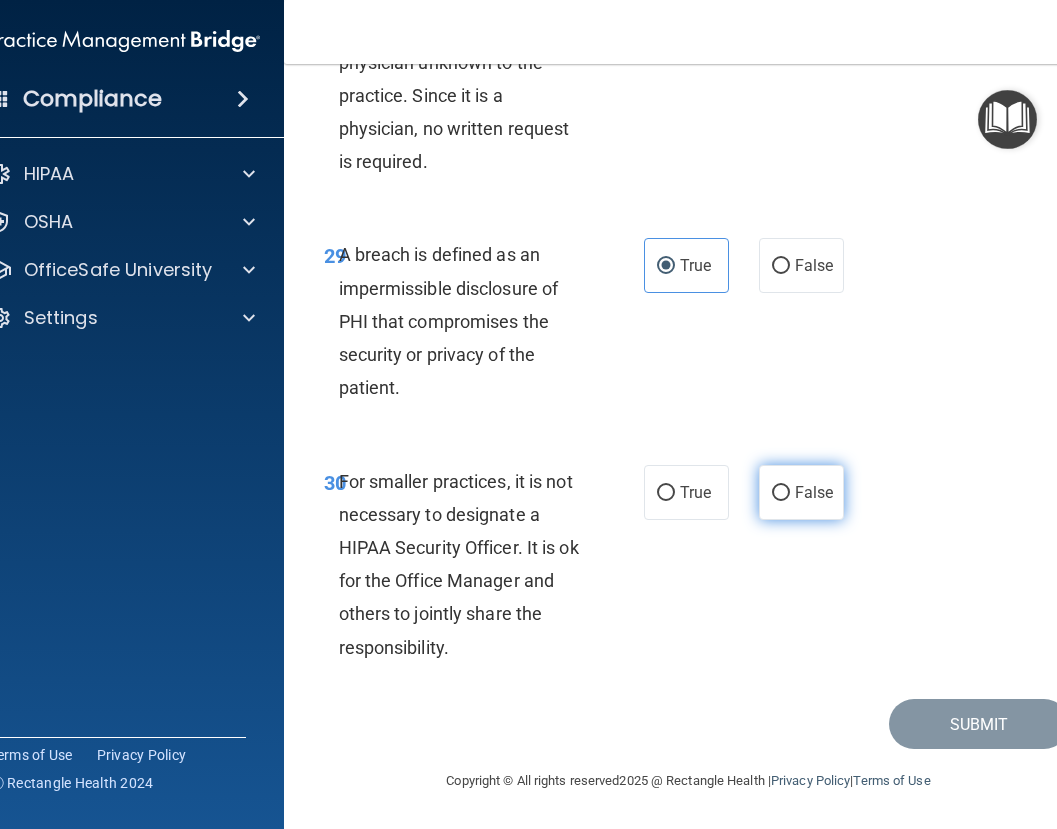 click on "False" at bounding box center [814, 492] 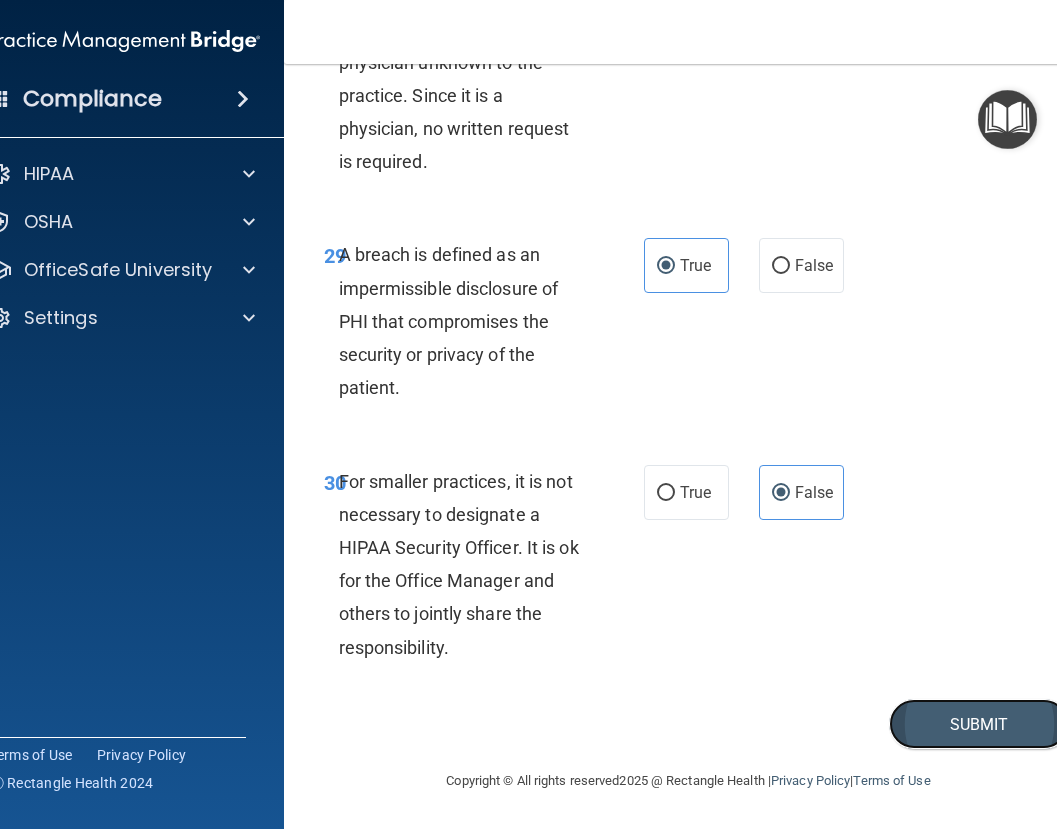click on "Submit" at bounding box center [979, 724] 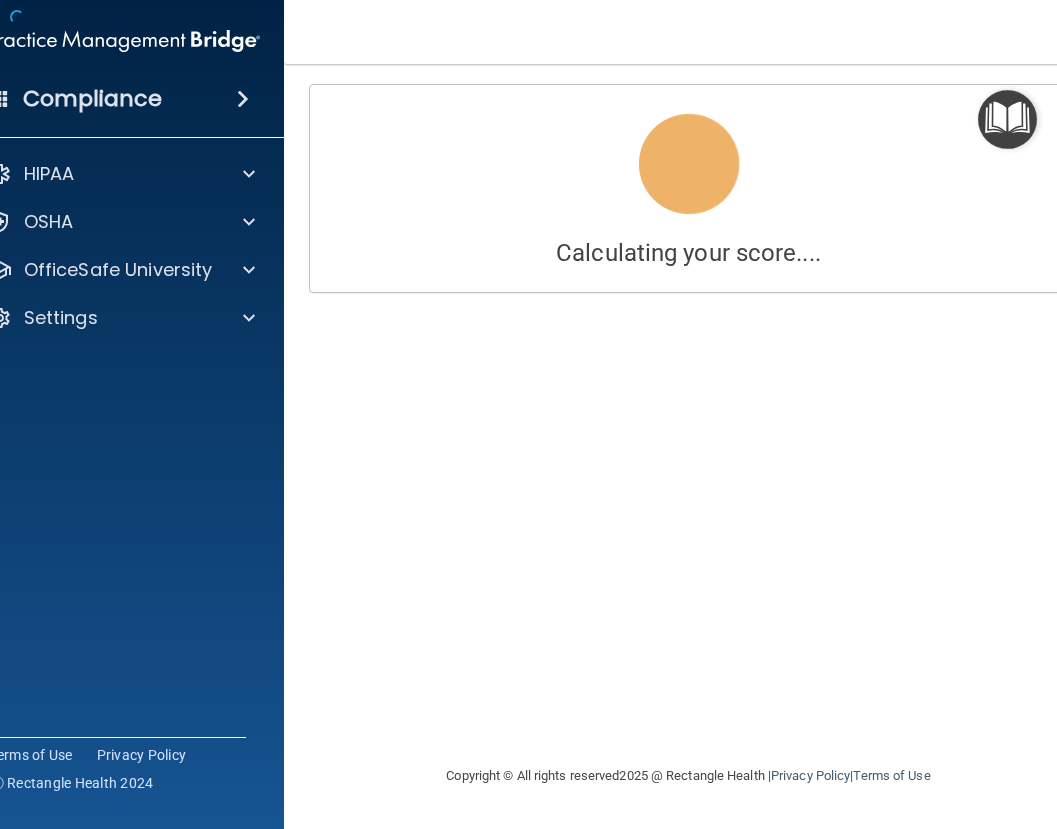 scroll, scrollTop: 0, scrollLeft: 0, axis: both 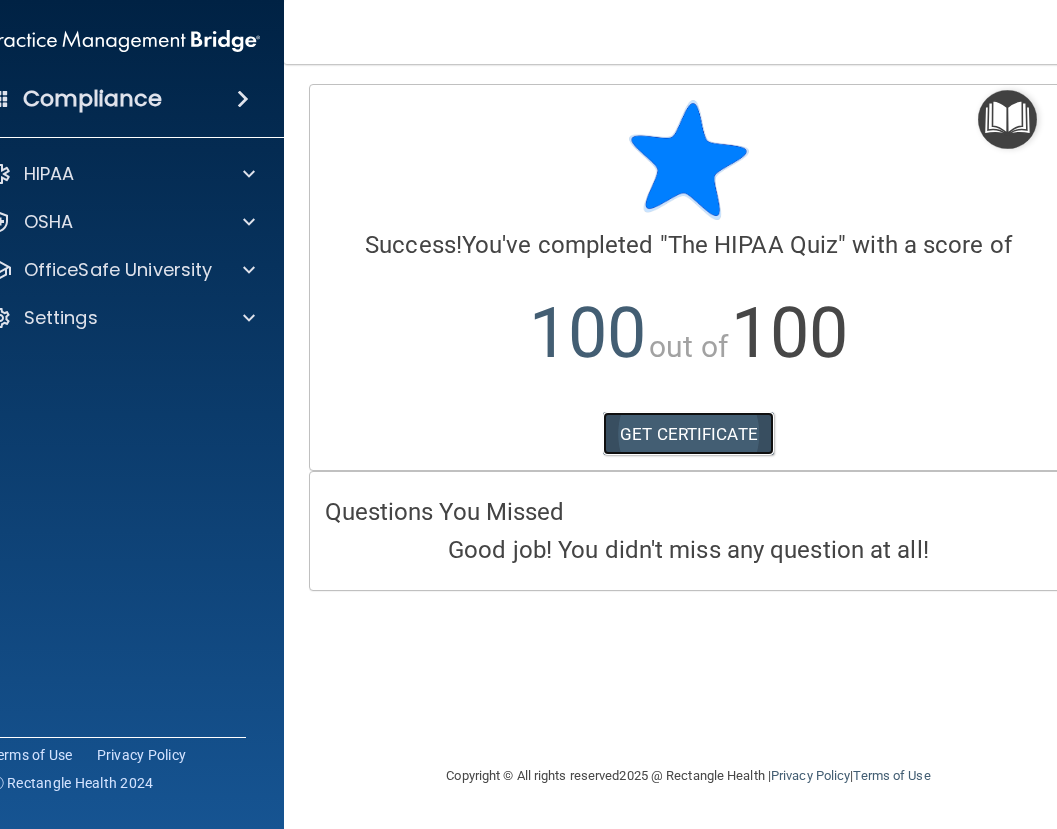 click on "GET CERTIFICATE" at bounding box center (688, 434) 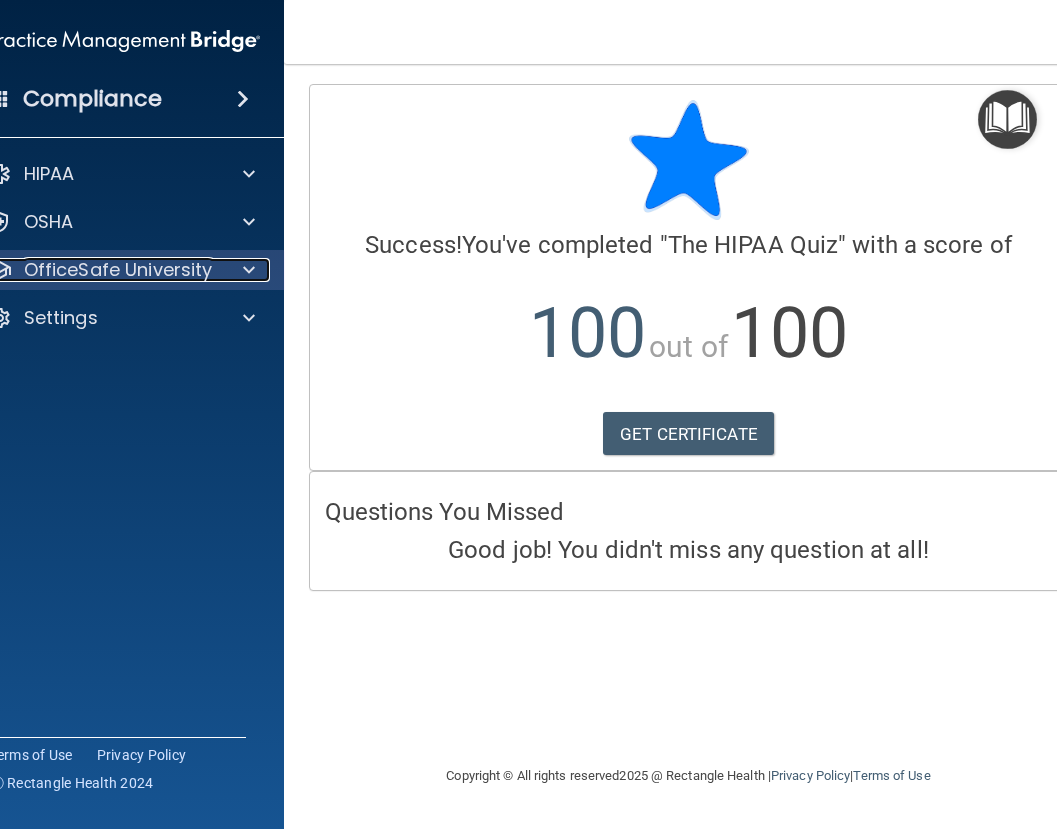 click on "OfficeSafe University" at bounding box center [118, 270] 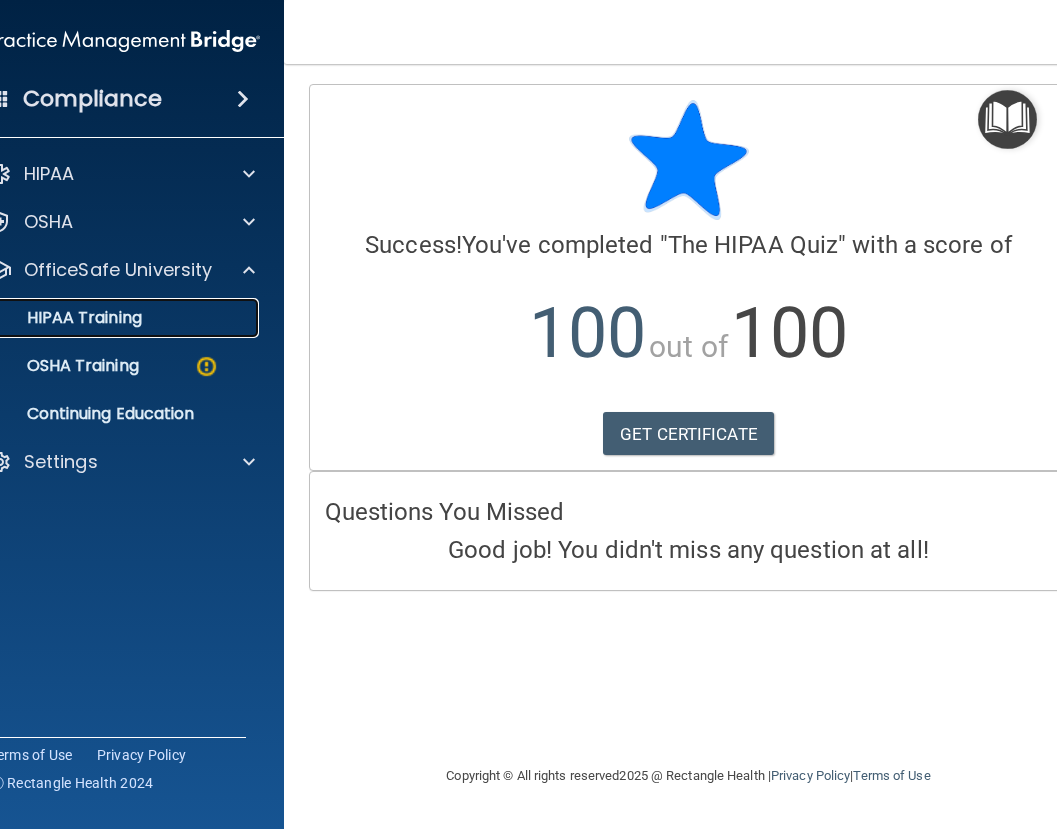click on "HIPAA Training" at bounding box center (59, 318) 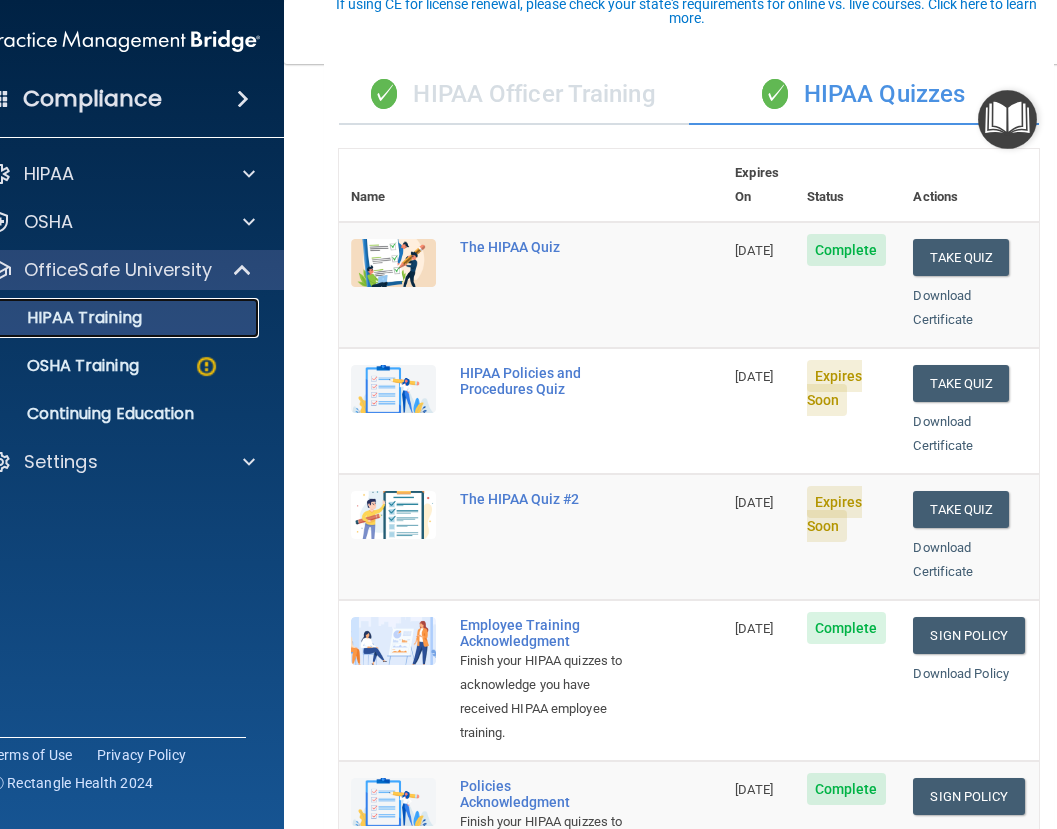 scroll, scrollTop: 200, scrollLeft: 0, axis: vertical 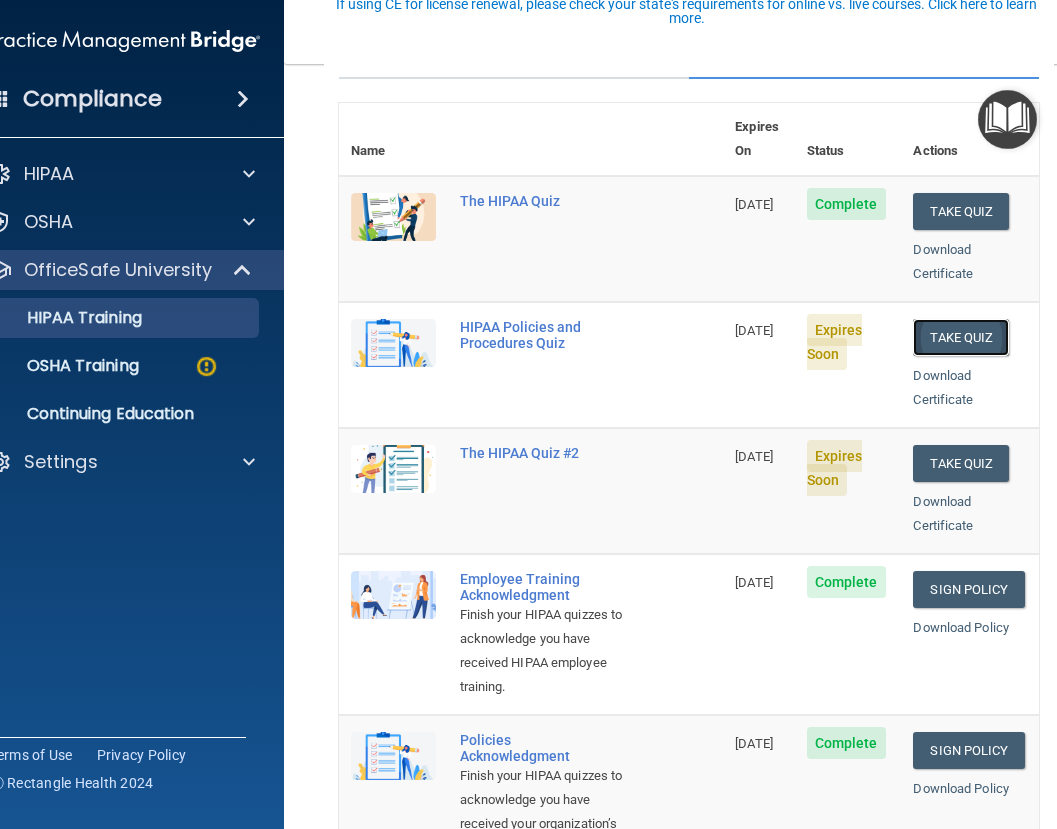 click on "Take Quiz" at bounding box center [961, 337] 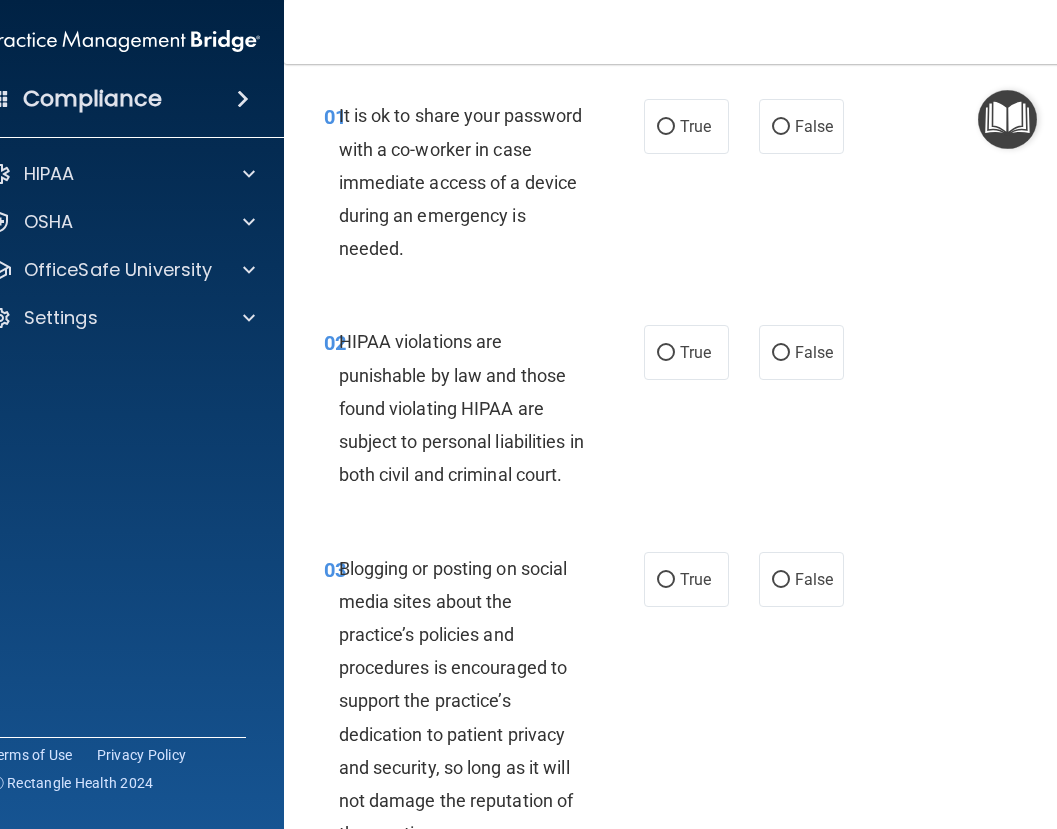 scroll, scrollTop: 0, scrollLeft: 0, axis: both 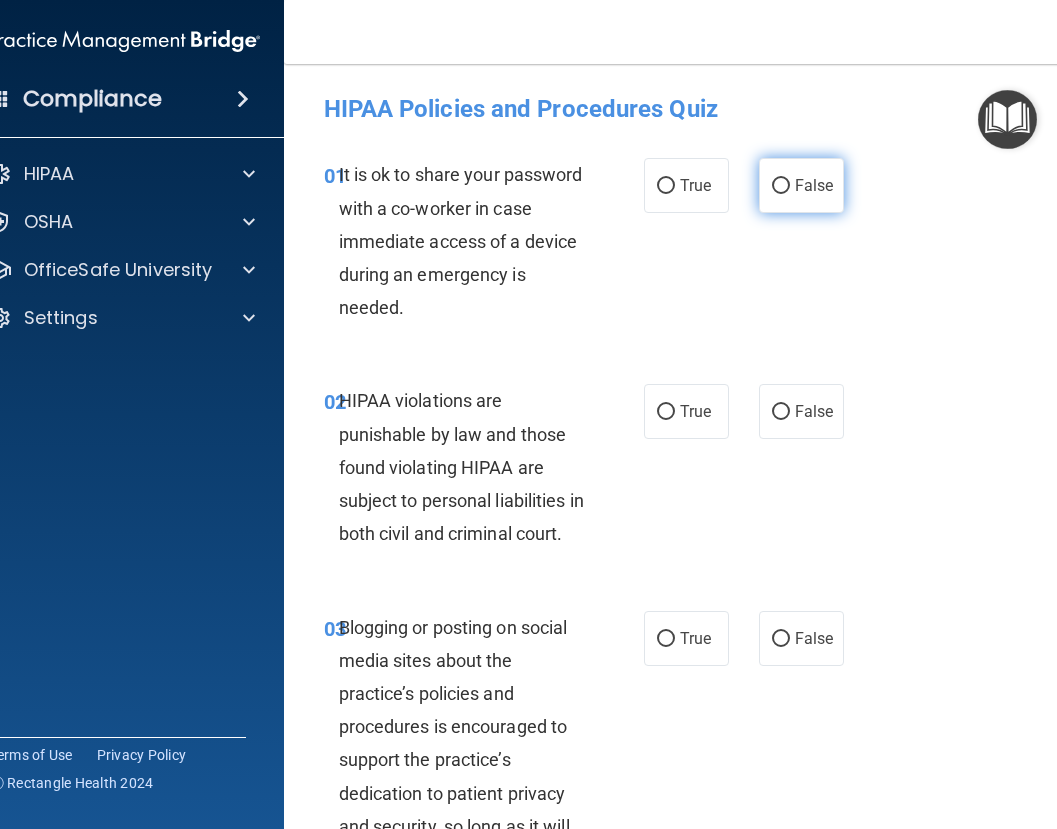 click on "False" at bounding box center [814, 185] 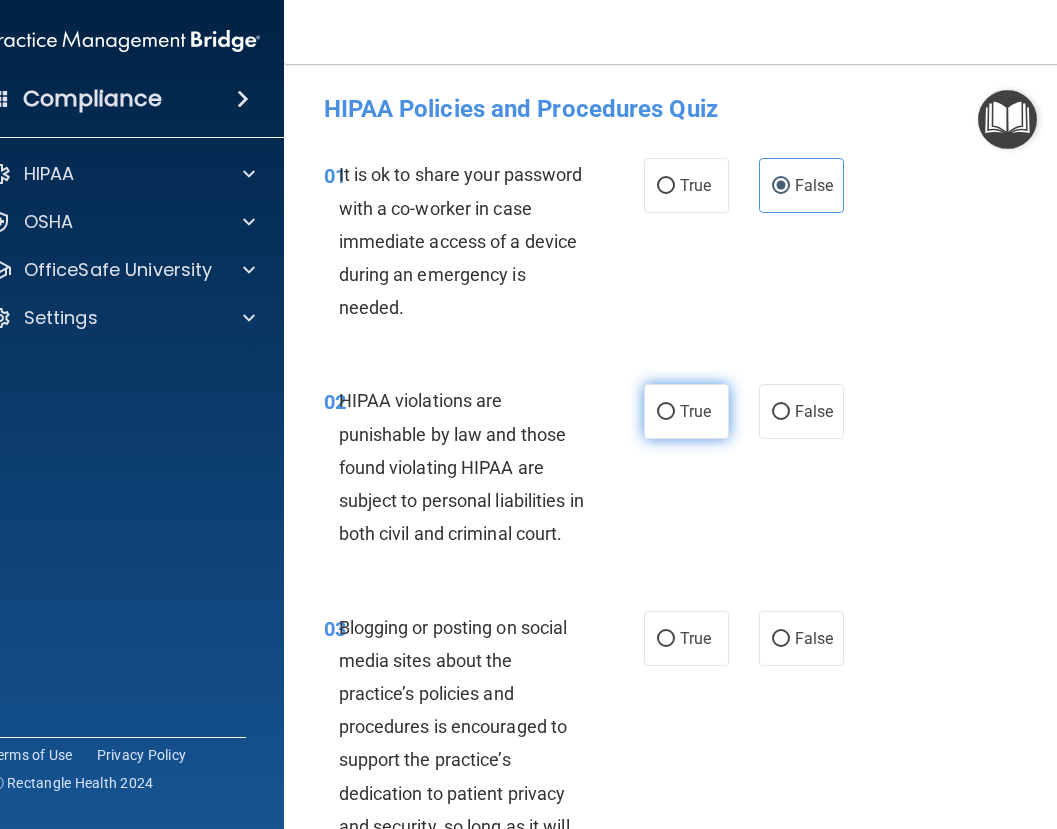 click on "True" at bounding box center [686, 411] 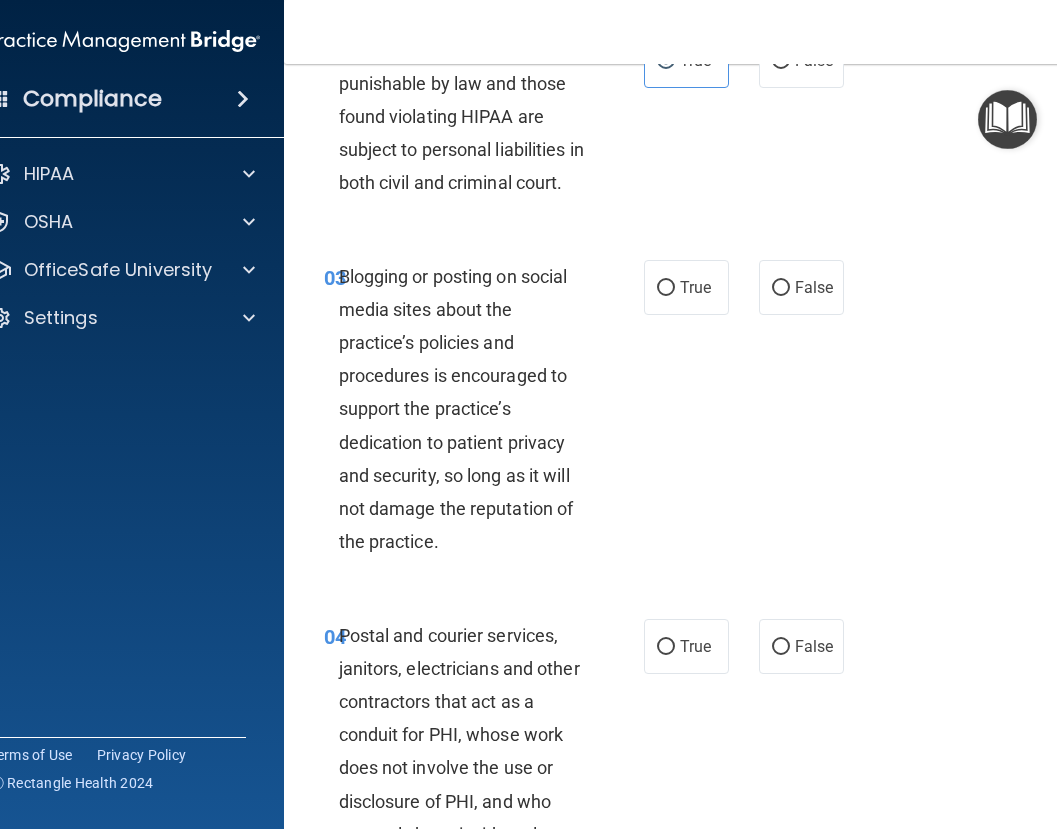 scroll, scrollTop: 400, scrollLeft: 0, axis: vertical 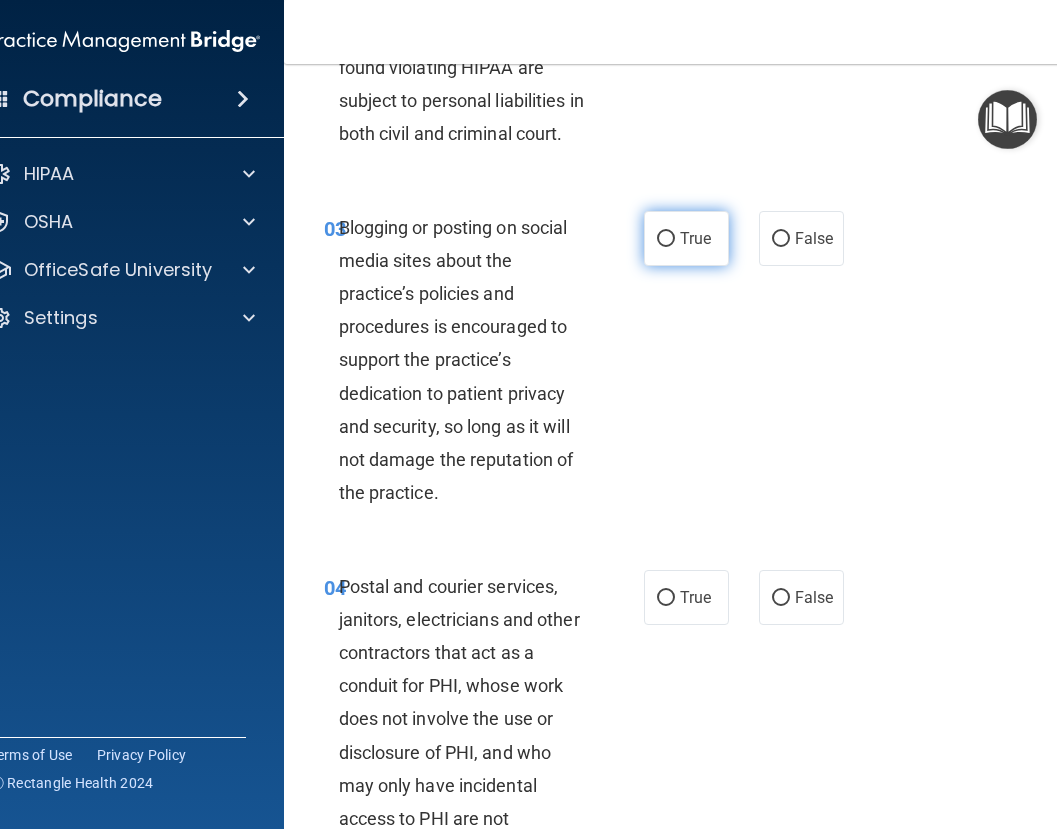 click on "True" at bounding box center [695, 238] 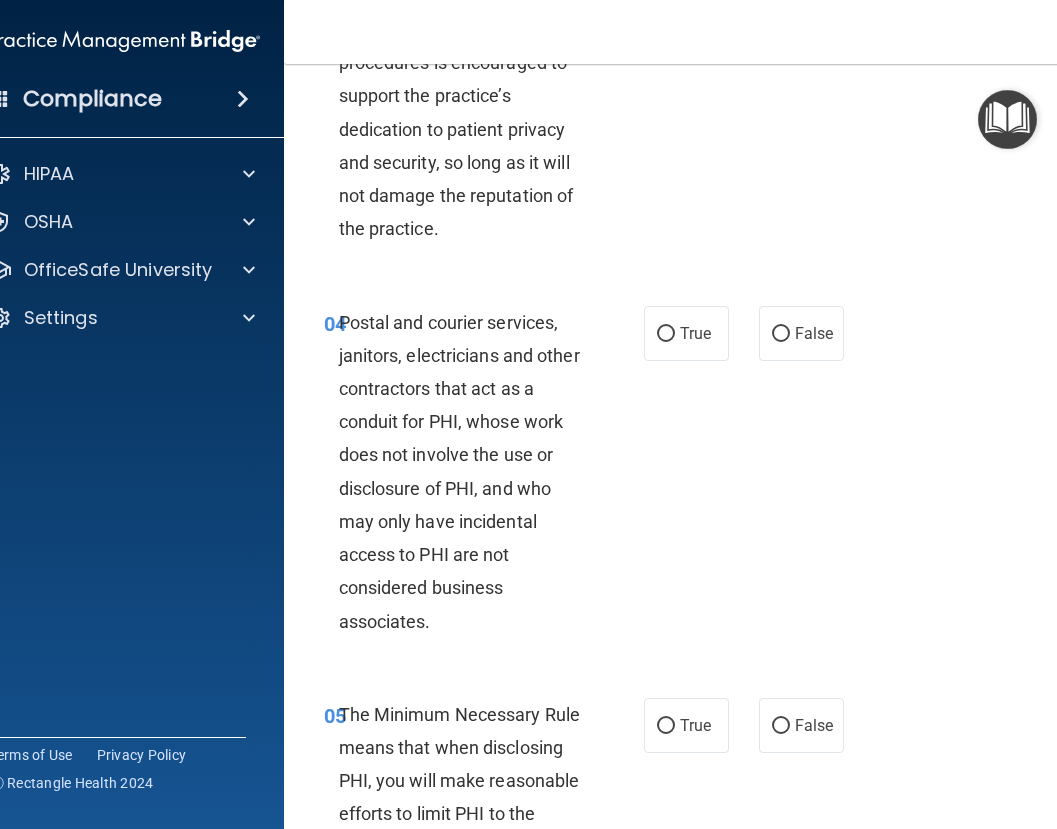 scroll, scrollTop: 700, scrollLeft: 0, axis: vertical 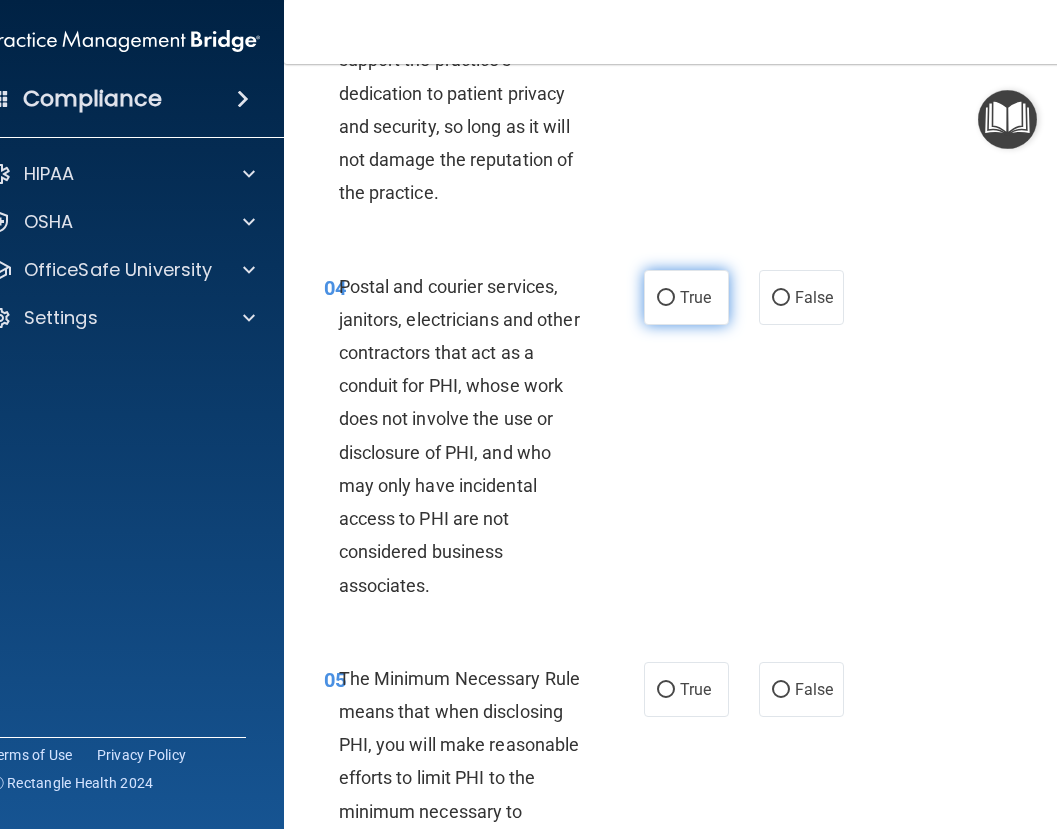 click on "True" at bounding box center (686, 297) 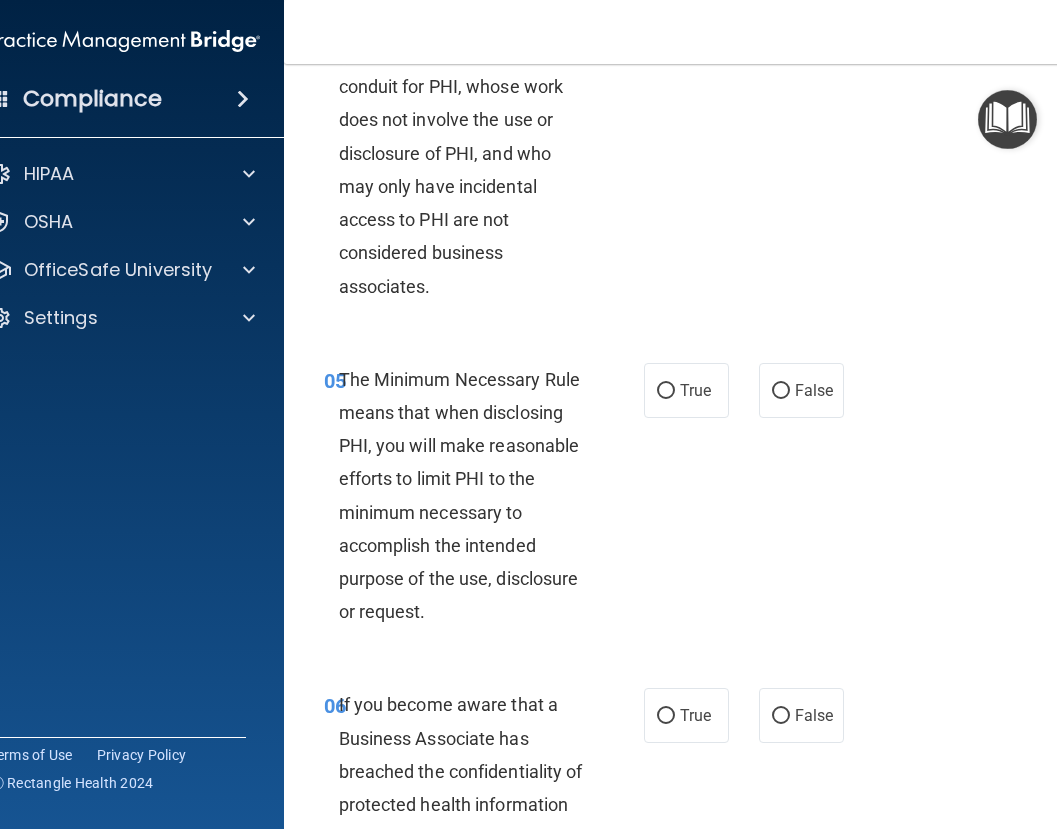scroll, scrollTop: 1000, scrollLeft: 0, axis: vertical 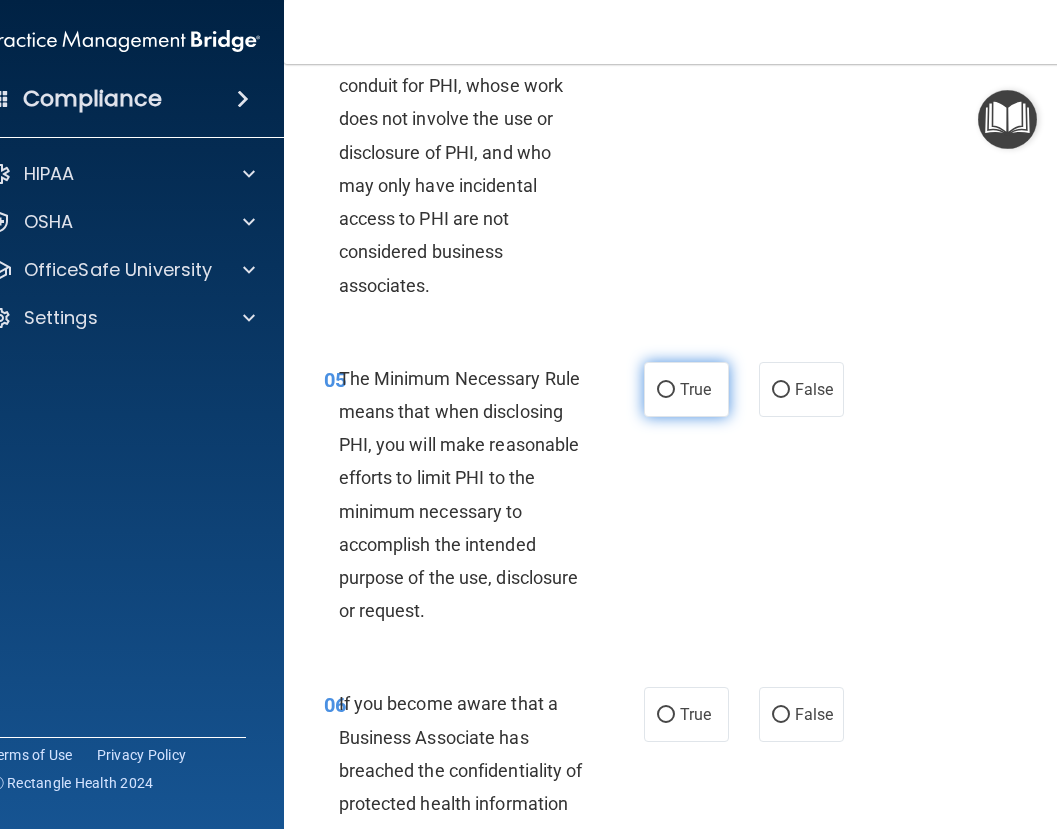 click on "True" at bounding box center [686, 389] 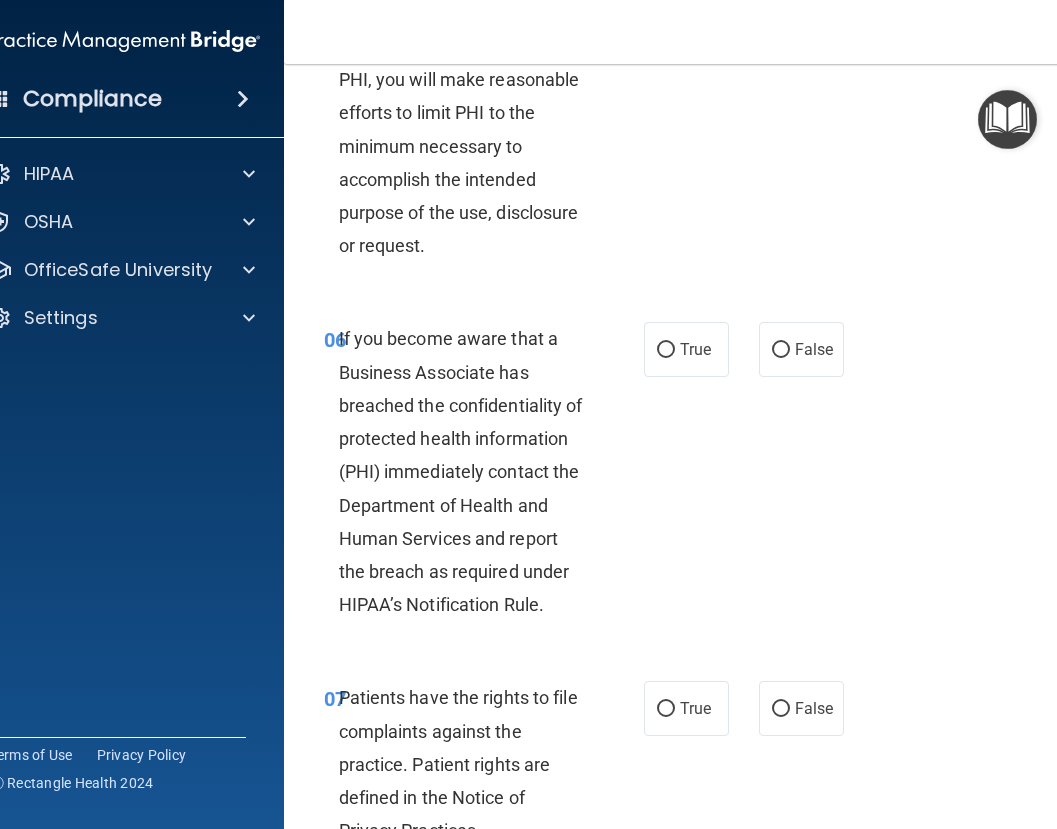 scroll, scrollTop: 1400, scrollLeft: 0, axis: vertical 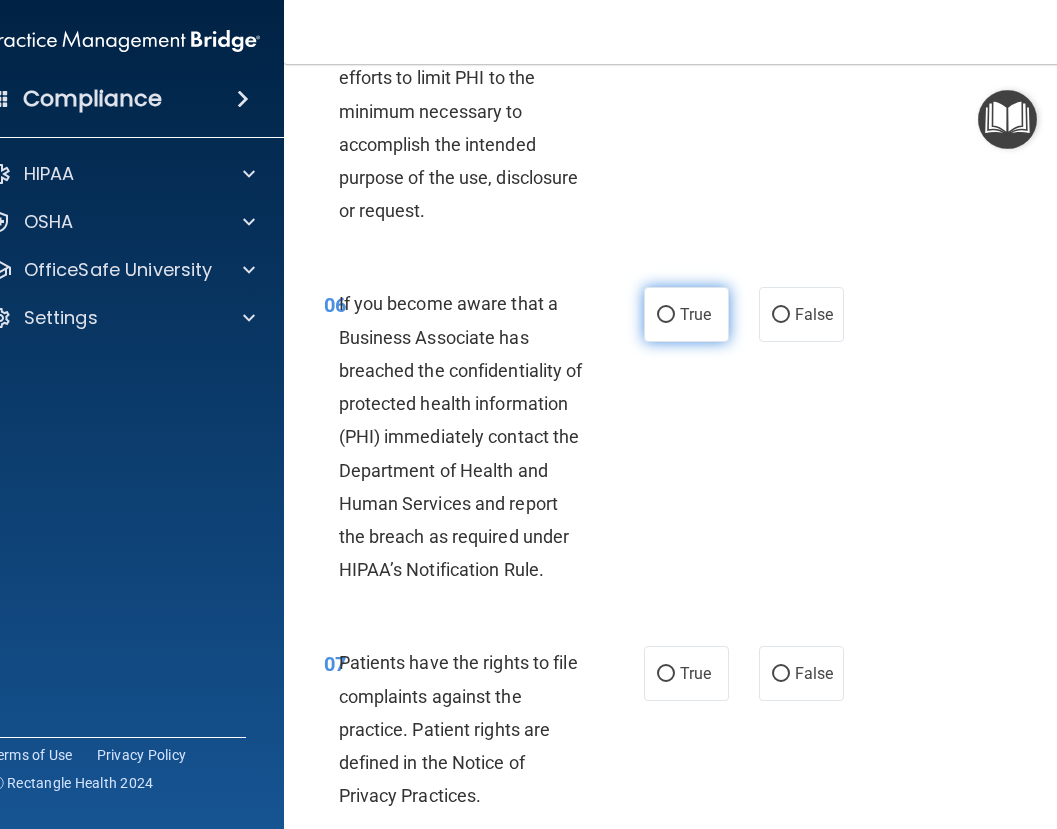 click on "True" at bounding box center [686, 314] 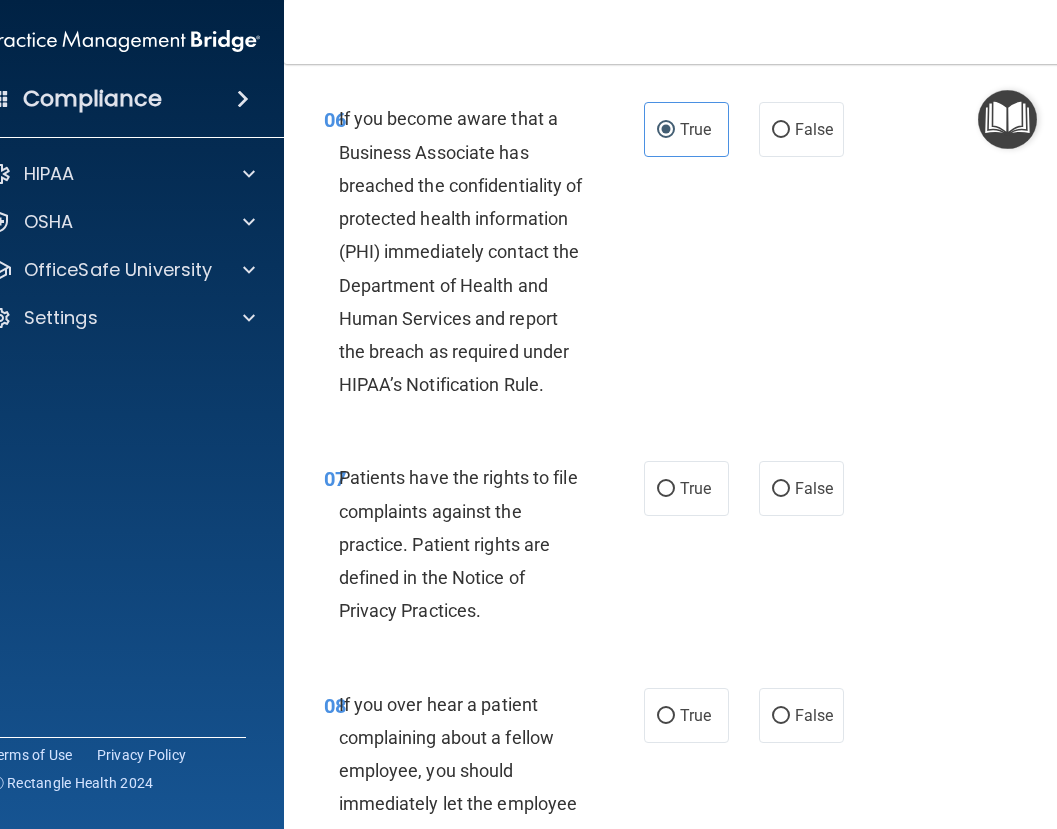 scroll, scrollTop: 1600, scrollLeft: 0, axis: vertical 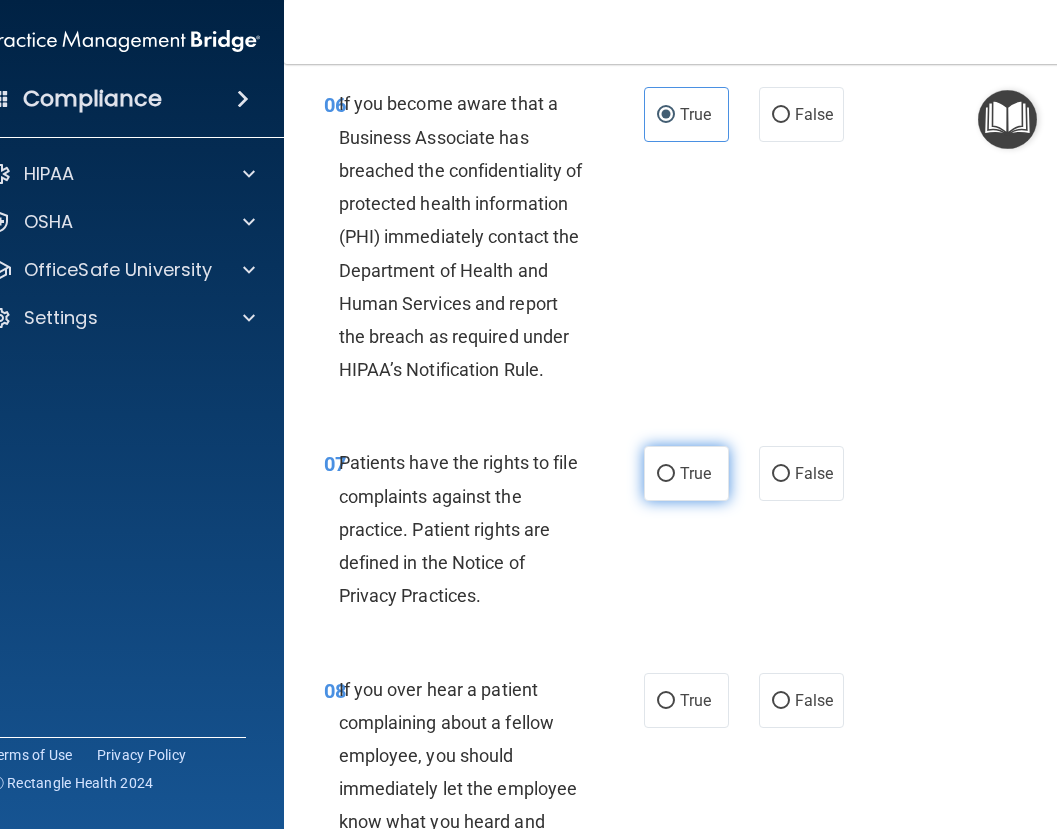 click on "True" at bounding box center (686, 473) 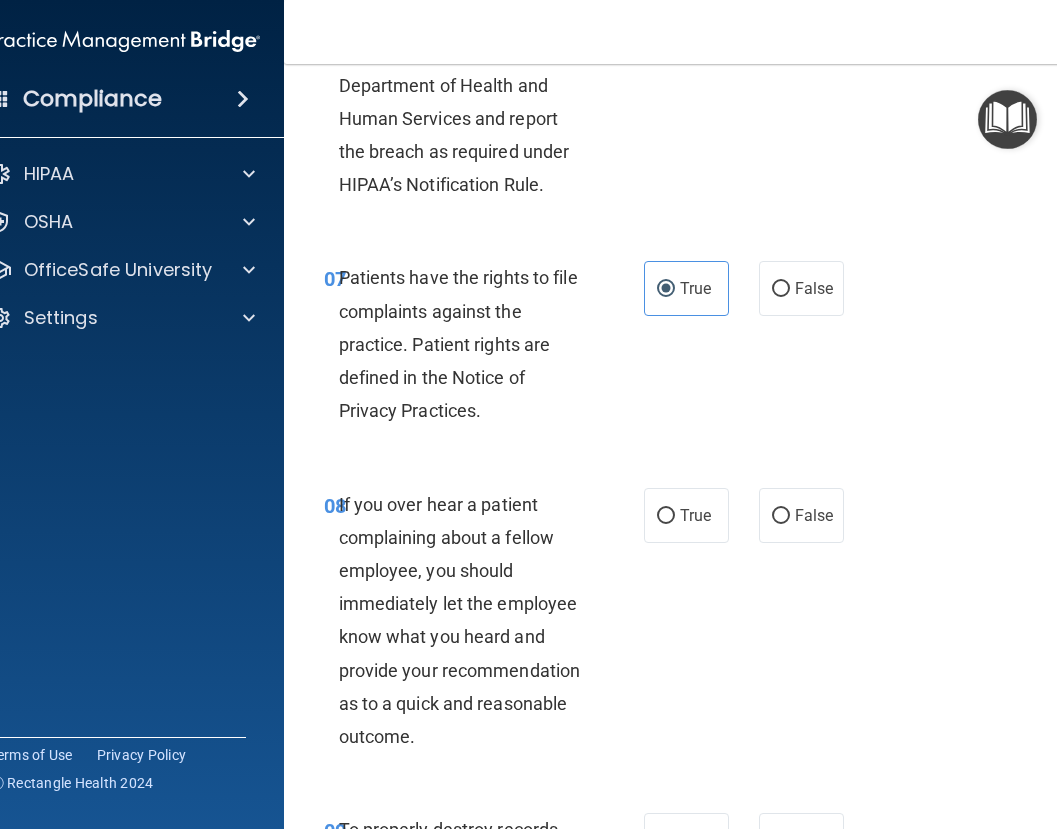 scroll, scrollTop: 1800, scrollLeft: 0, axis: vertical 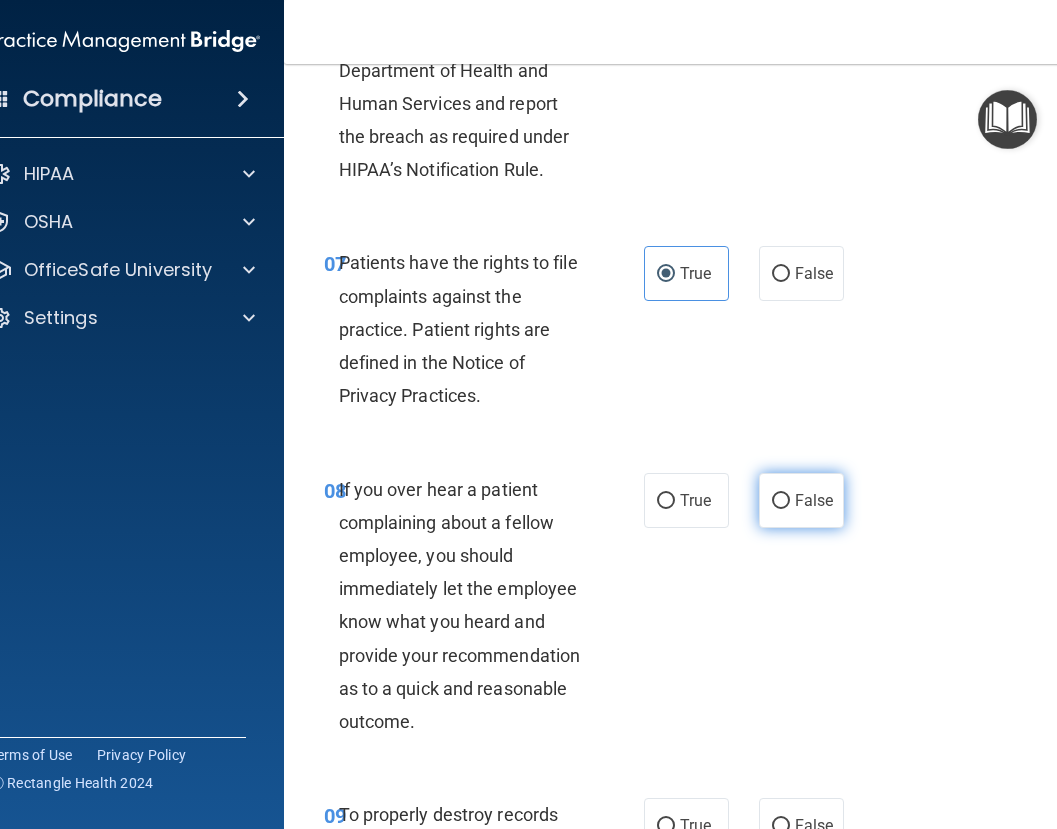 click on "False" at bounding box center (781, 501) 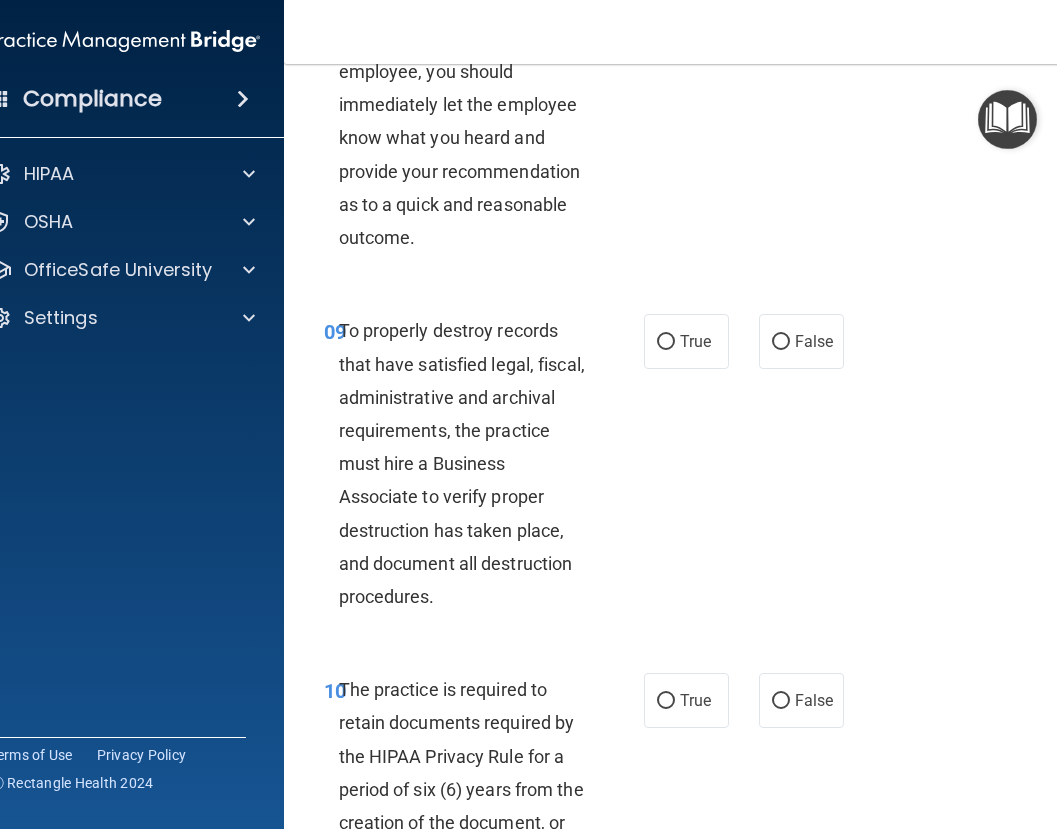 scroll, scrollTop: 2300, scrollLeft: 0, axis: vertical 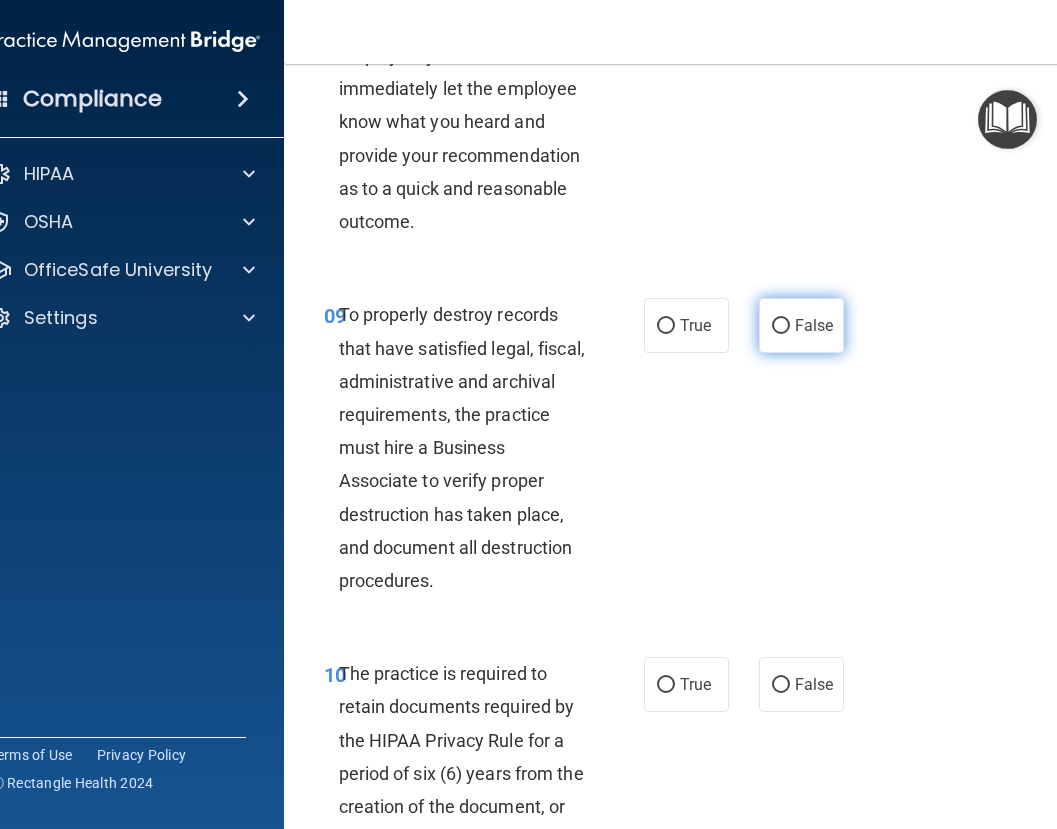 click on "False" at bounding box center (801, 325) 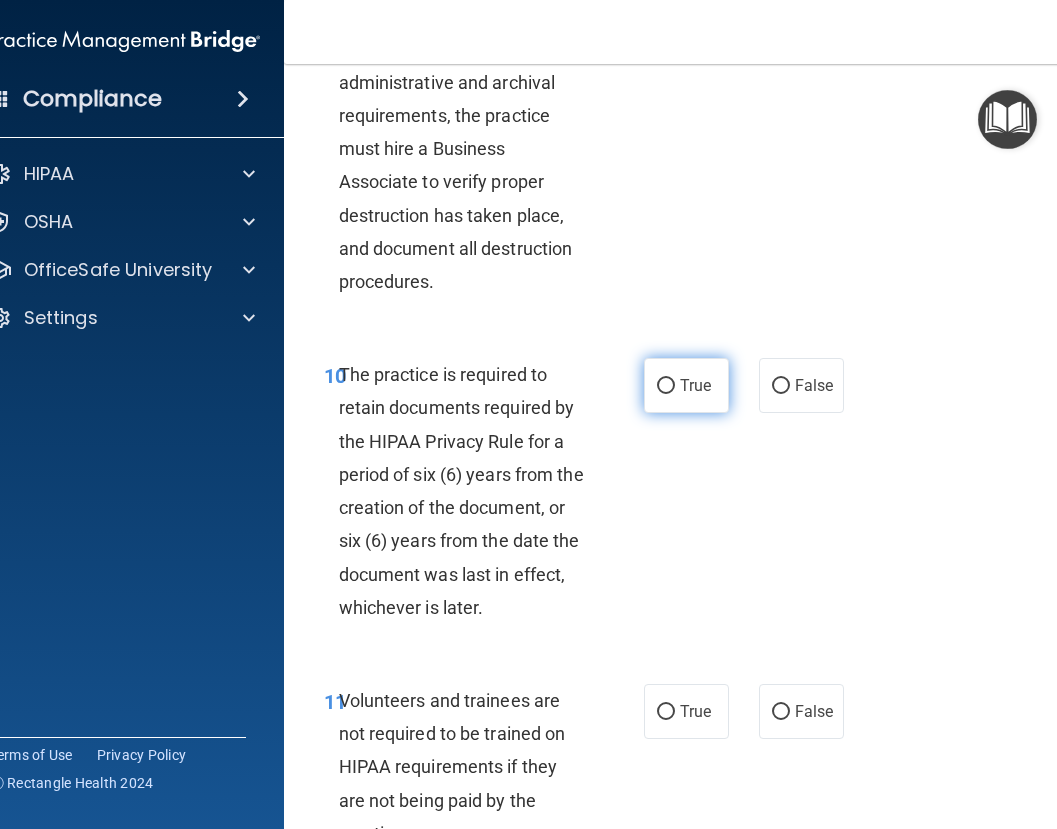 scroll, scrollTop: 2600, scrollLeft: 0, axis: vertical 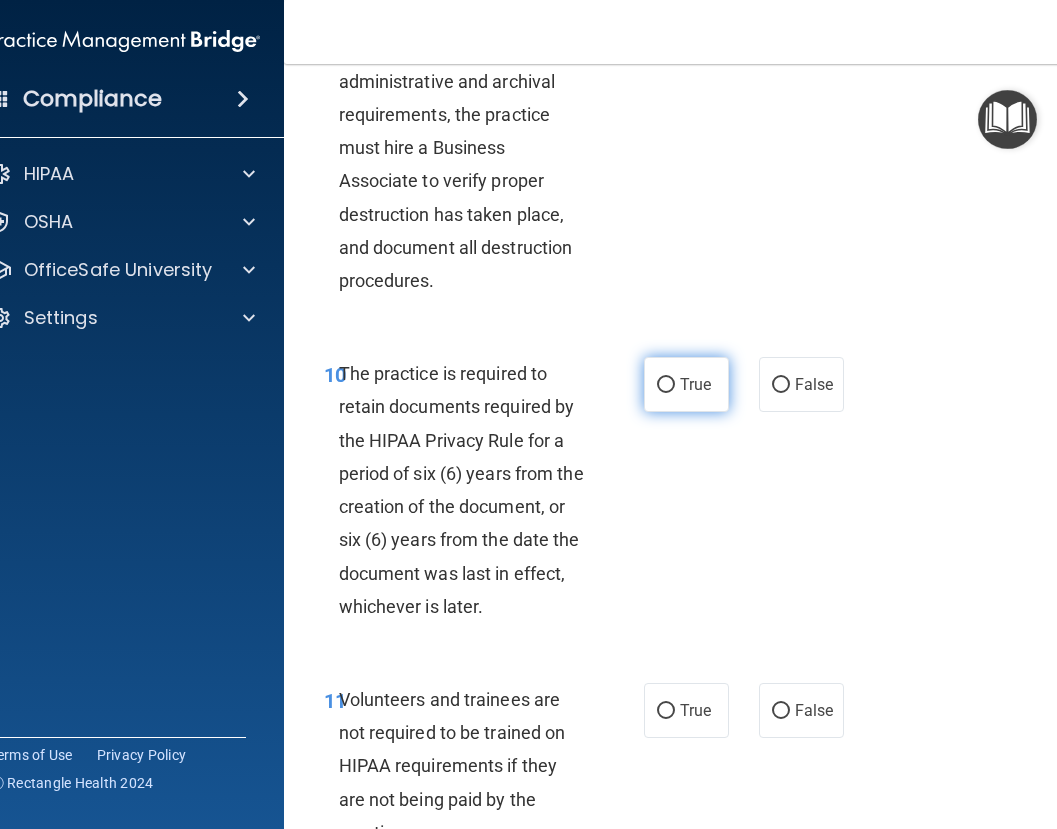 click on "True" at bounding box center [686, 384] 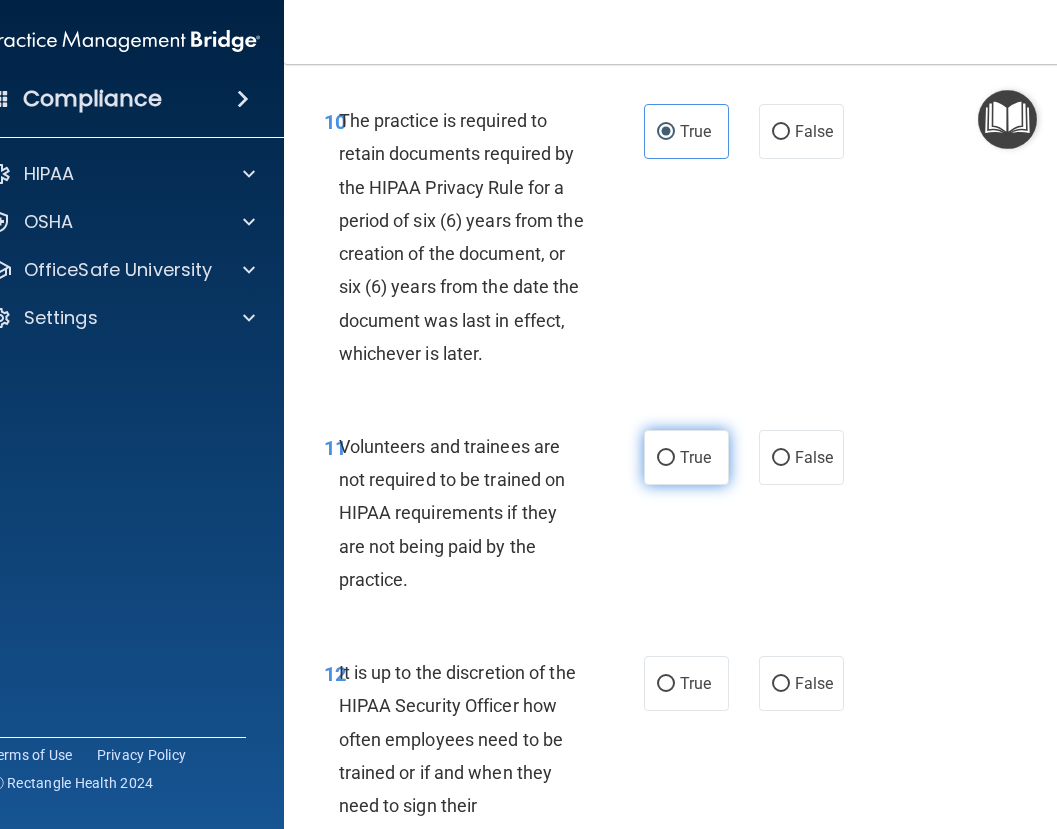 scroll, scrollTop: 2900, scrollLeft: 0, axis: vertical 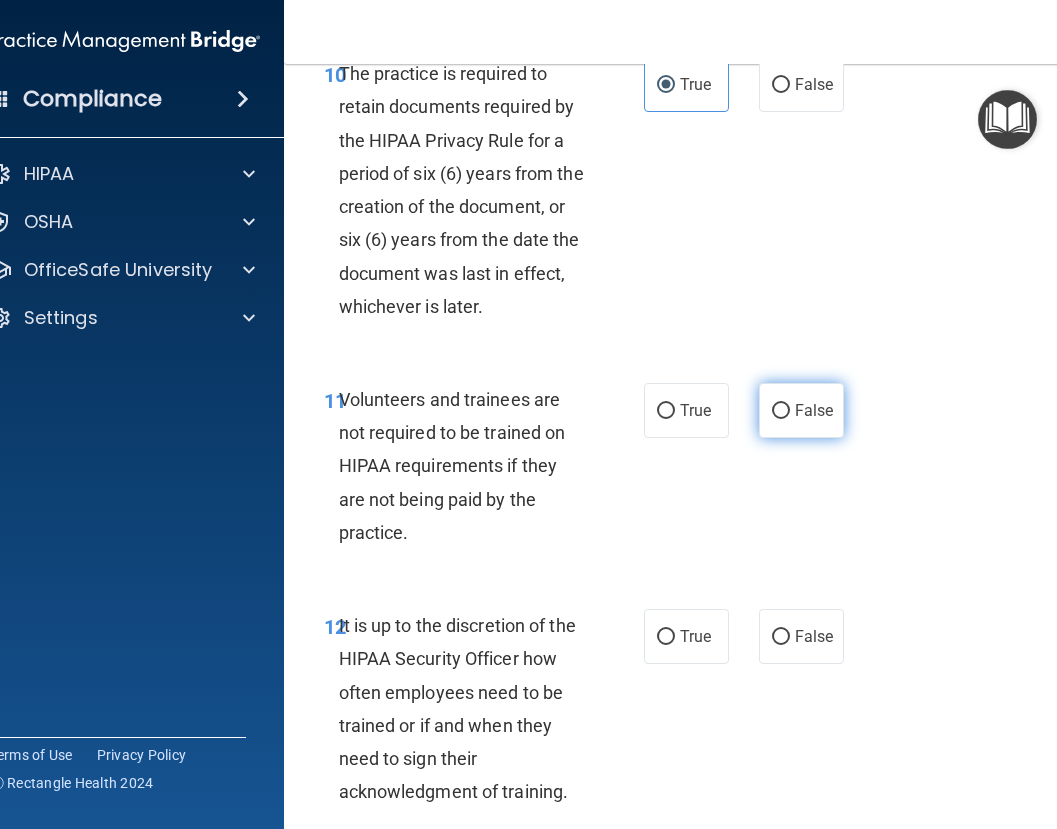 click on "False" at bounding box center [814, 410] 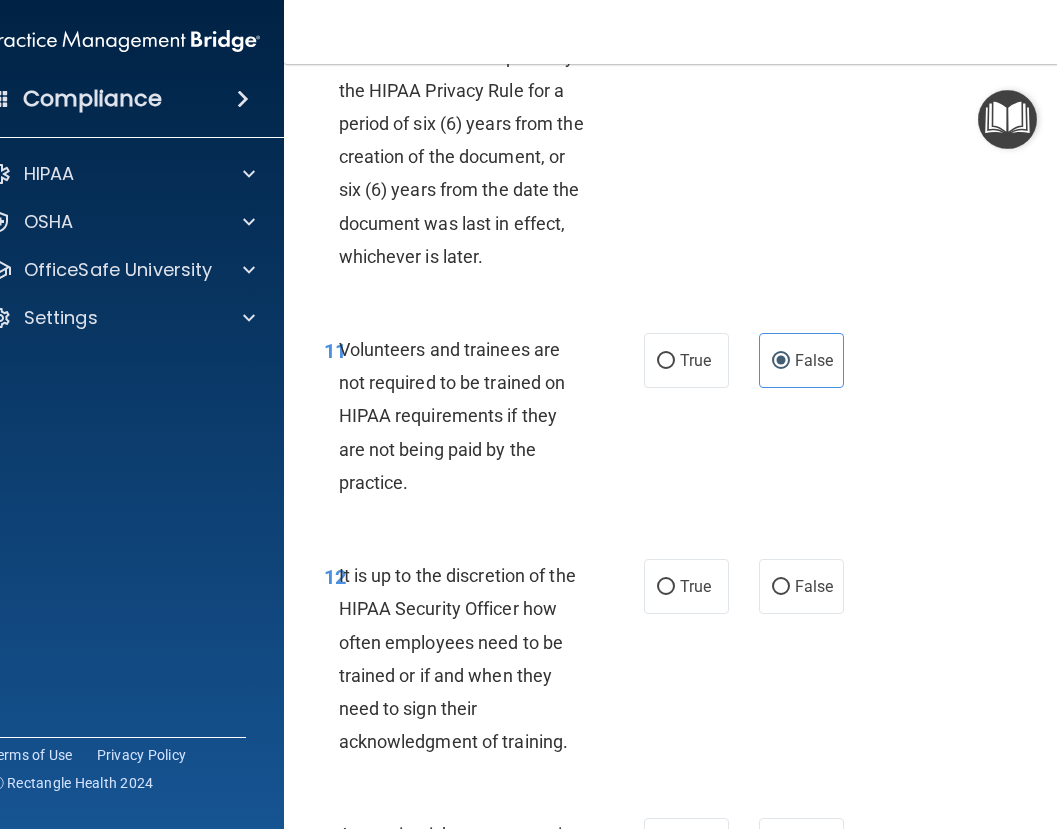 scroll, scrollTop: 3000, scrollLeft: 0, axis: vertical 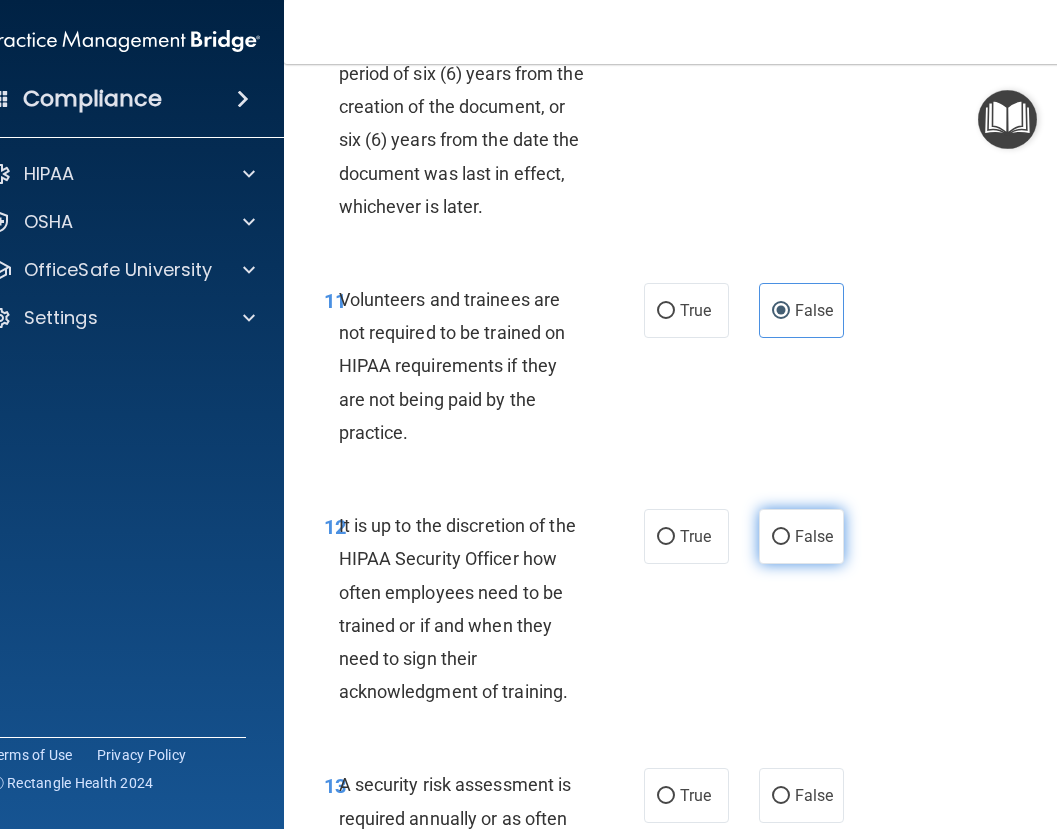 click on "False" at bounding box center (814, 536) 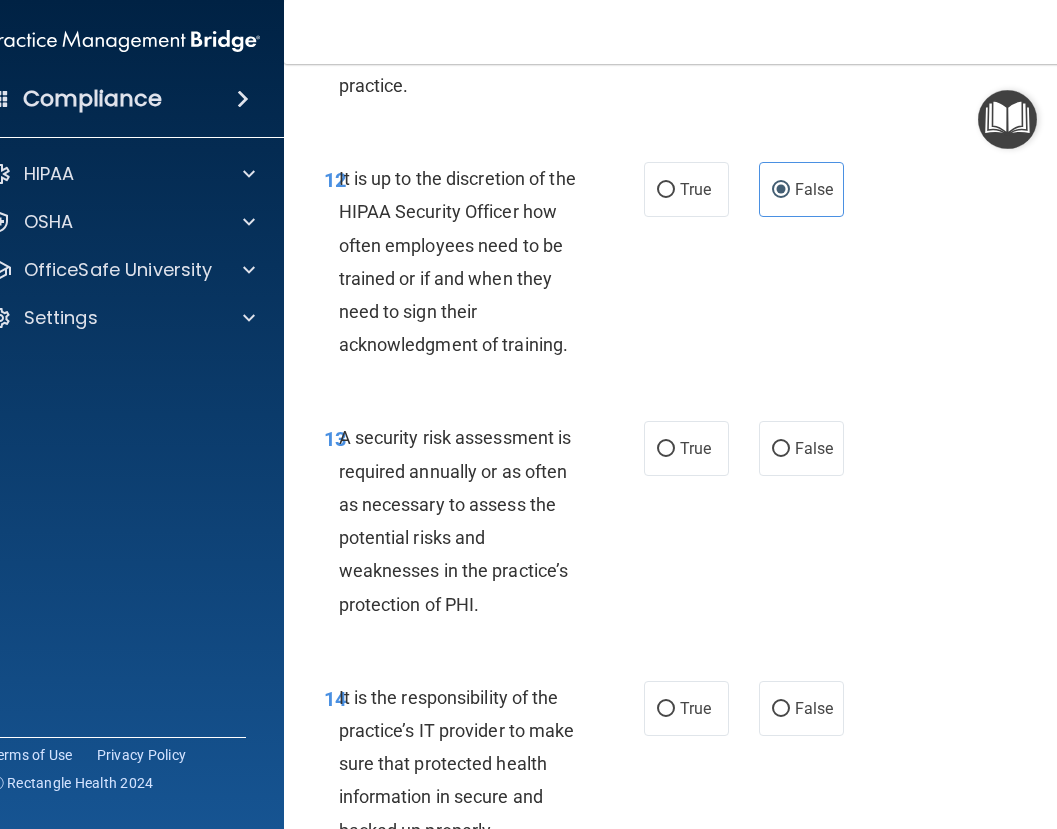scroll, scrollTop: 3400, scrollLeft: 0, axis: vertical 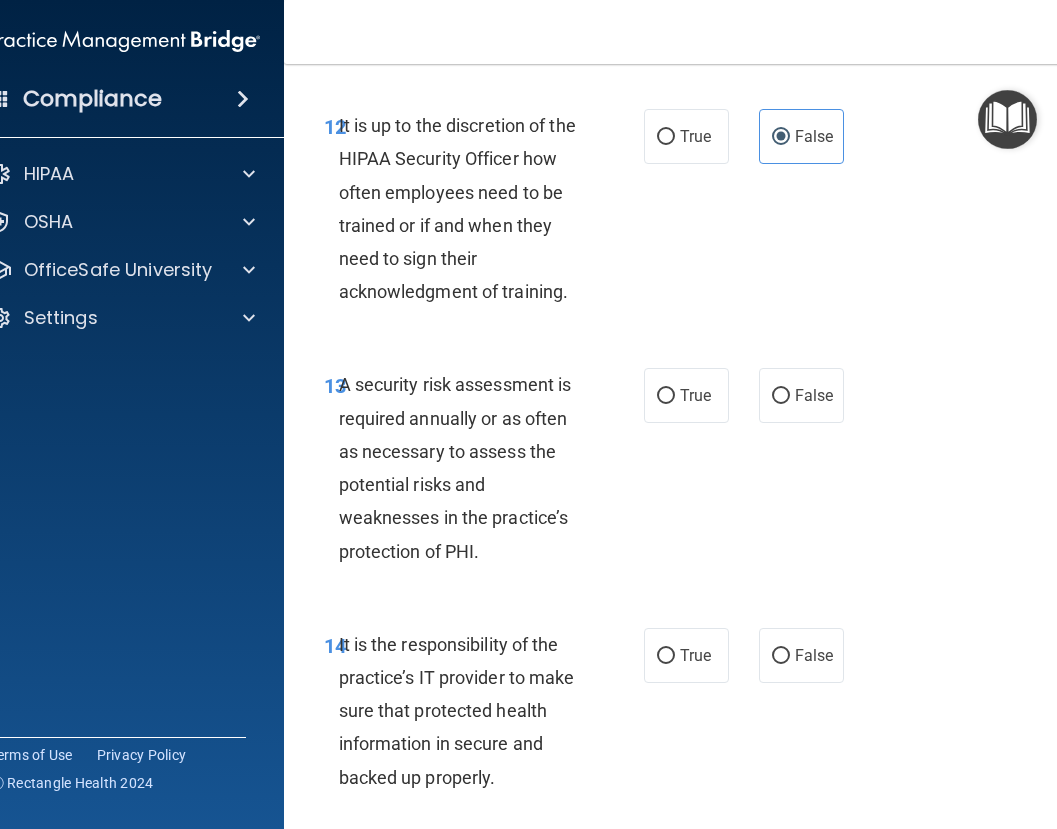 drag, startPoint x: 634, startPoint y: 418, endPoint x: 621, endPoint y: 449, distance: 33.61547 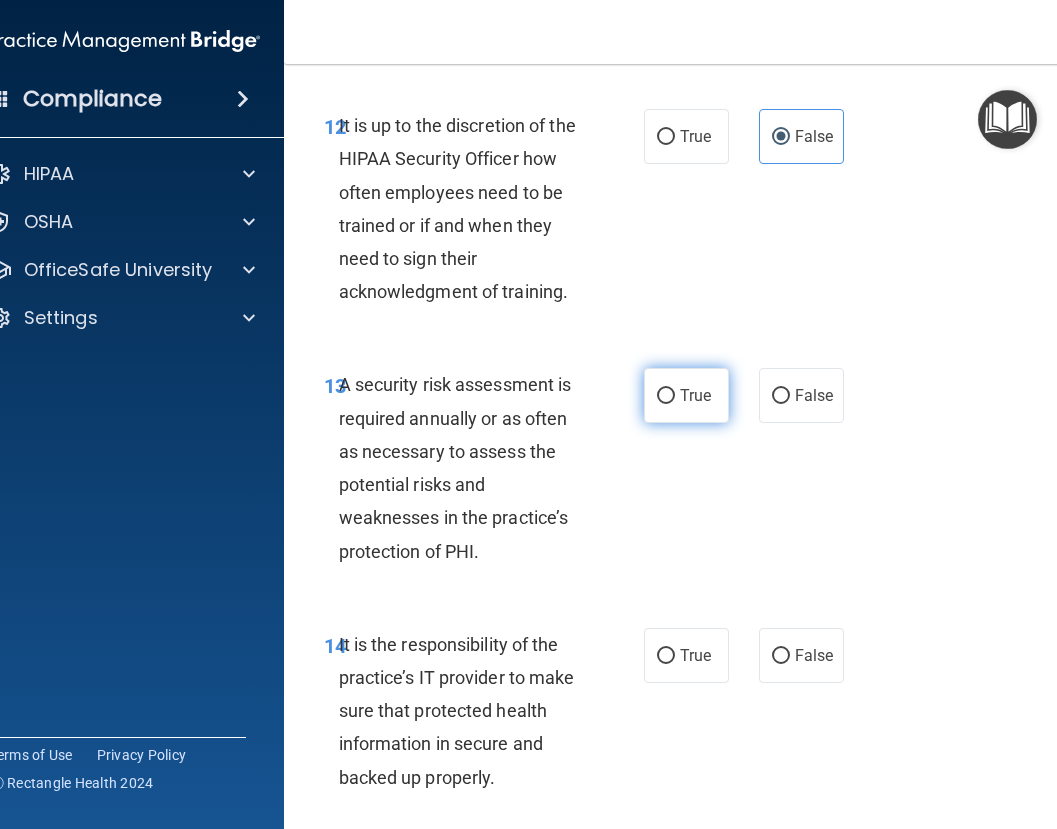 click on "True" at bounding box center [686, 395] 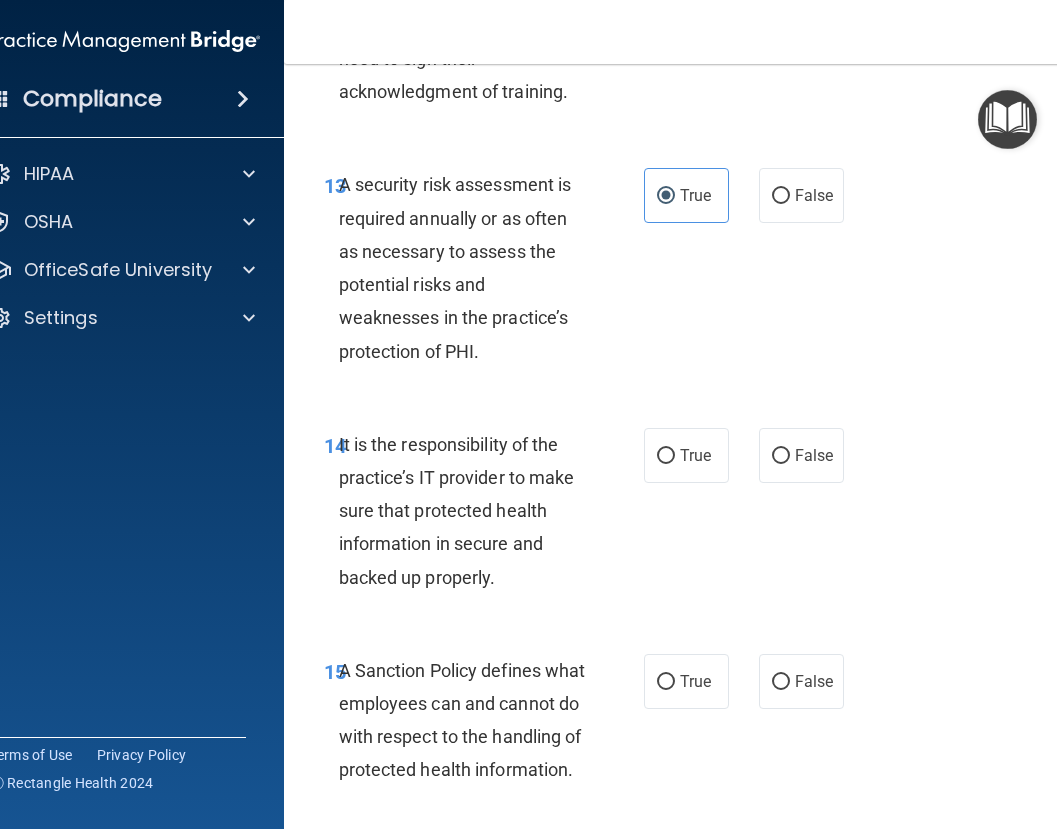 scroll, scrollTop: 3700, scrollLeft: 0, axis: vertical 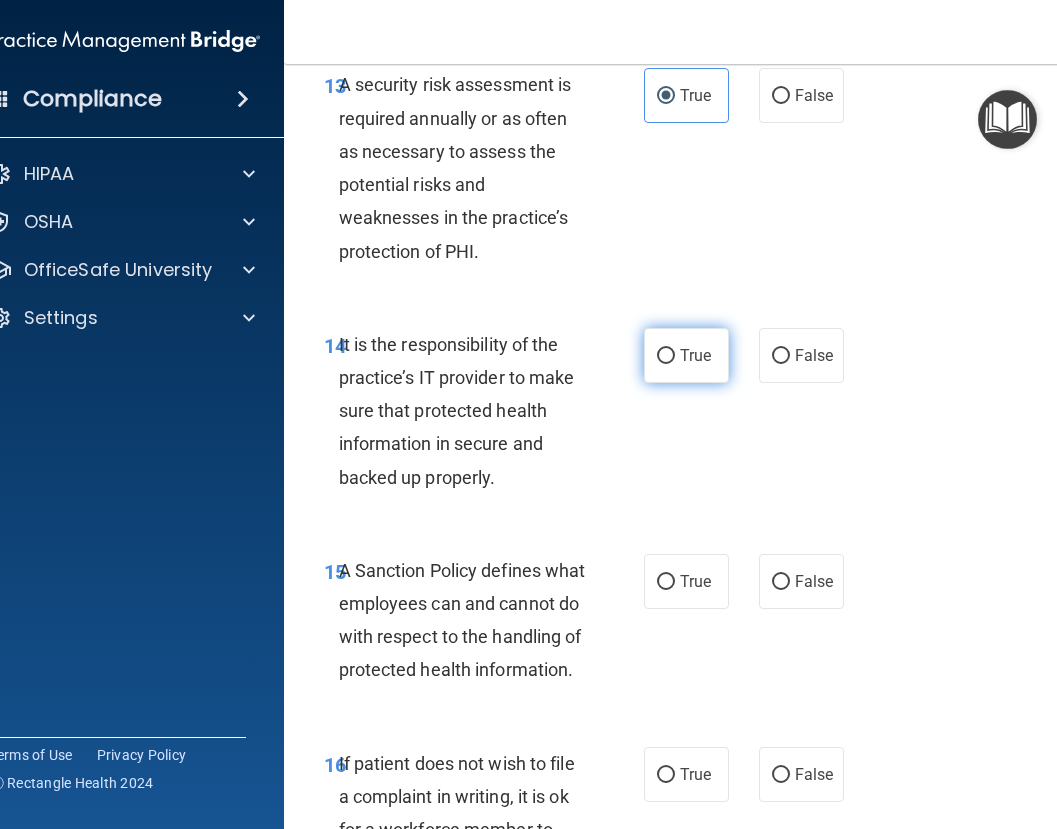 click on "True" at bounding box center (686, 355) 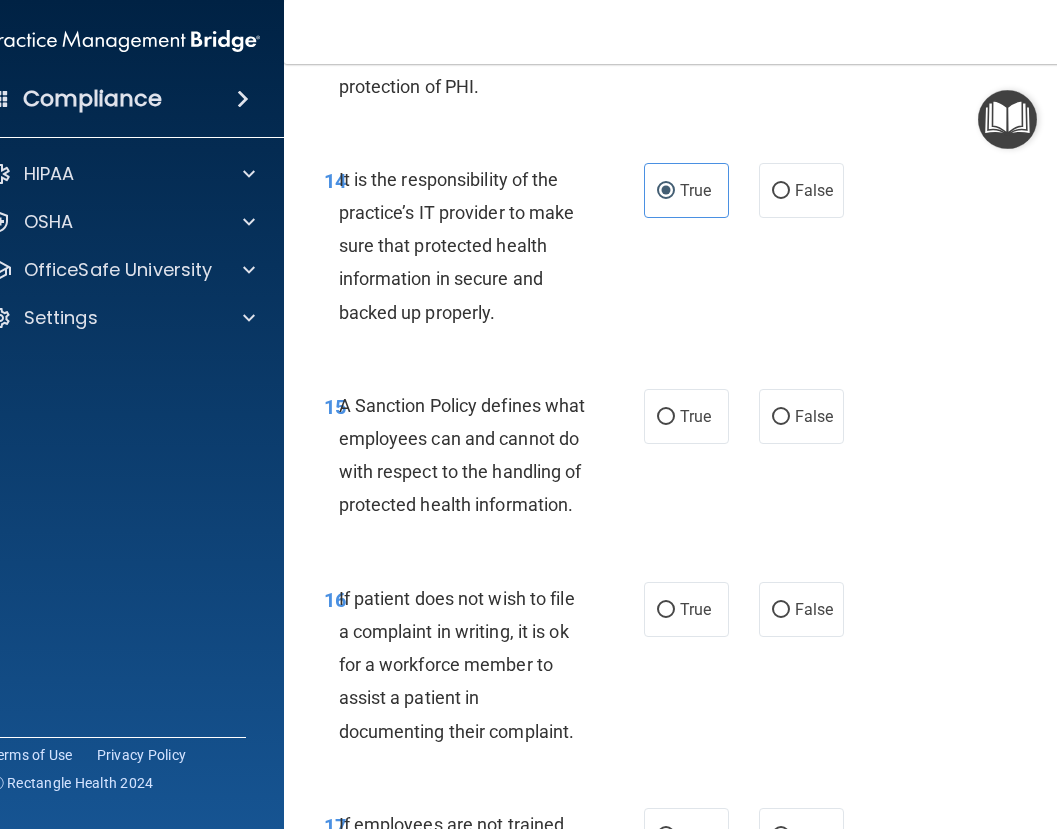 scroll, scrollTop: 3900, scrollLeft: 0, axis: vertical 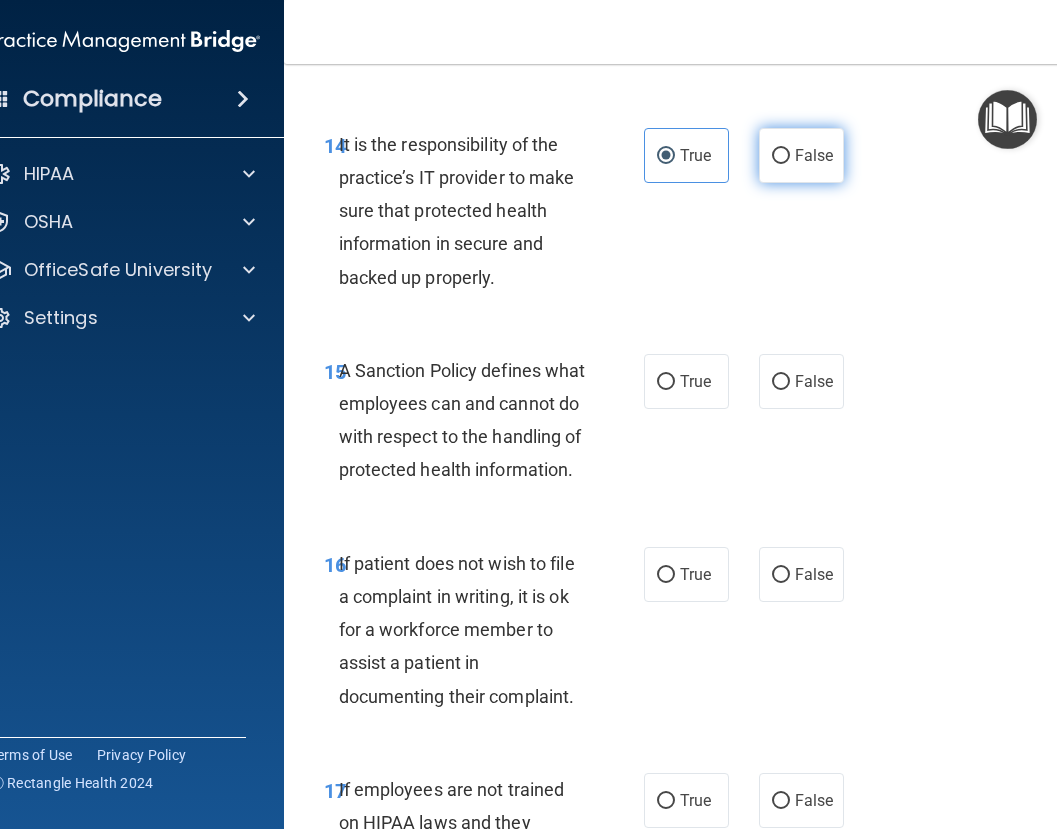 click on "False" at bounding box center (801, 155) 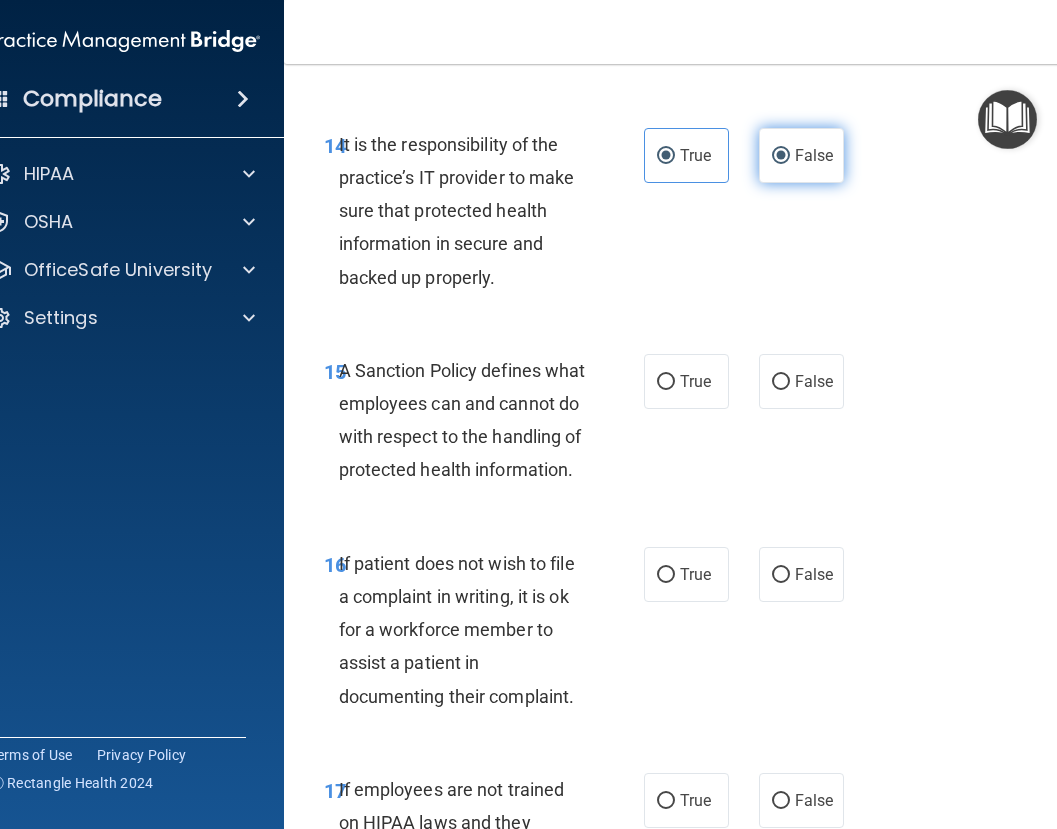 radio on "false" 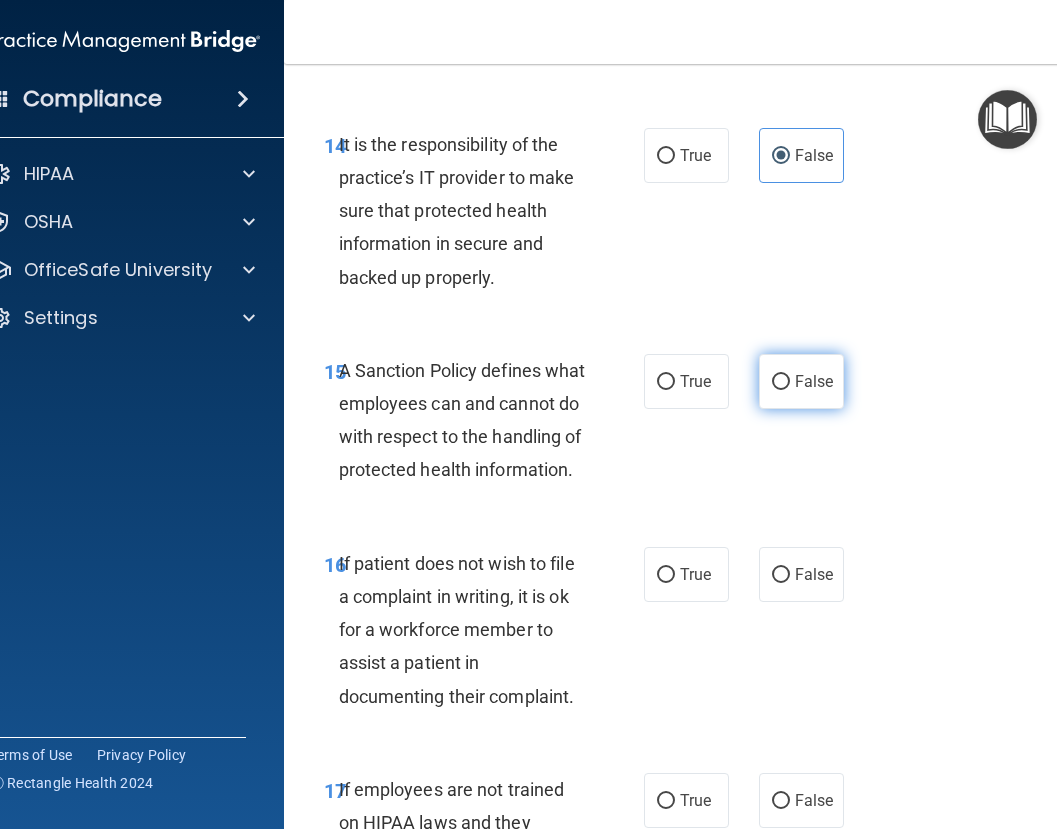click on "False" at bounding box center (801, 381) 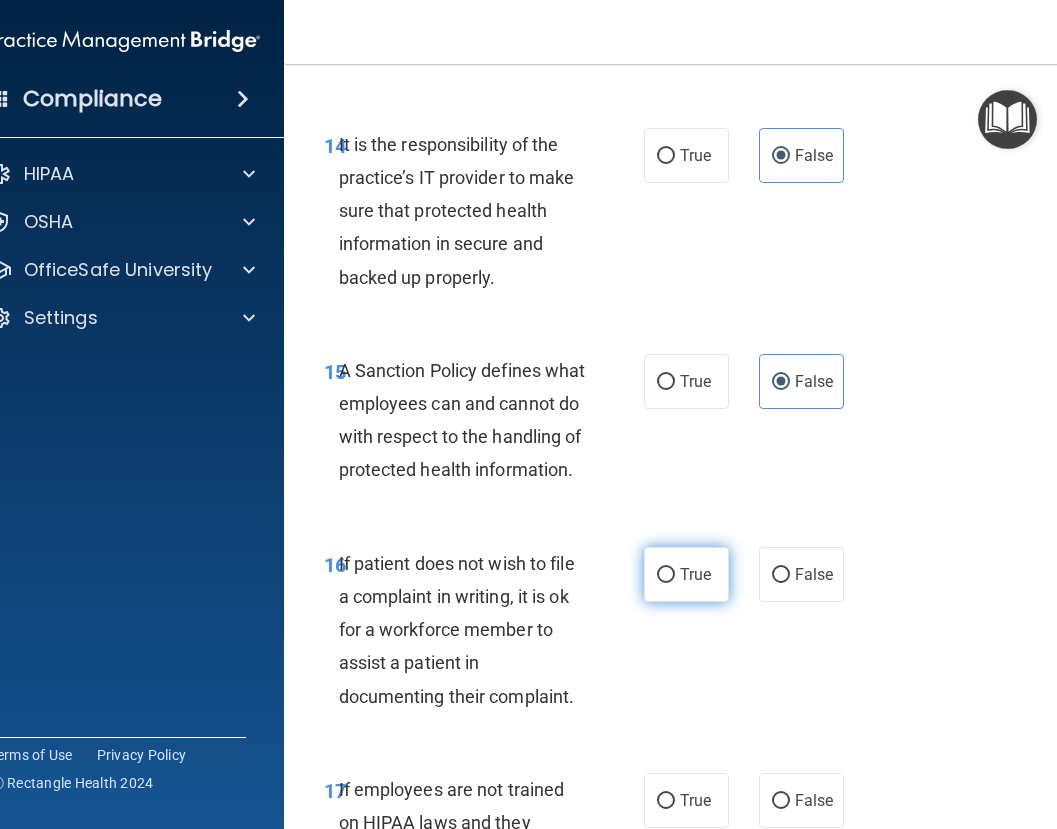 click on "True" at bounding box center (695, 574) 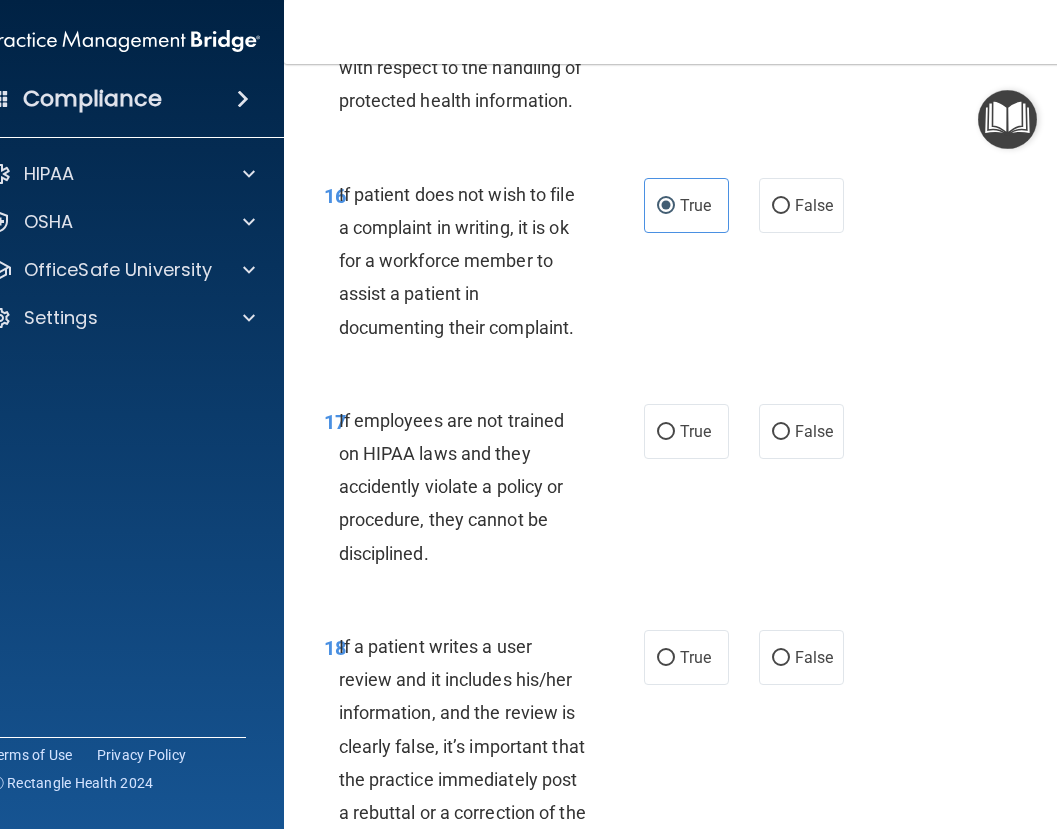 scroll, scrollTop: 4400, scrollLeft: 0, axis: vertical 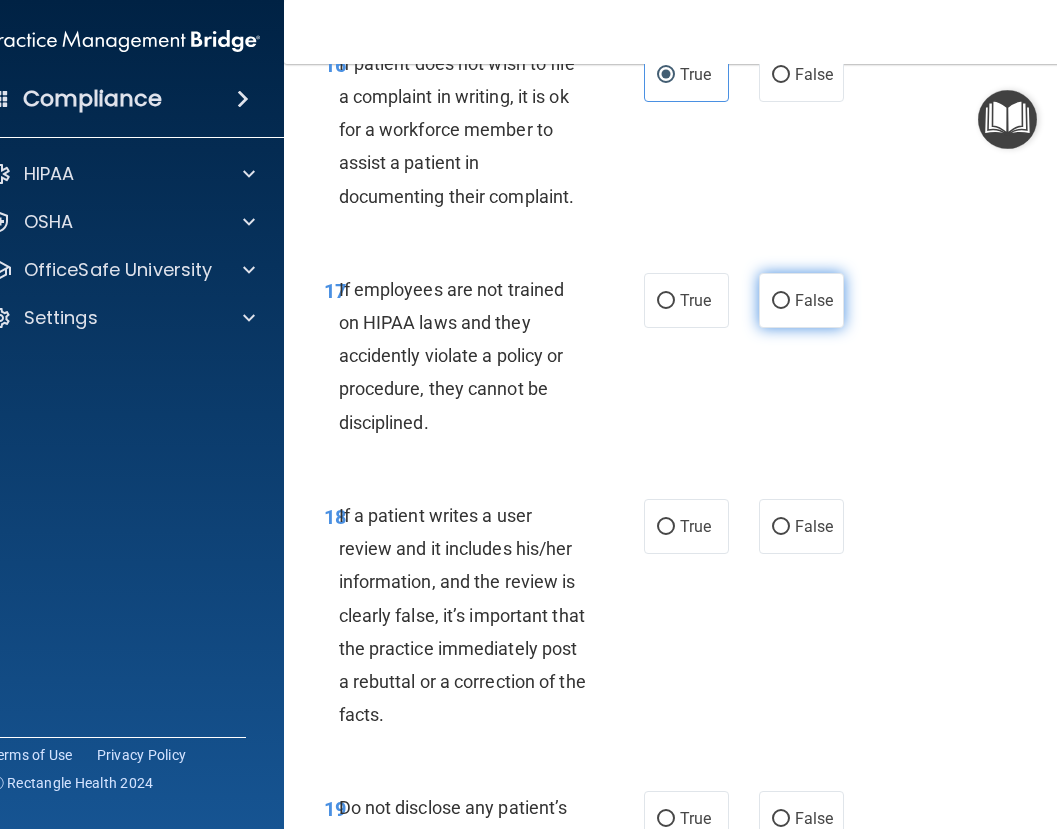 click on "False" at bounding box center [801, 300] 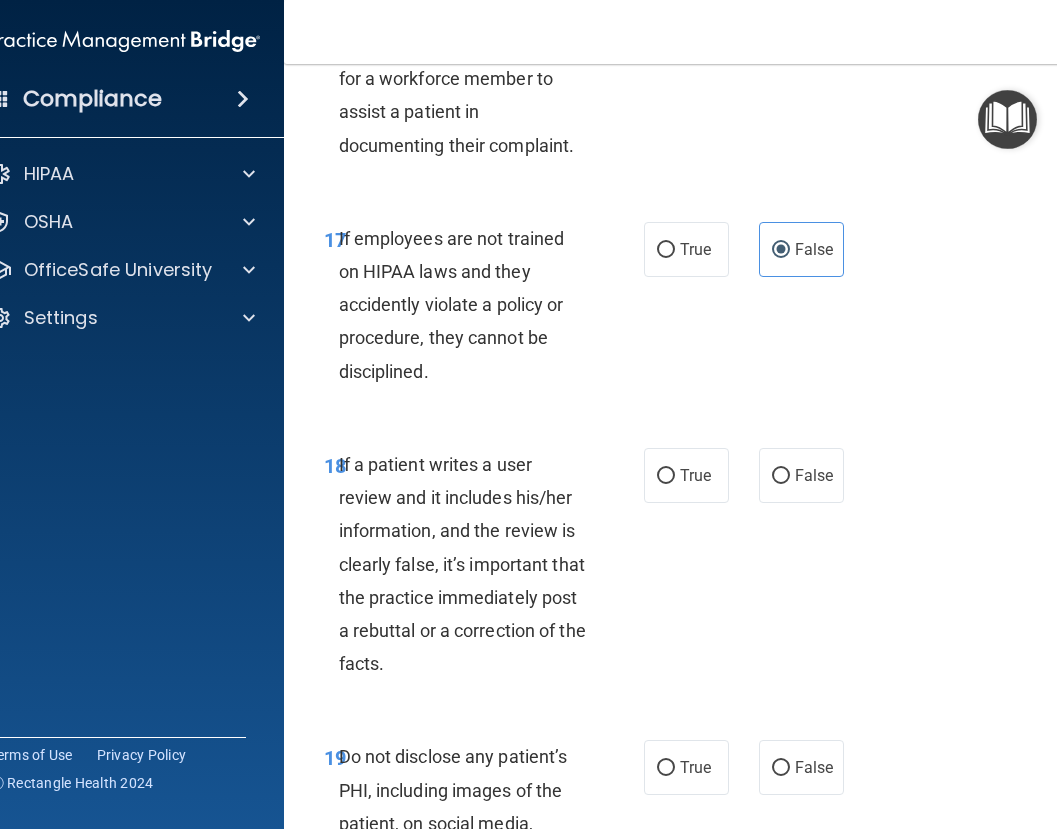 scroll, scrollTop: 4500, scrollLeft: 0, axis: vertical 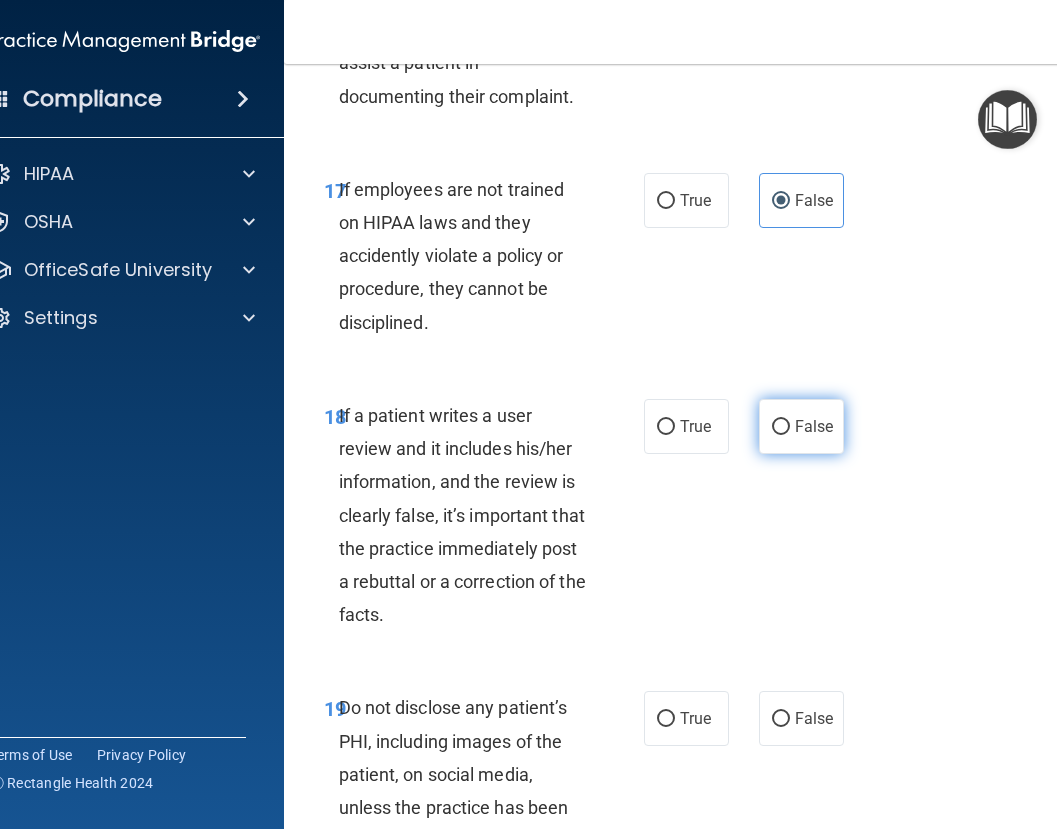 click on "False" at bounding box center [801, 426] 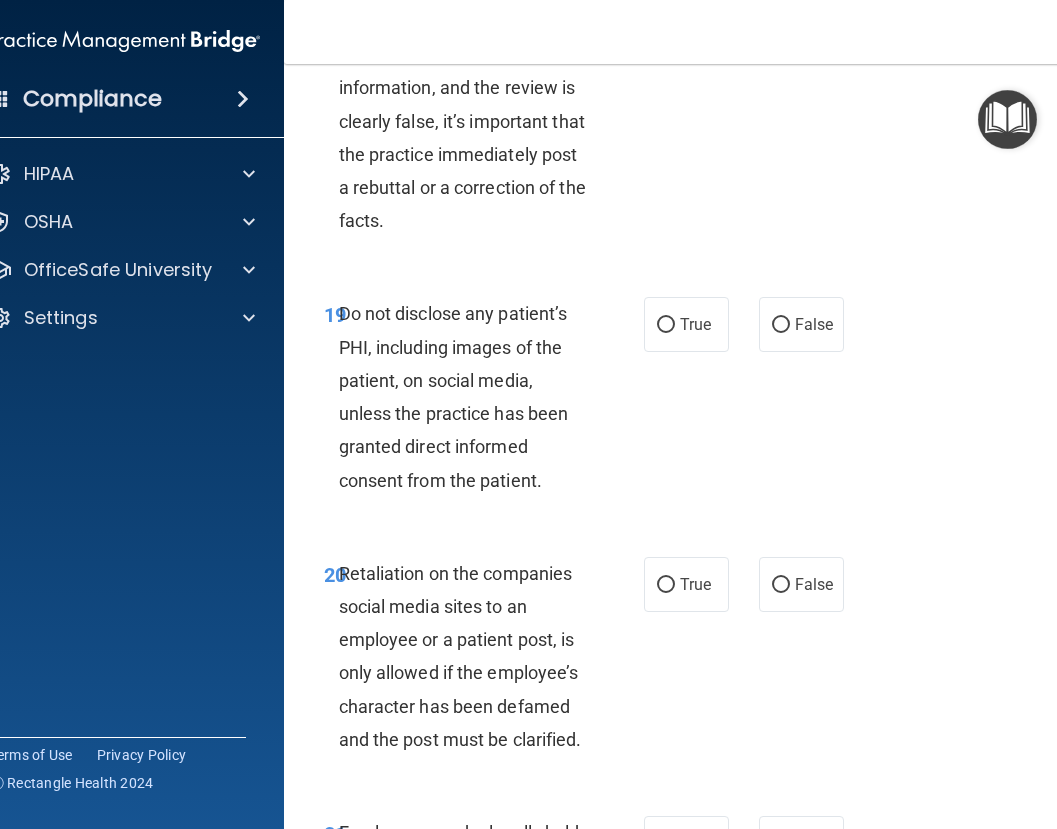scroll, scrollTop: 4900, scrollLeft: 0, axis: vertical 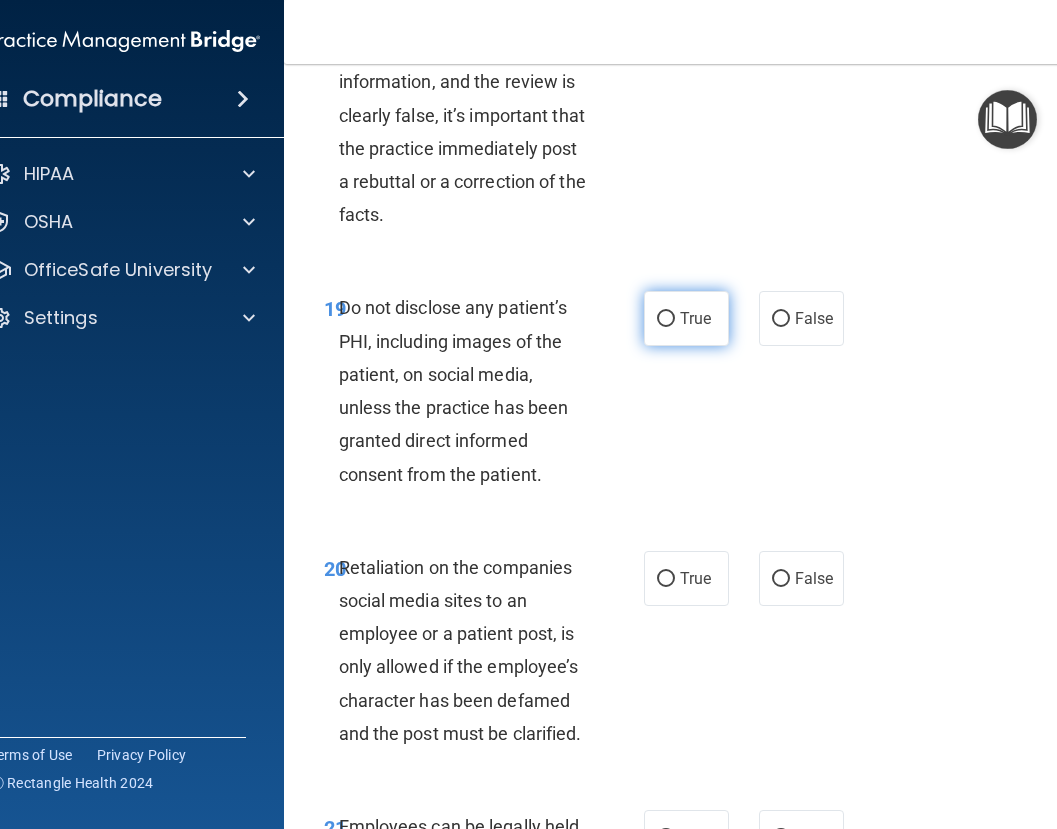 click on "True" at bounding box center [686, 318] 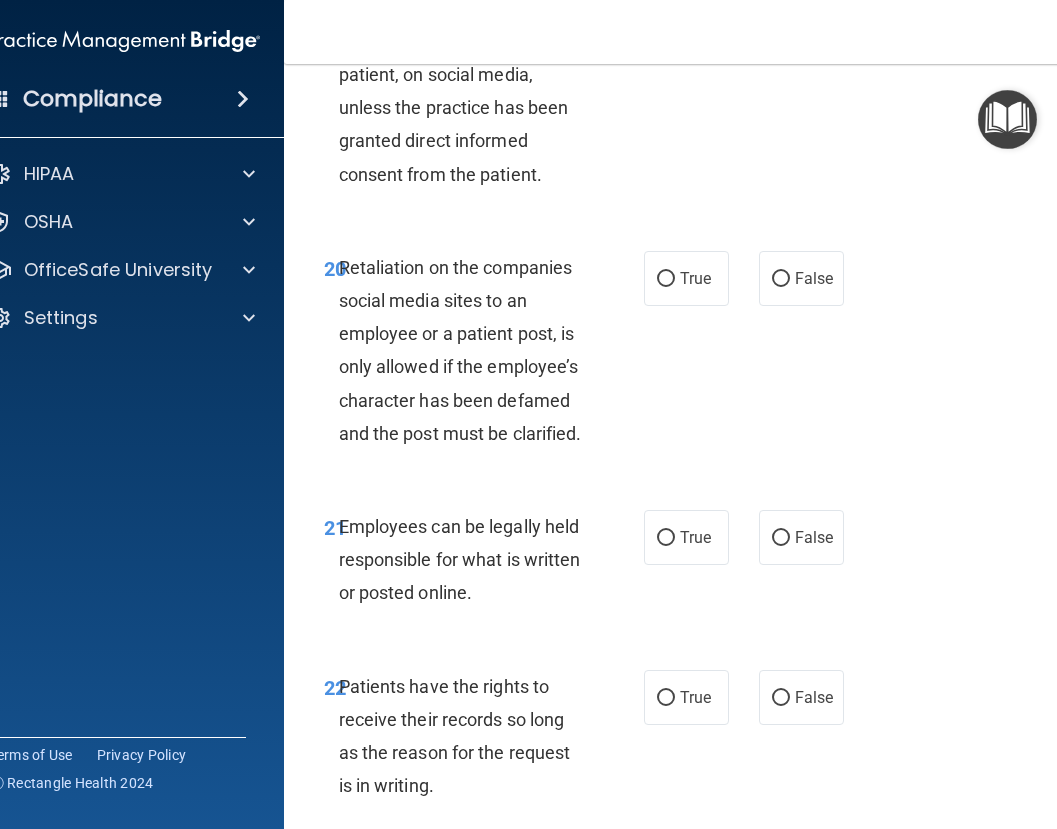 scroll, scrollTop: 5300, scrollLeft: 0, axis: vertical 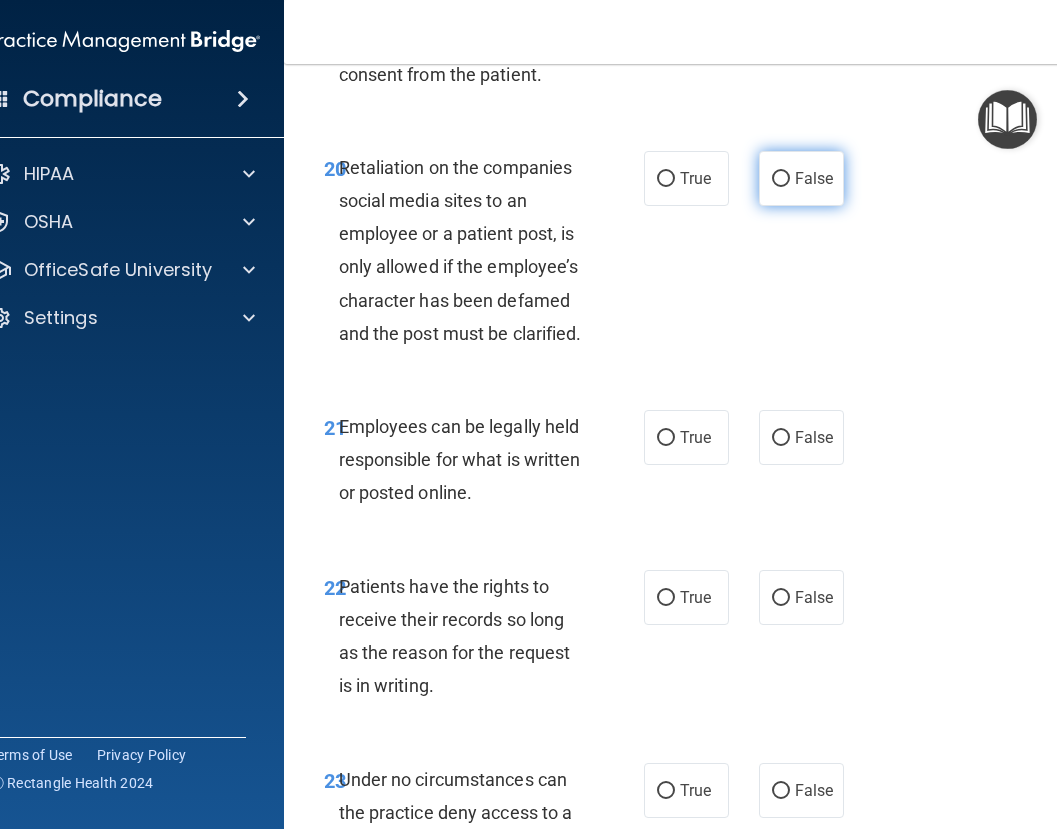 click on "False" at bounding box center [801, 178] 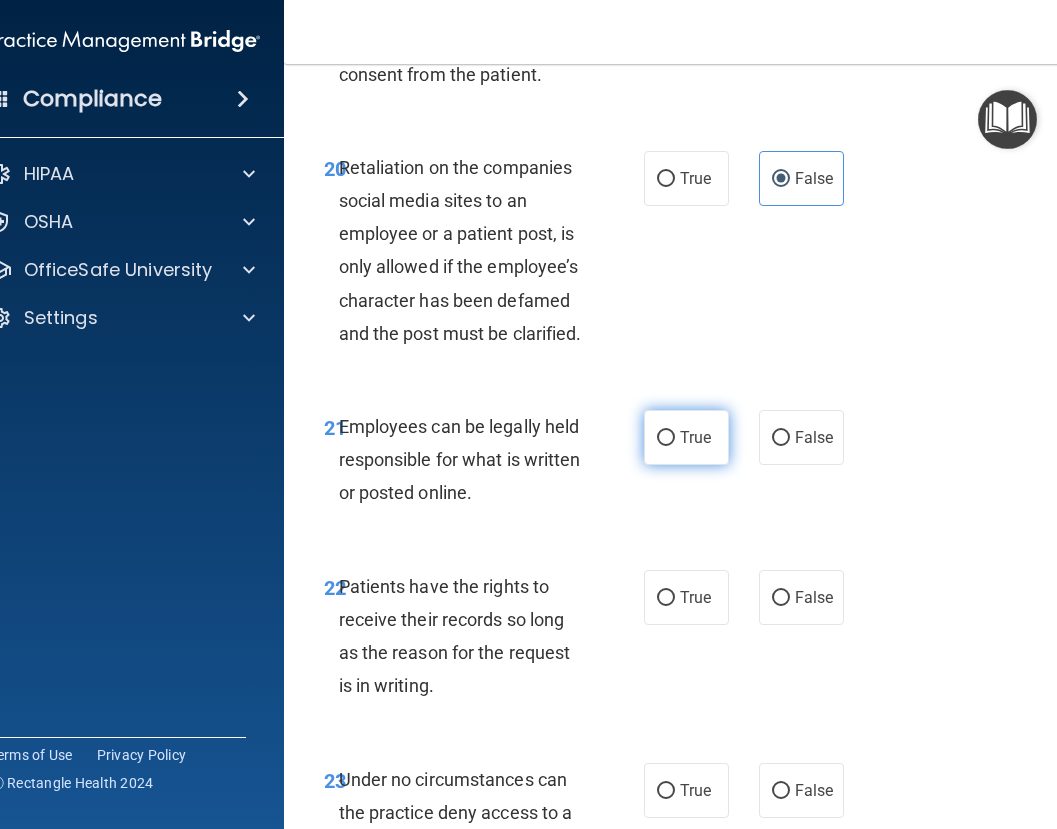 click on "True" at bounding box center [686, 437] 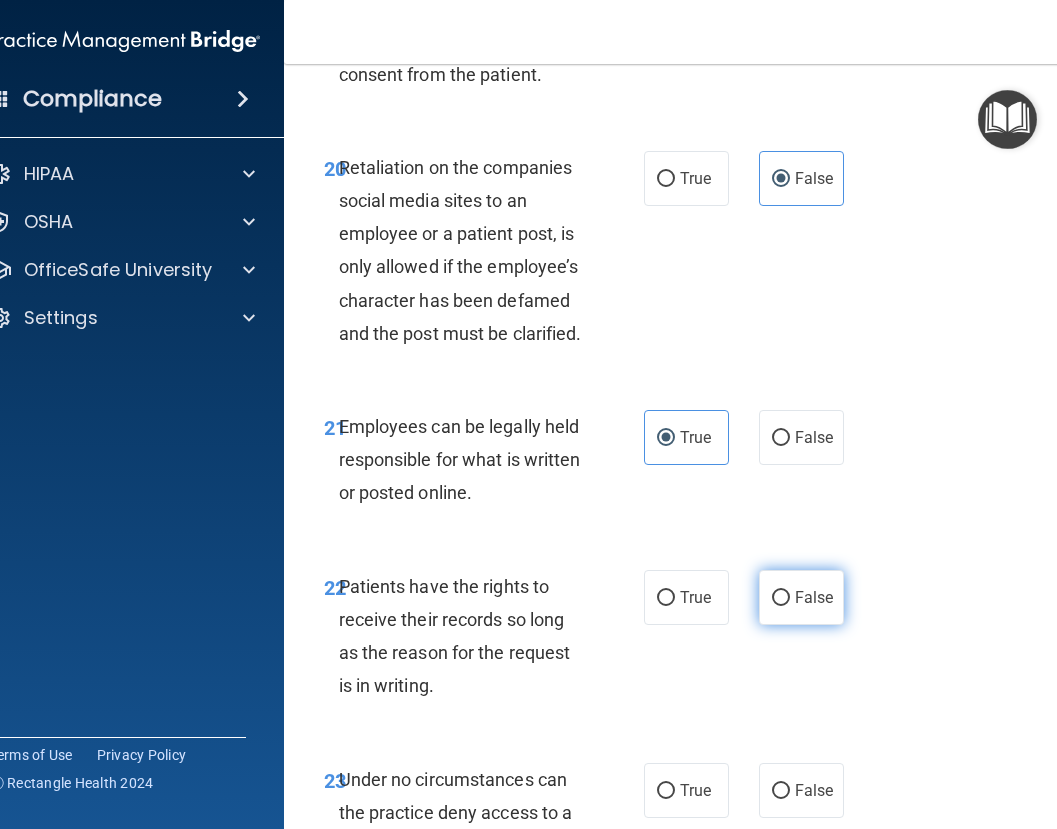 click on "False" at bounding box center (781, 598) 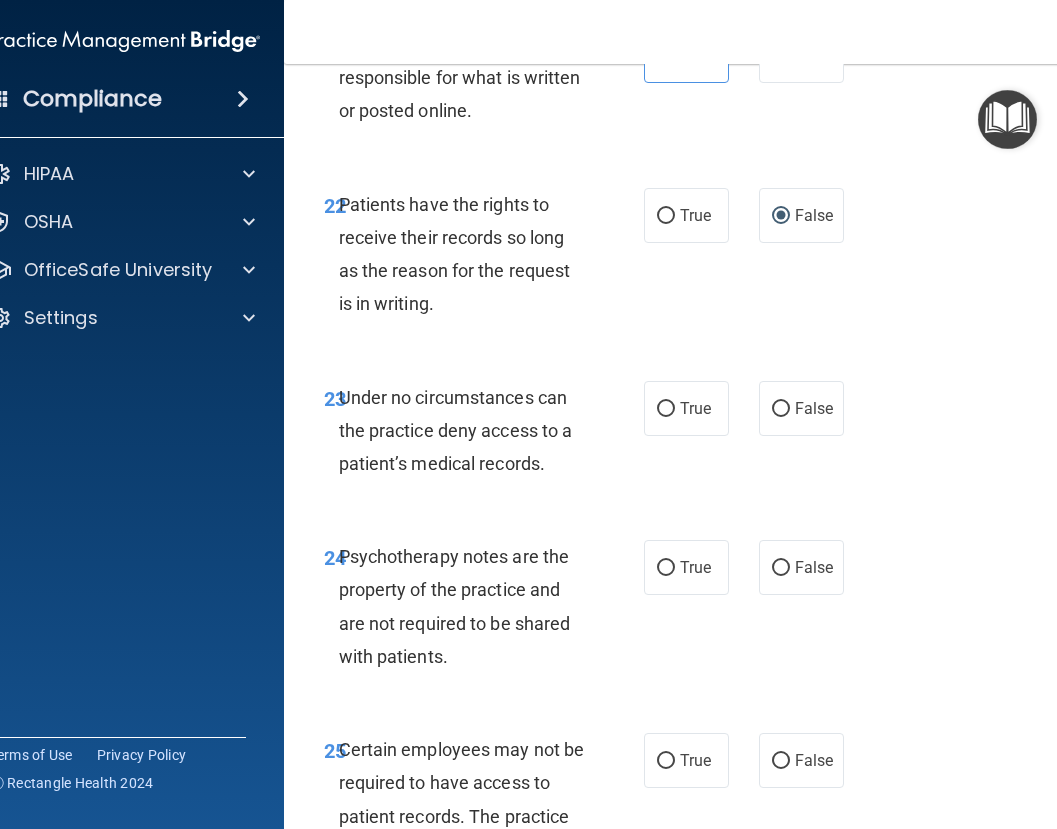 scroll, scrollTop: 5700, scrollLeft: 0, axis: vertical 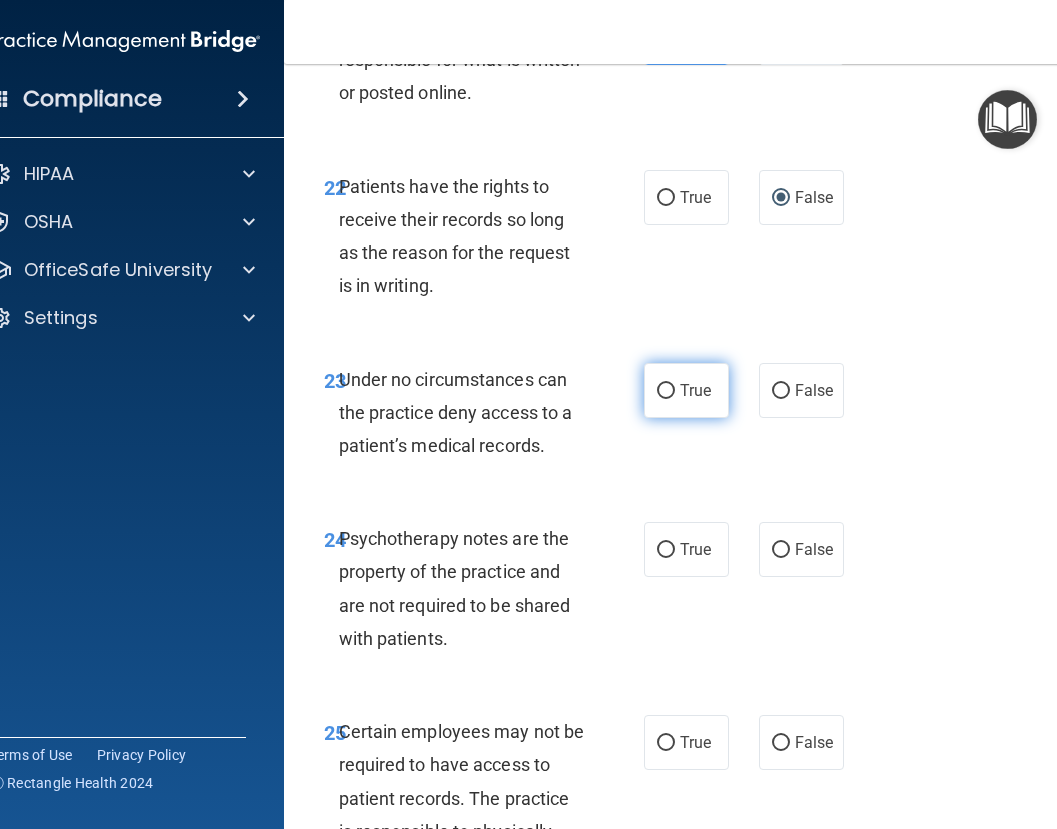 click on "True" at bounding box center [695, 390] 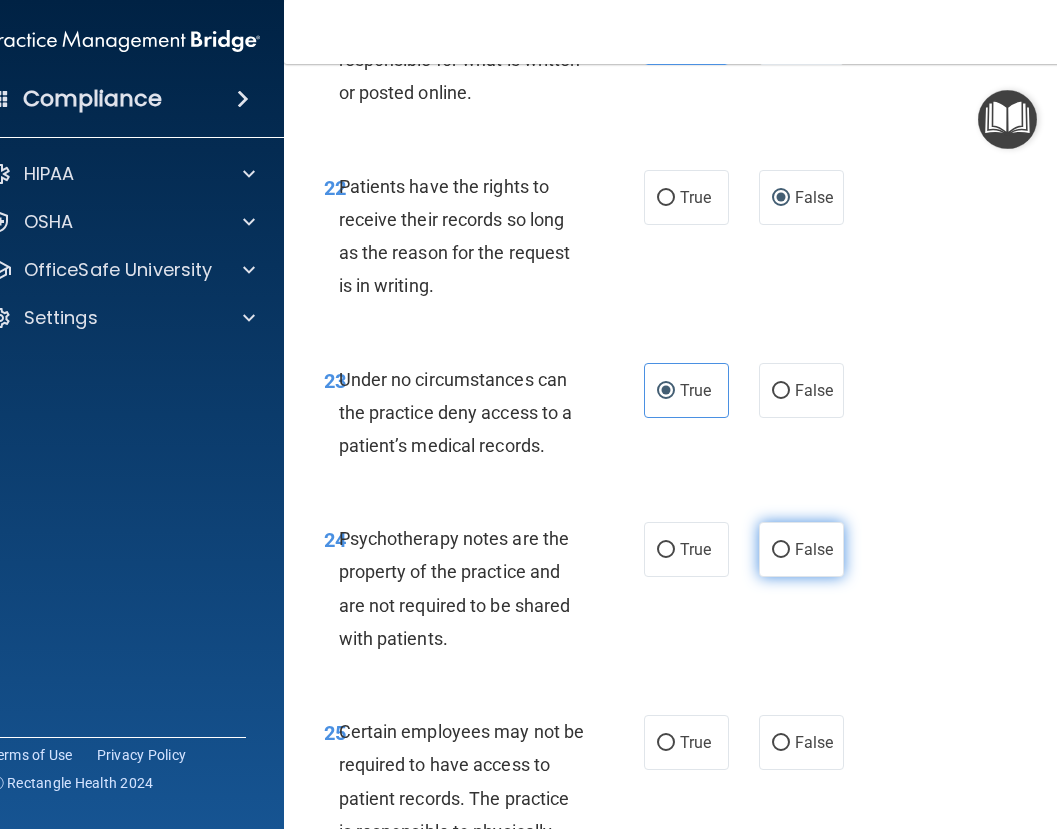 click on "False" at bounding box center [814, 549] 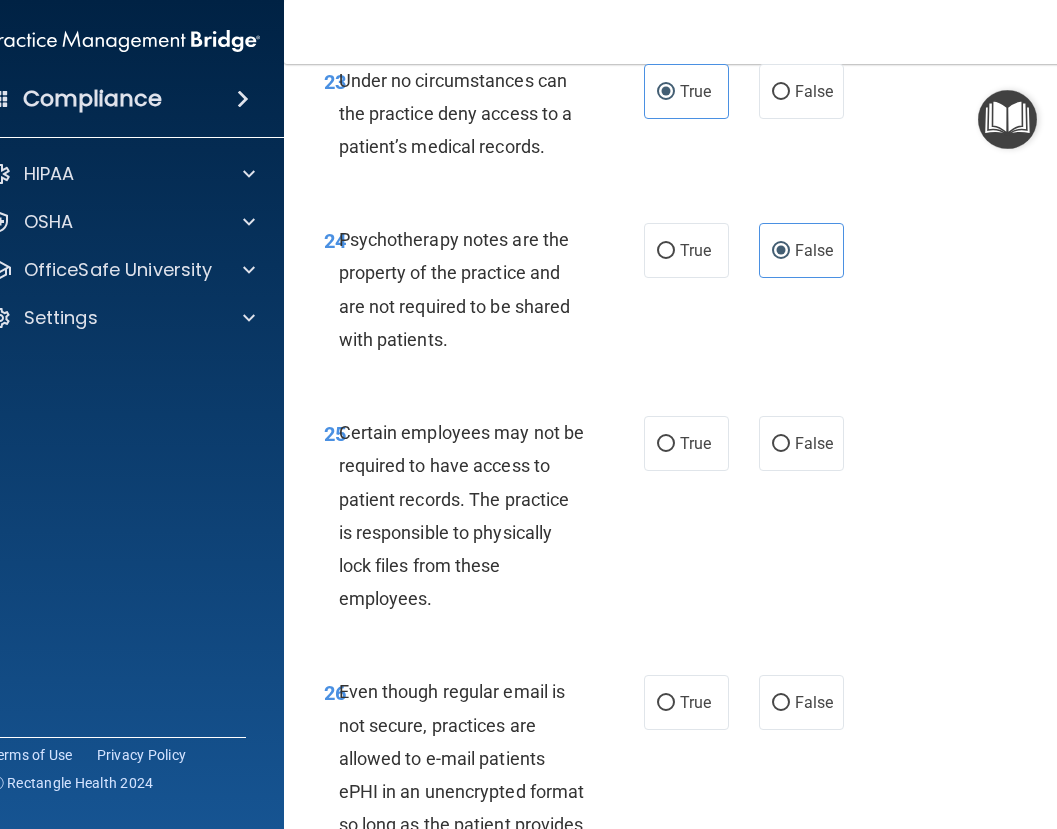 scroll, scrollTop: 6000, scrollLeft: 0, axis: vertical 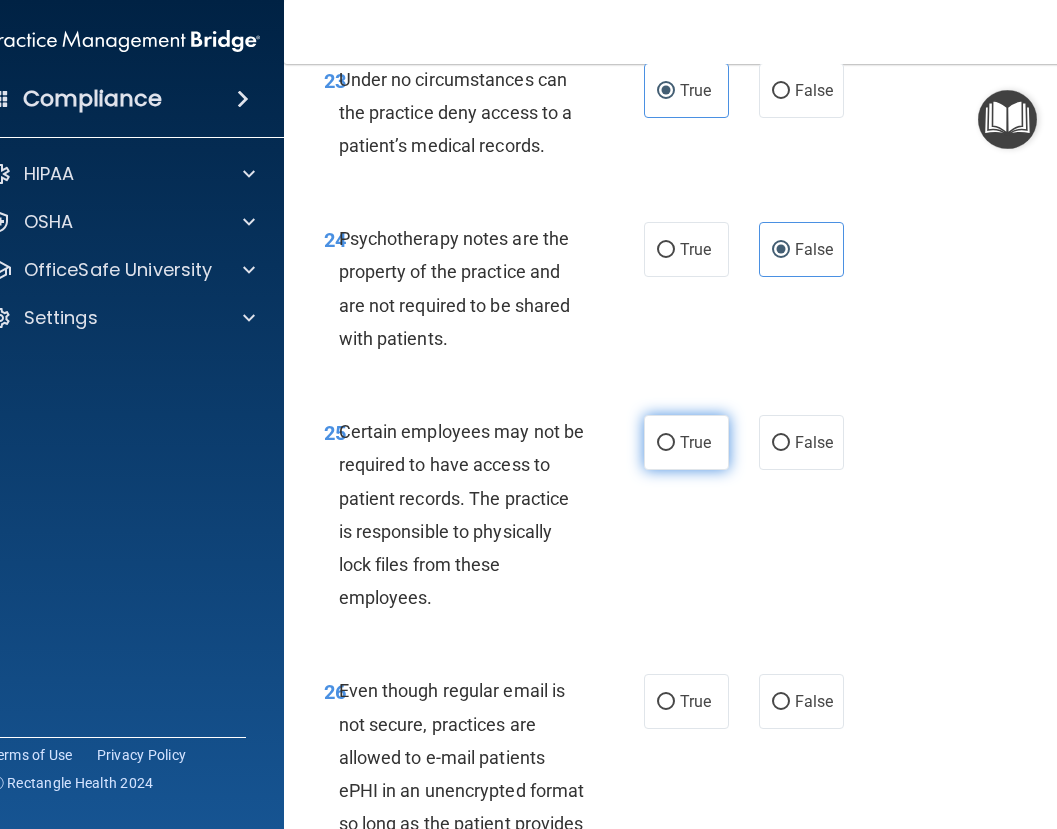 click on "True" at bounding box center (666, 443) 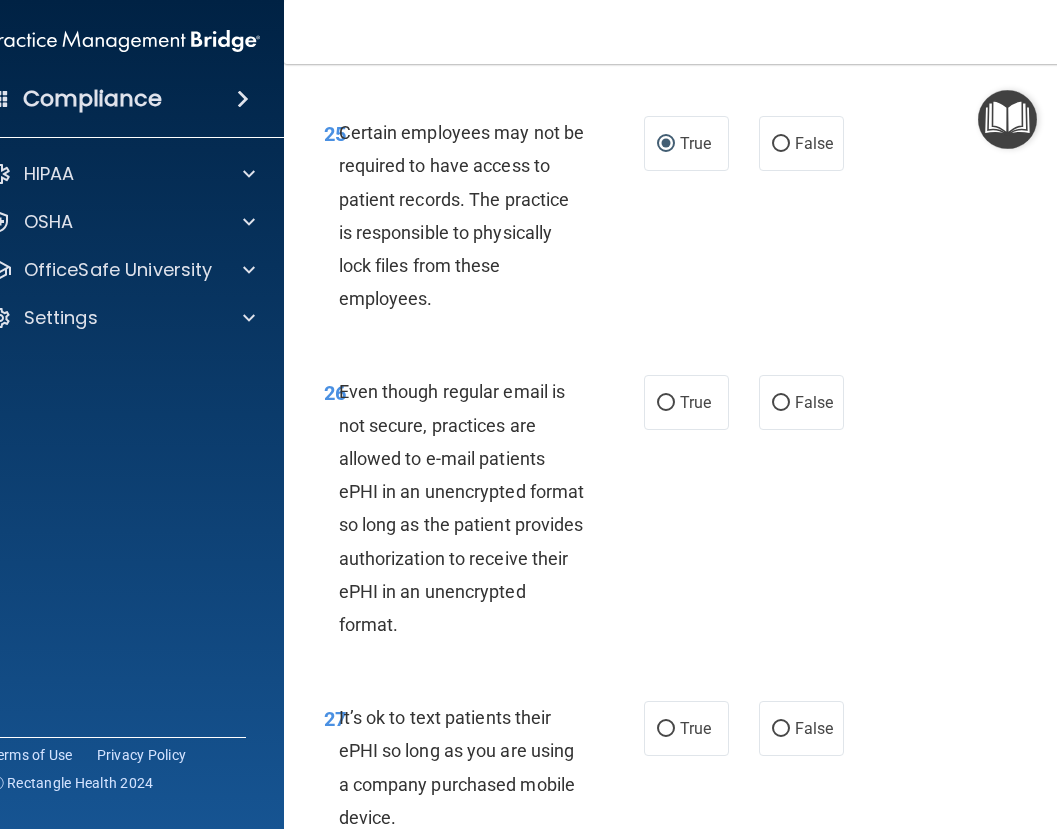 scroll, scrollTop: 6300, scrollLeft: 0, axis: vertical 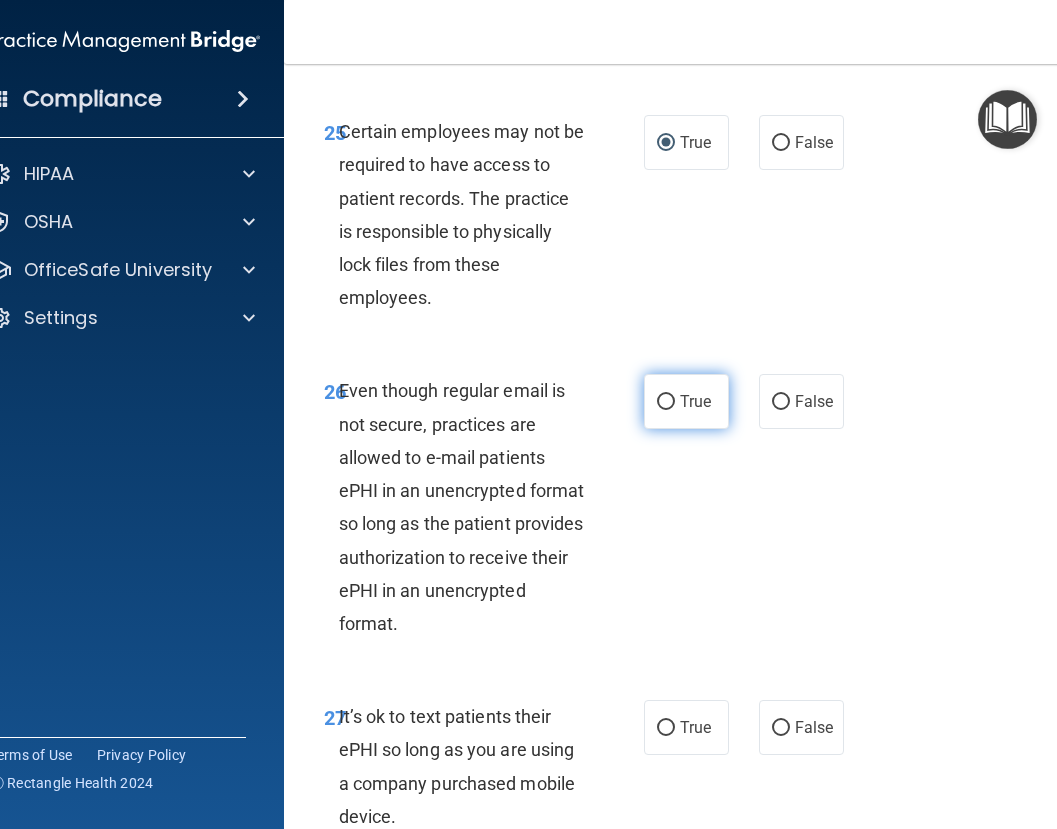 click on "True" at bounding box center [695, 401] 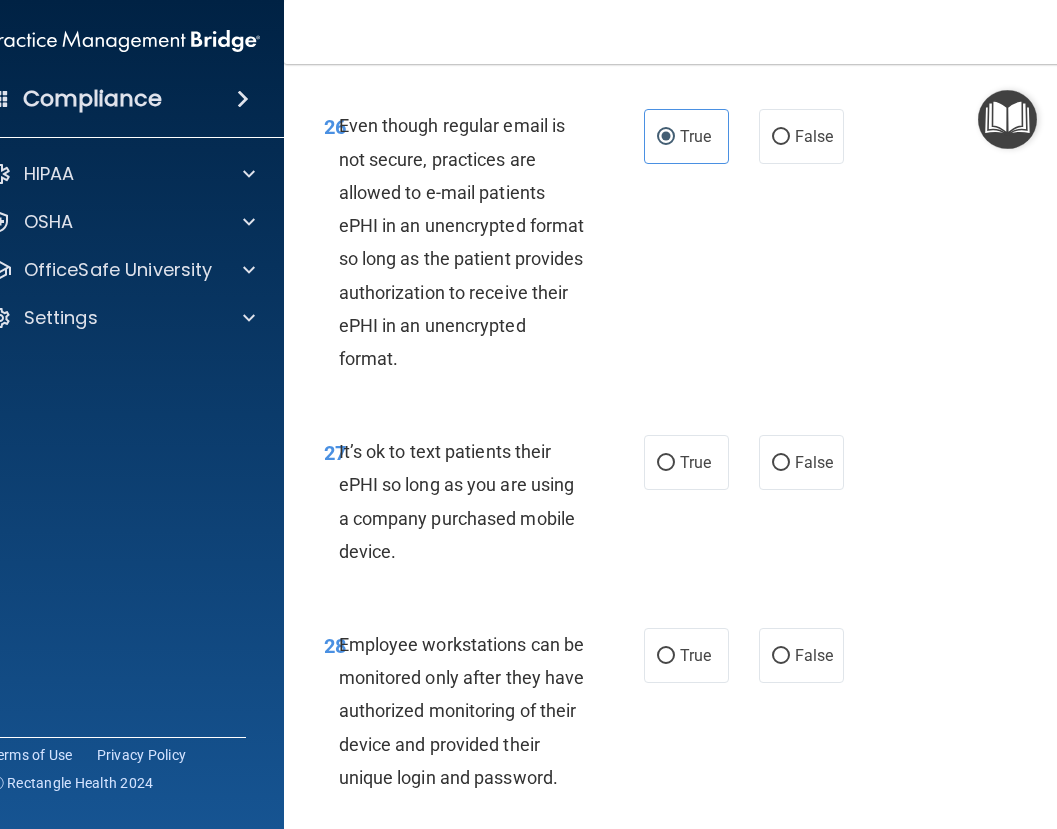 scroll, scrollTop: 6600, scrollLeft: 0, axis: vertical 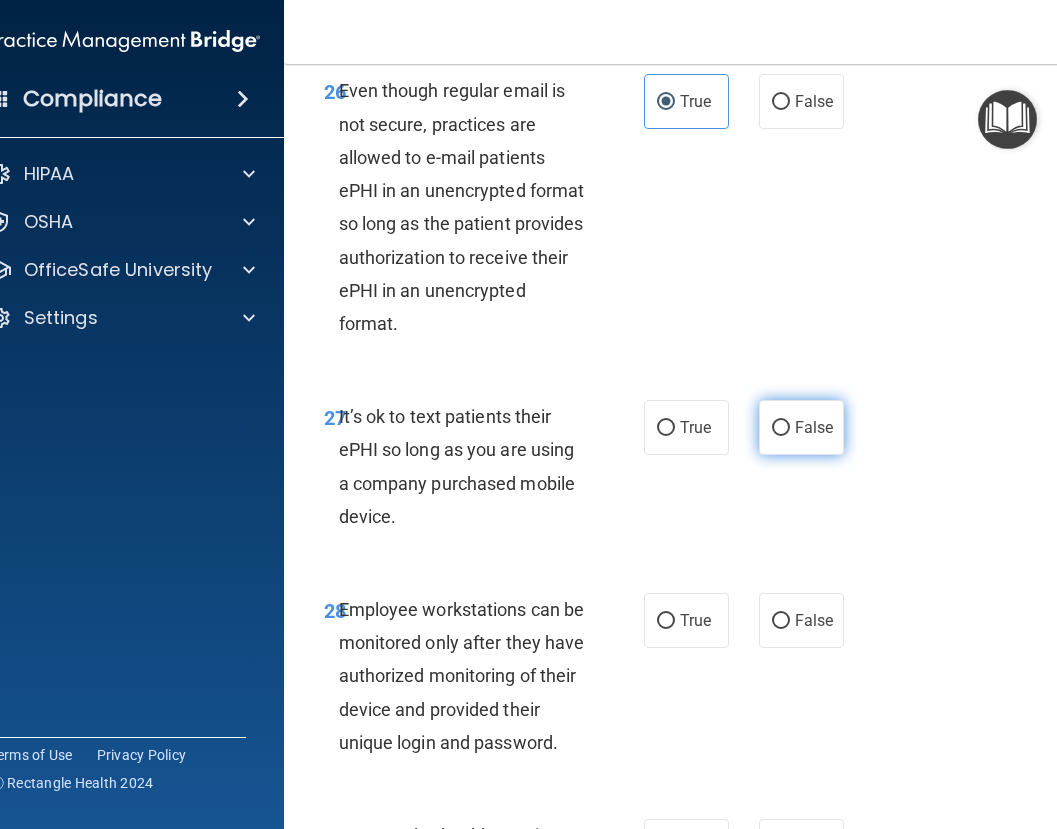 click on "False" at bounding box center (801, 427) 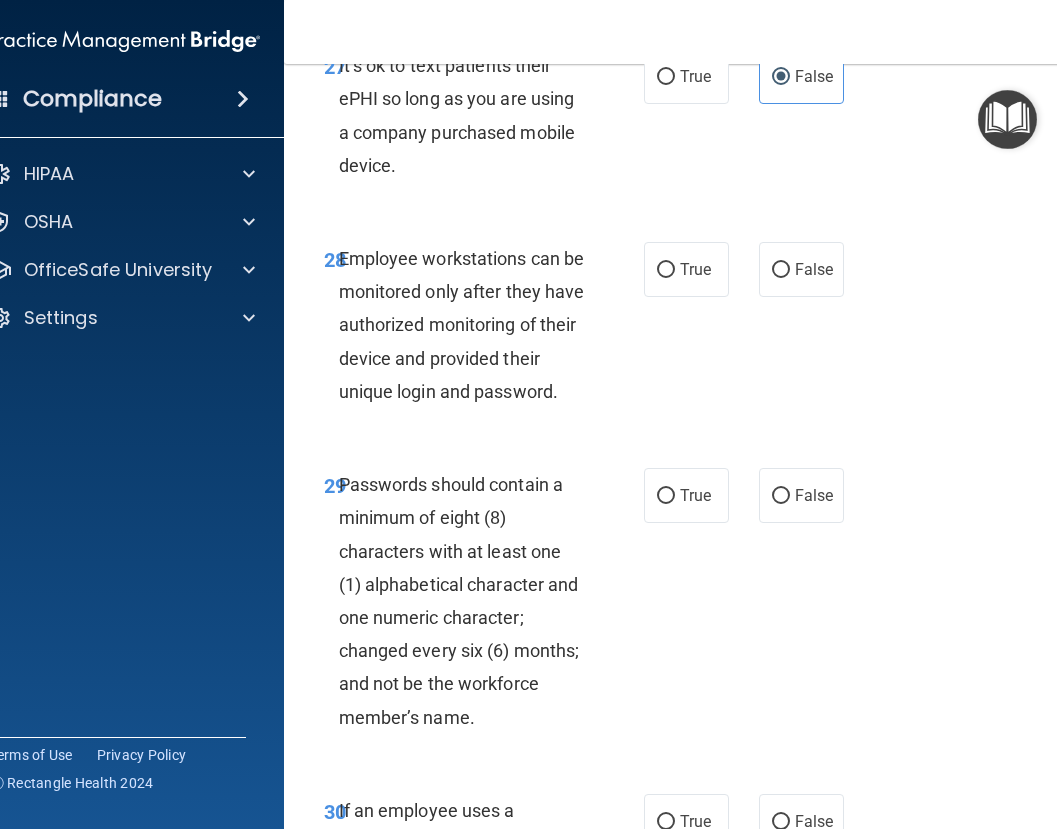 scroll, scrollTop: 7000, scrollLeft: 0, axis: vertical 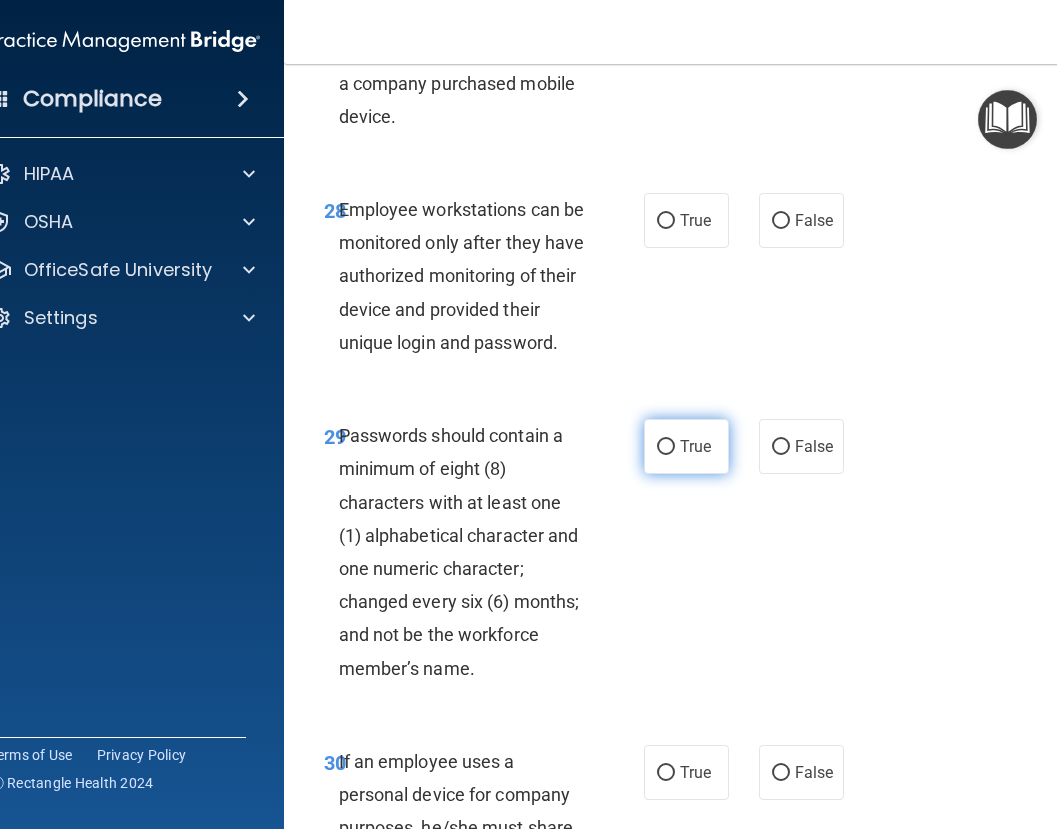 click on "True" at bounding box center [695, 446] 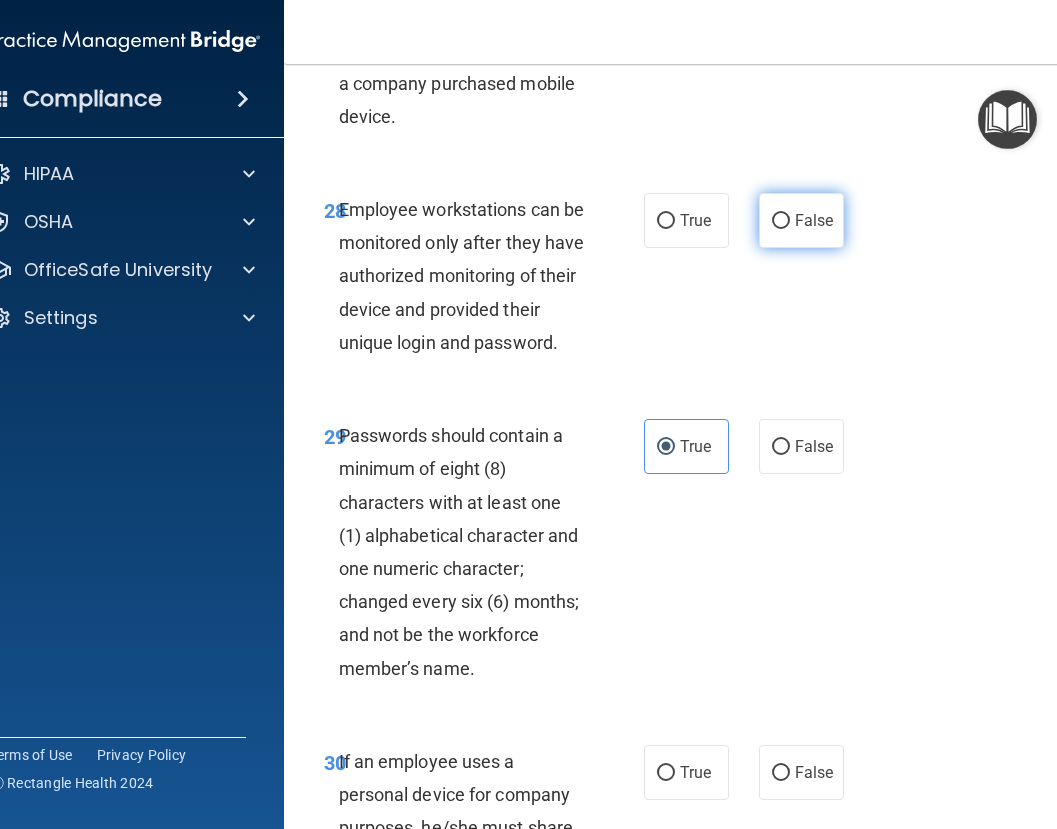 click on "False" at bounding box center (801, 220) 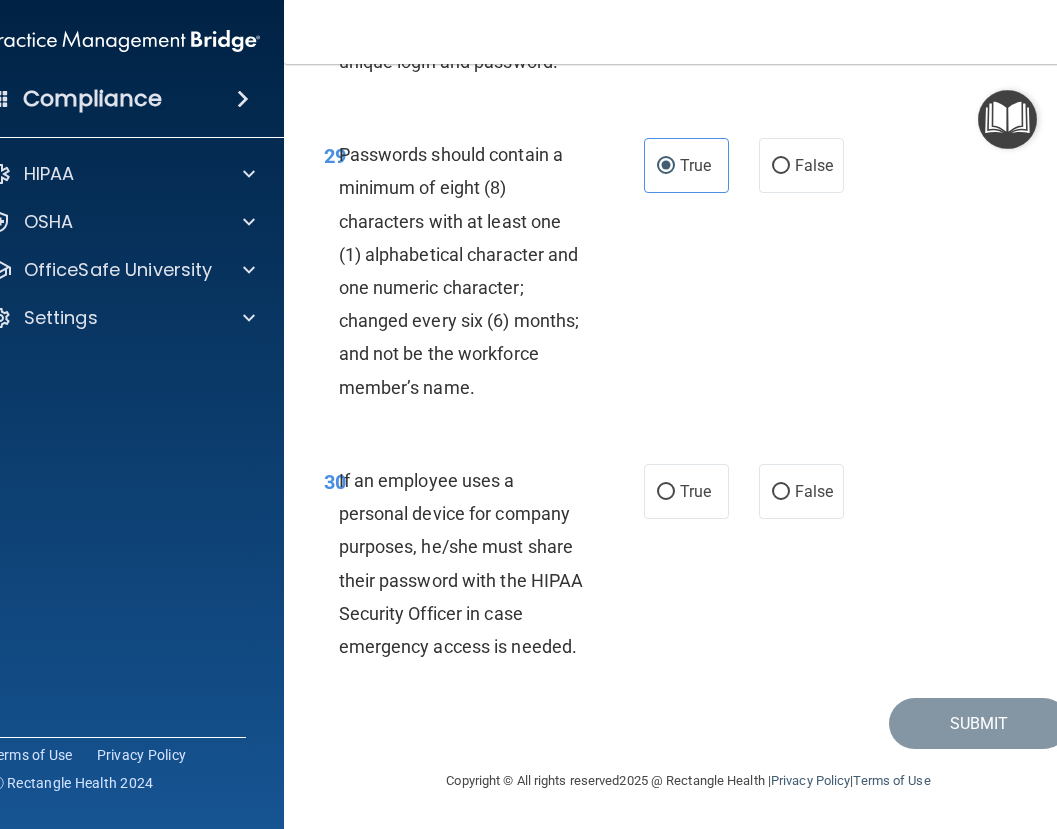 scroll, scrollTop: 7347, scrollLeft: 0, axis: vertical 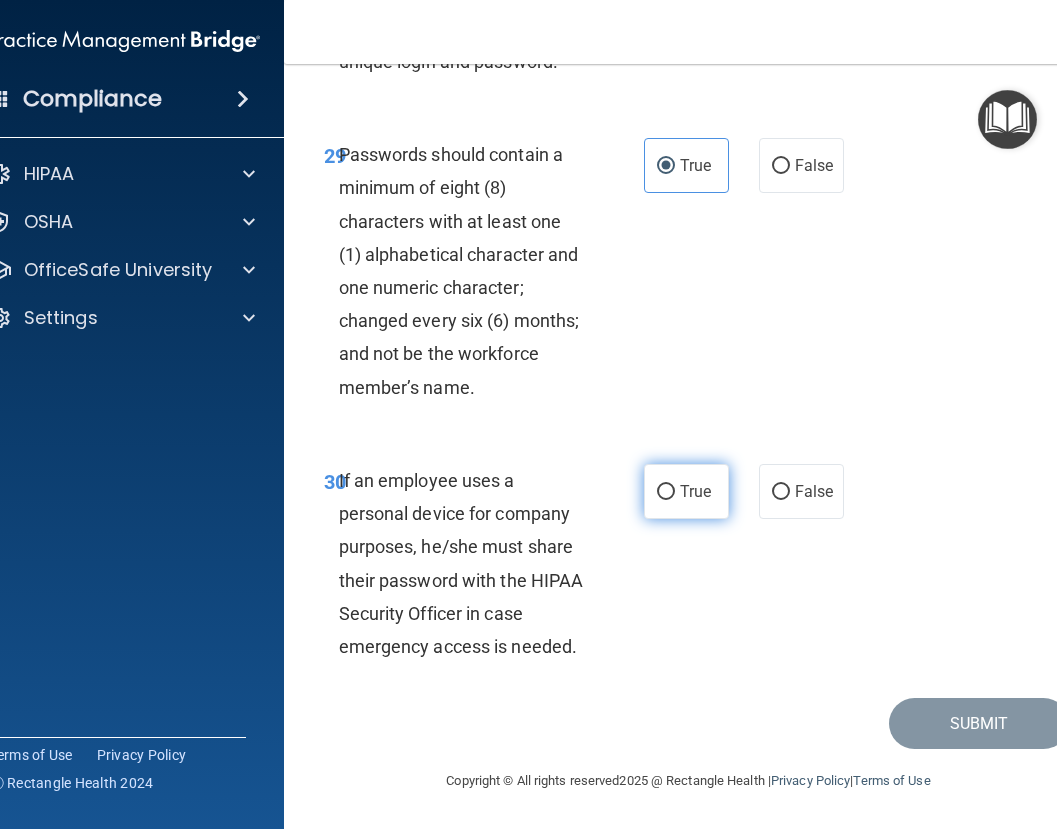 click on "True" at bounding box center (695, 491) 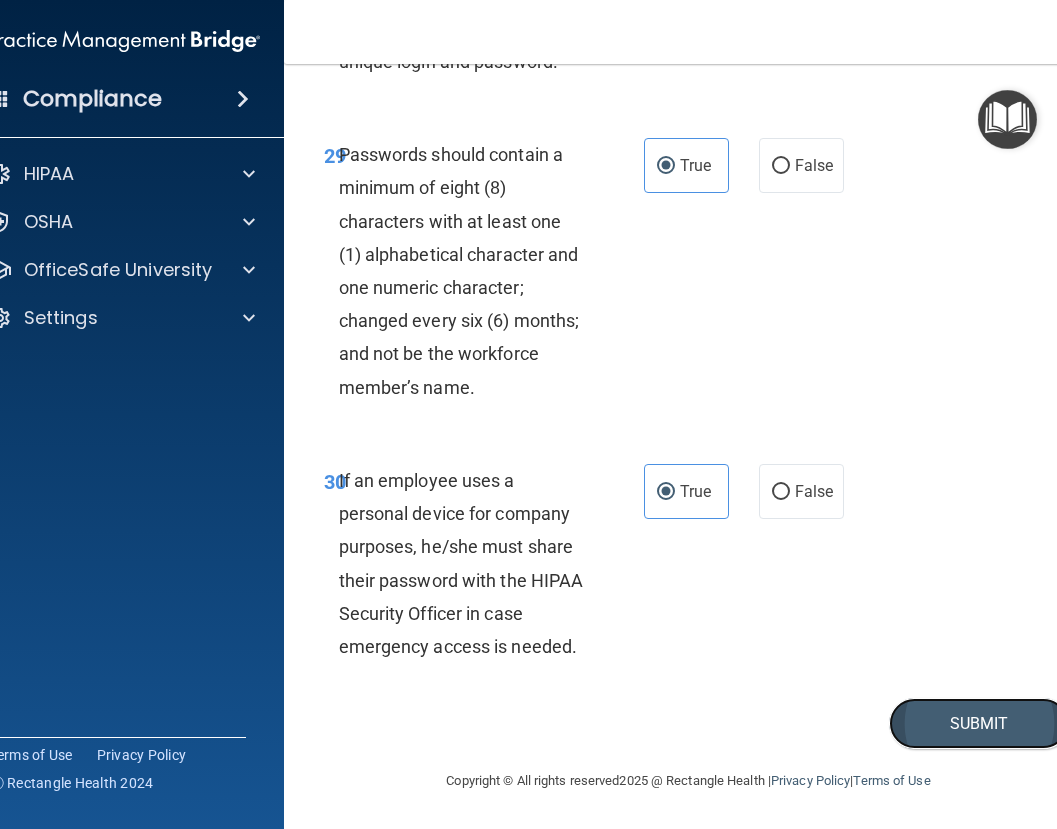 click on "Submit" at bounding box center (979, 723) 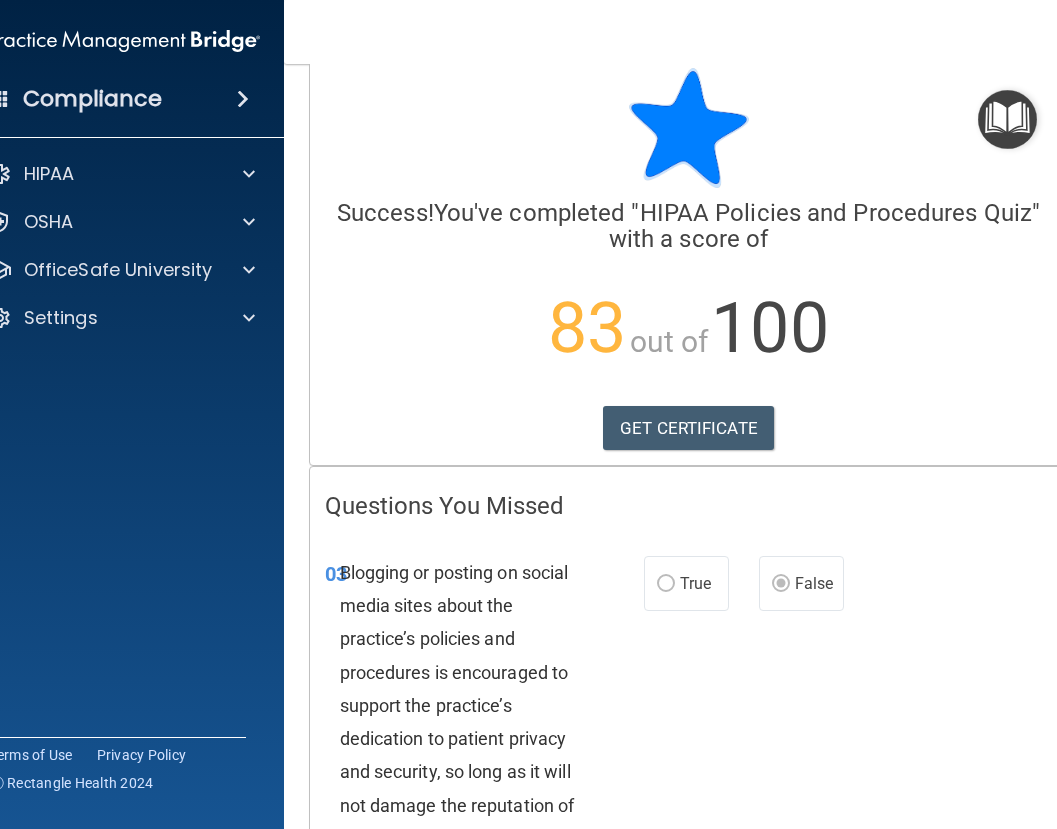 scroll, scrollTop: 0, scrollLeft: 0, axis: both 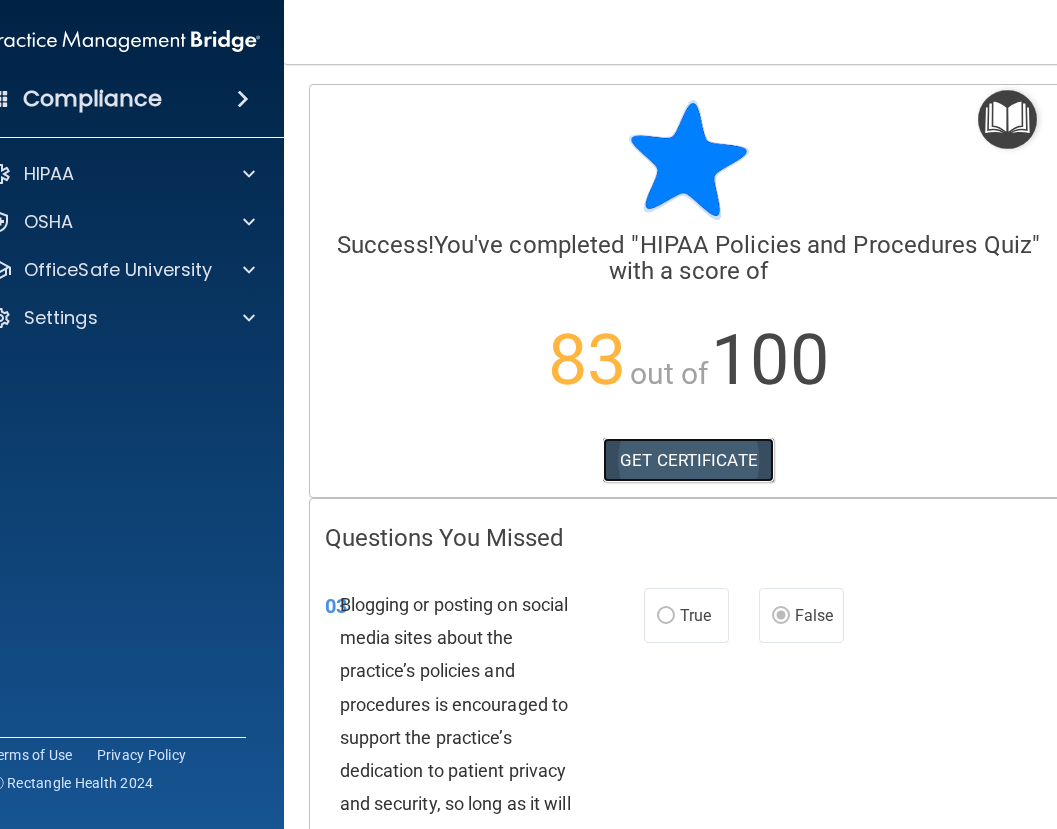 click on "GET CERTIFICATE" at bounding box center [688, 460] 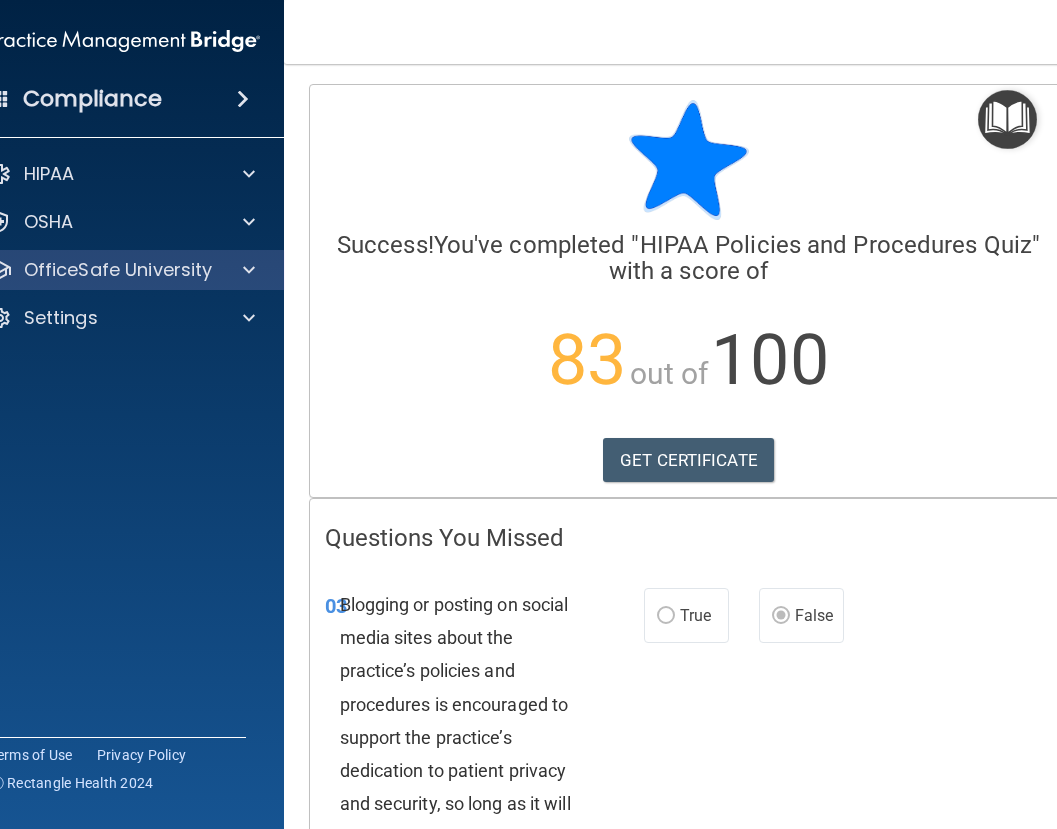 click on "OfficeSafe University" at bounding box center [124, 270] 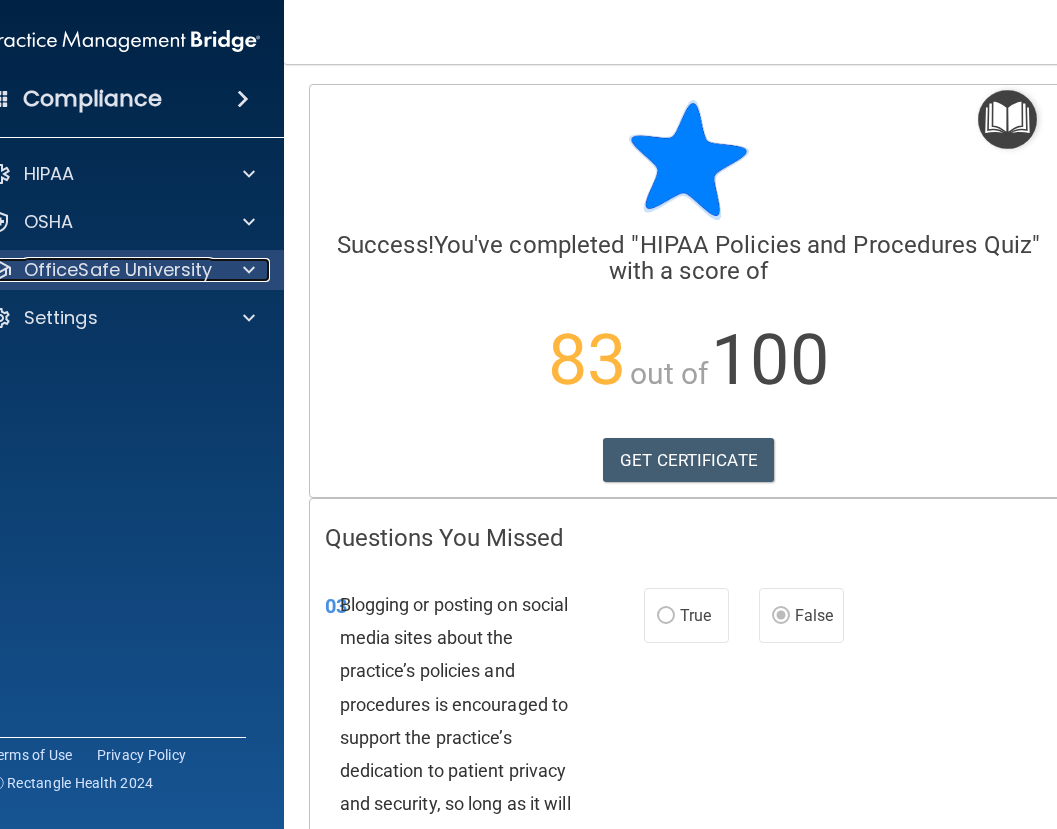 click at bounding box center [245, 270] 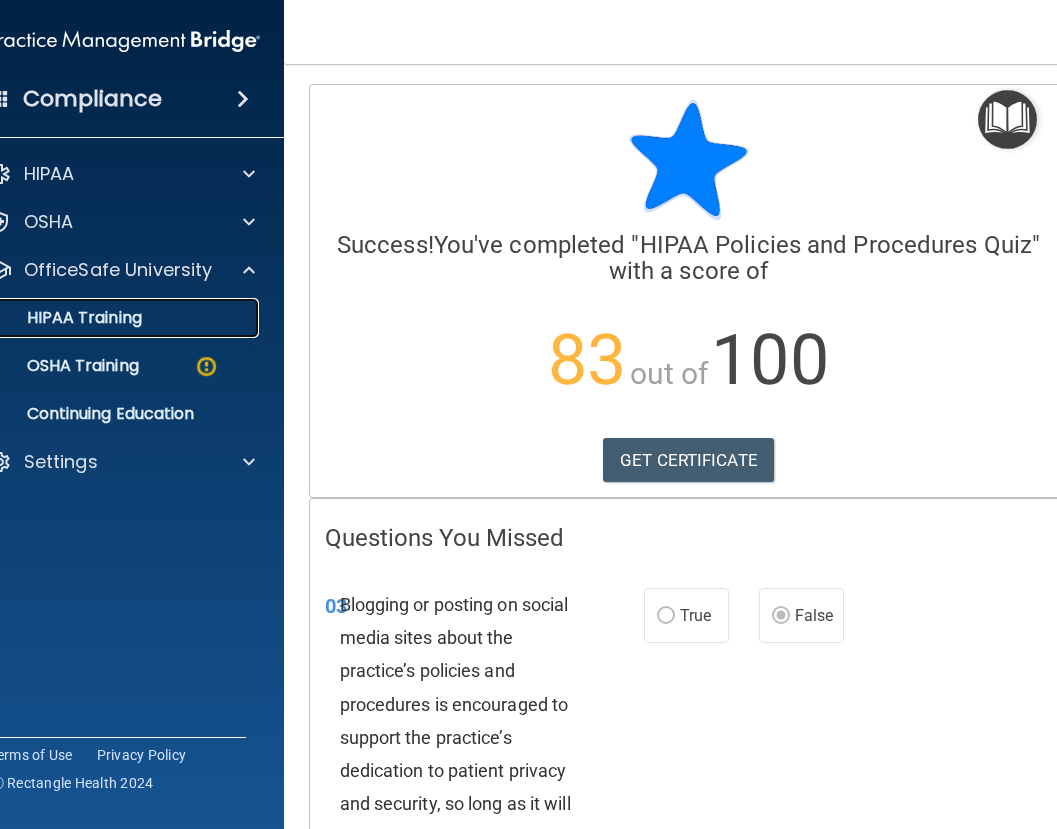 click on "HIPAA Training" at bounding box center (113, 318) 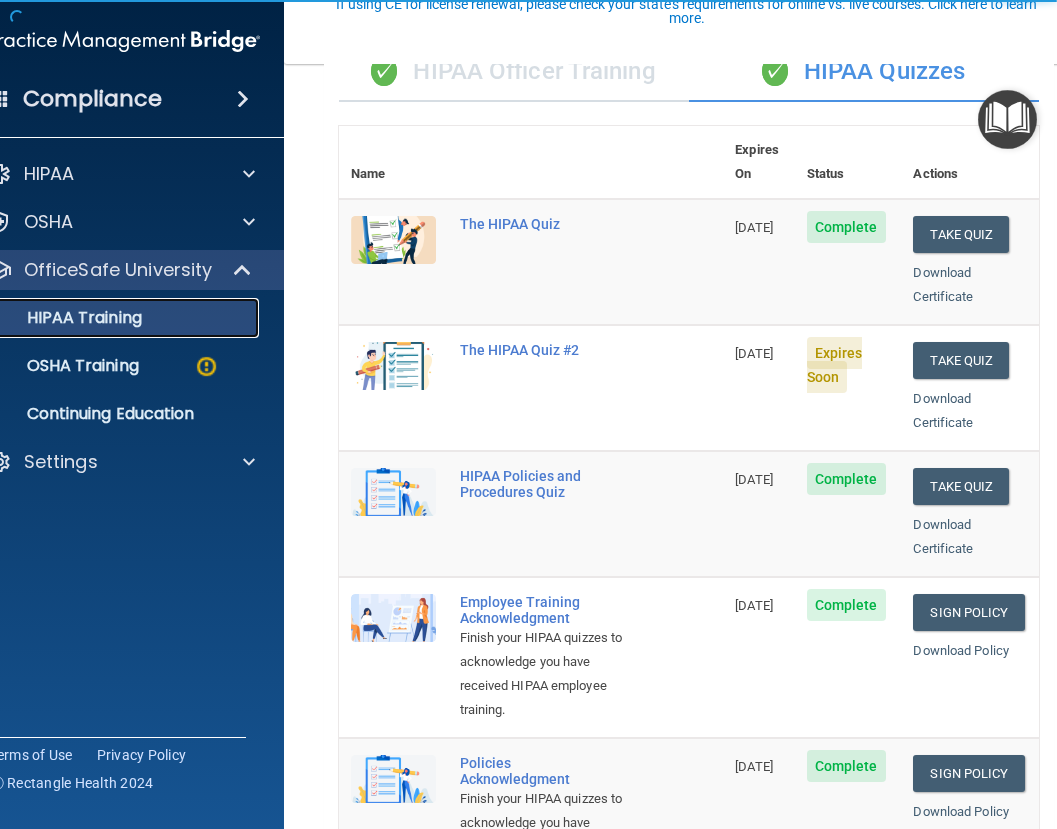 scroll, scrollTop: 200, scrollLeft: 0, axis: vertical 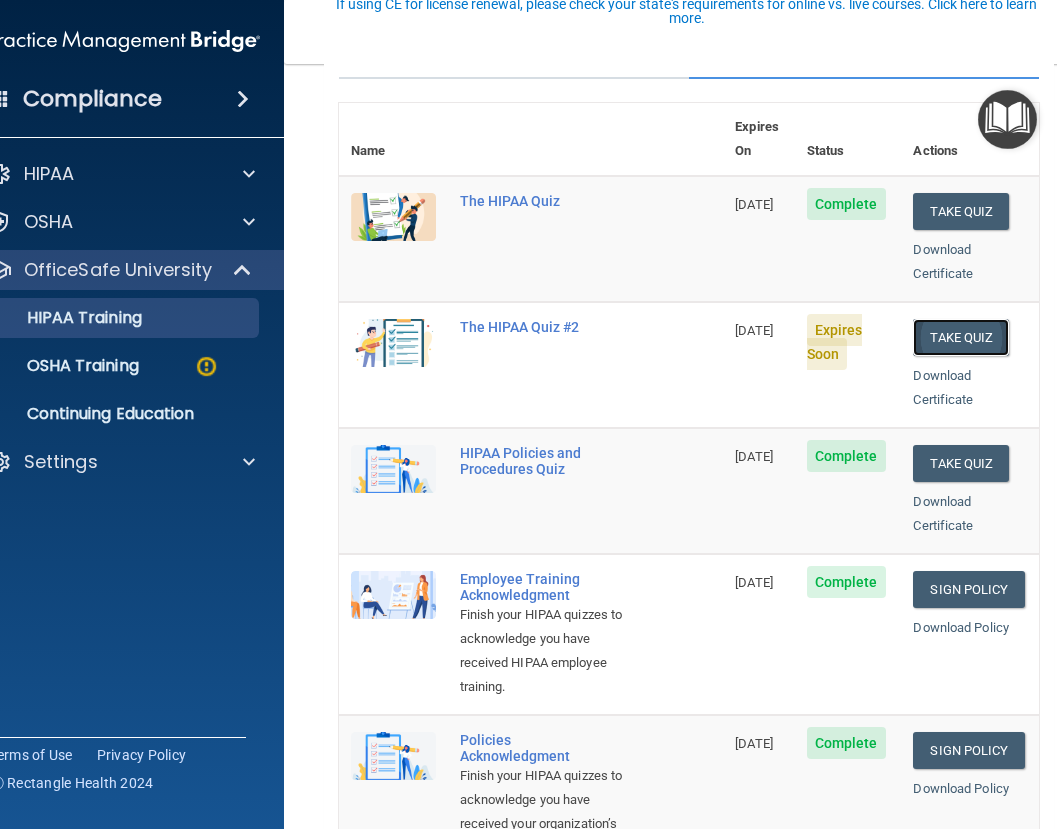 click on "Take Quiz" at bounding box center [961, 337] 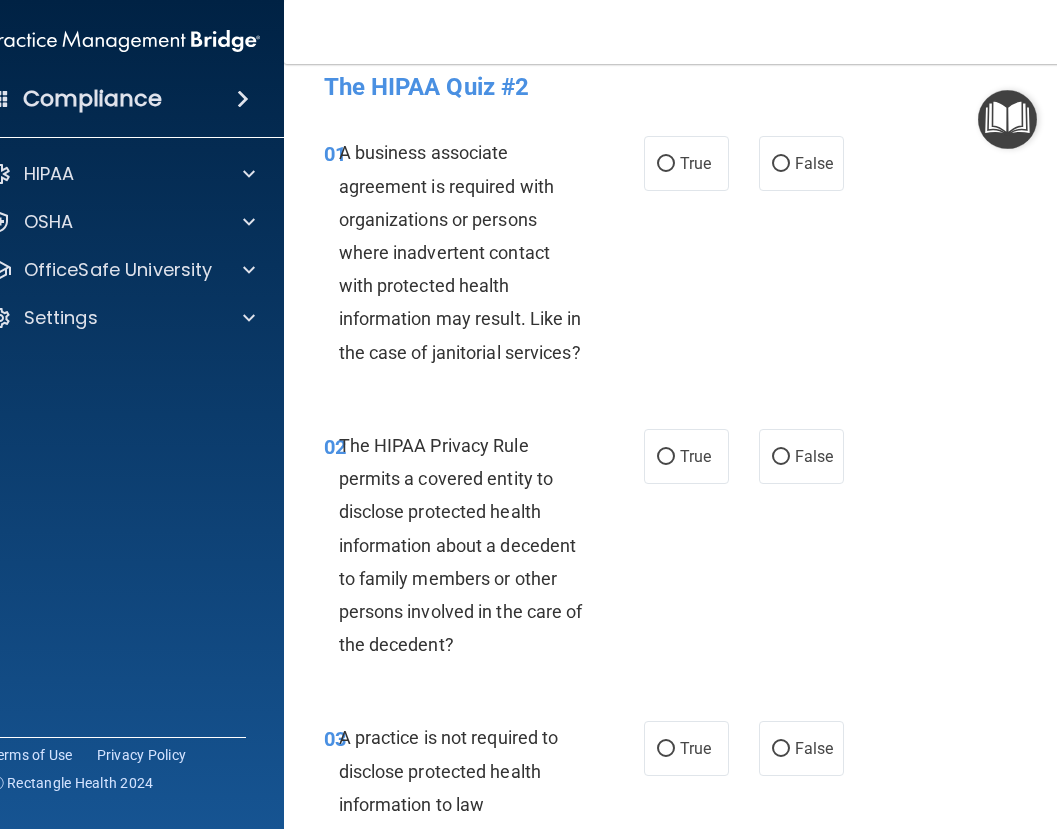scroll, scrollTop: 0, scrollLeft: 0, axis: both 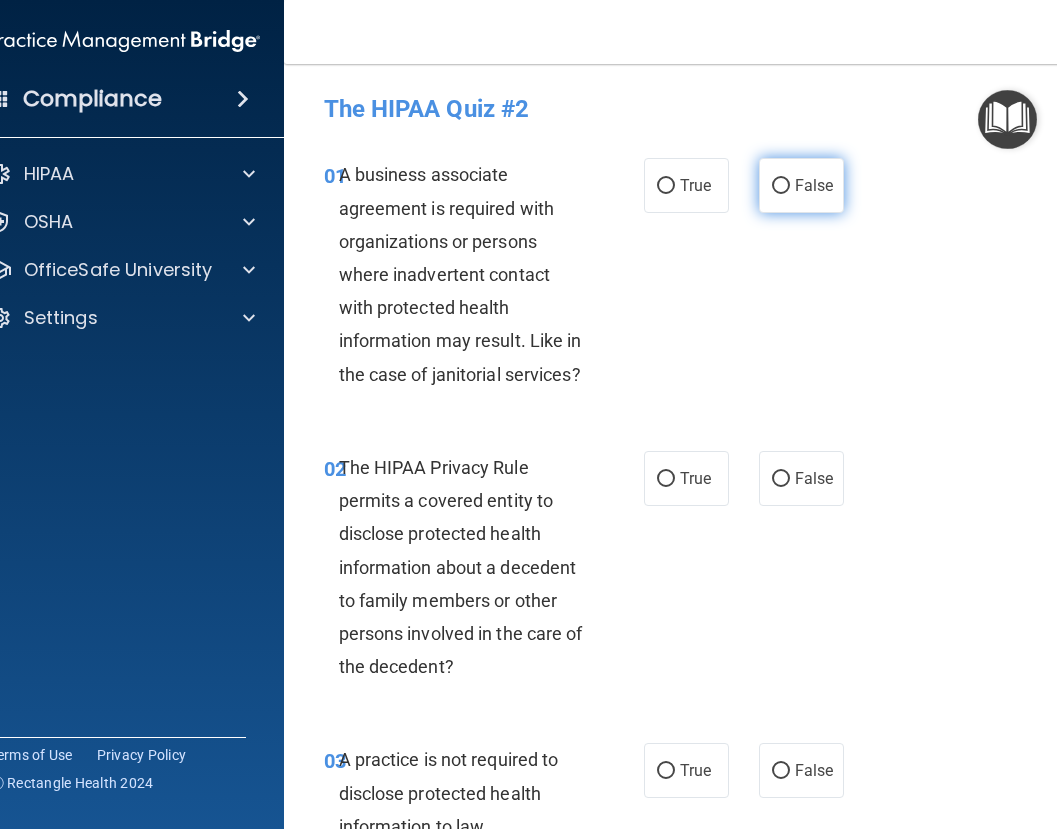 click on "False" at bounding box center [801, 185] 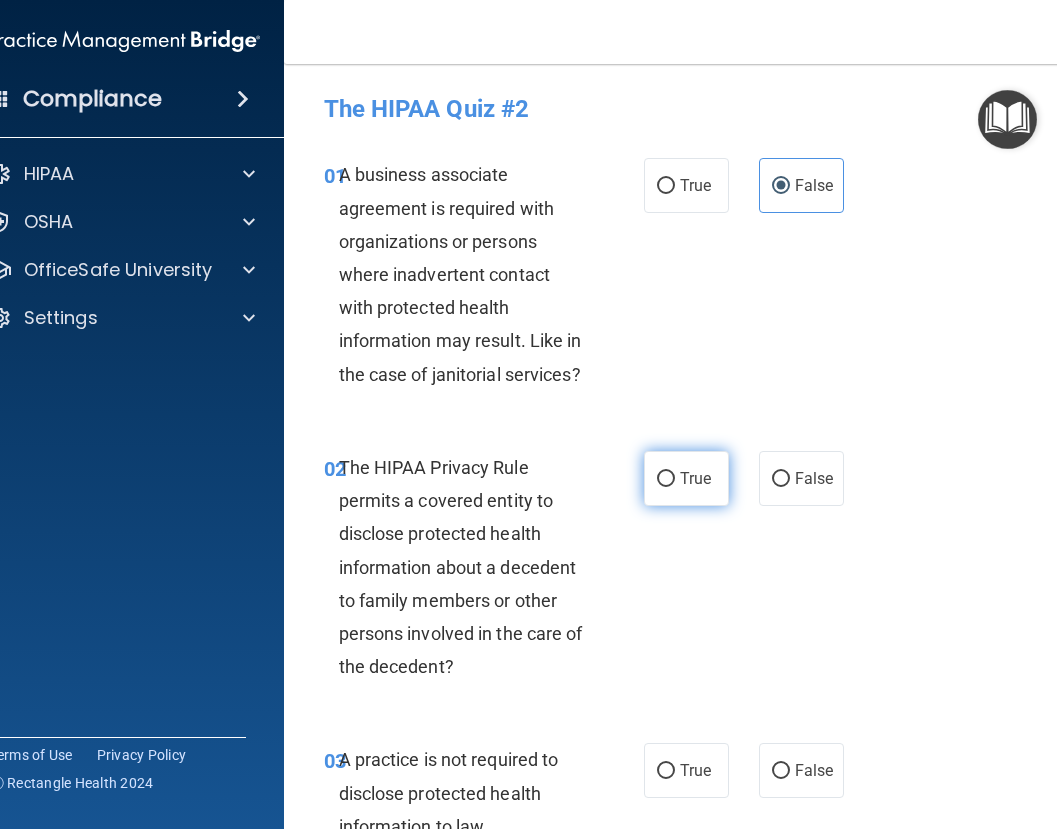 click on "True" at bounding box center (666, 479) 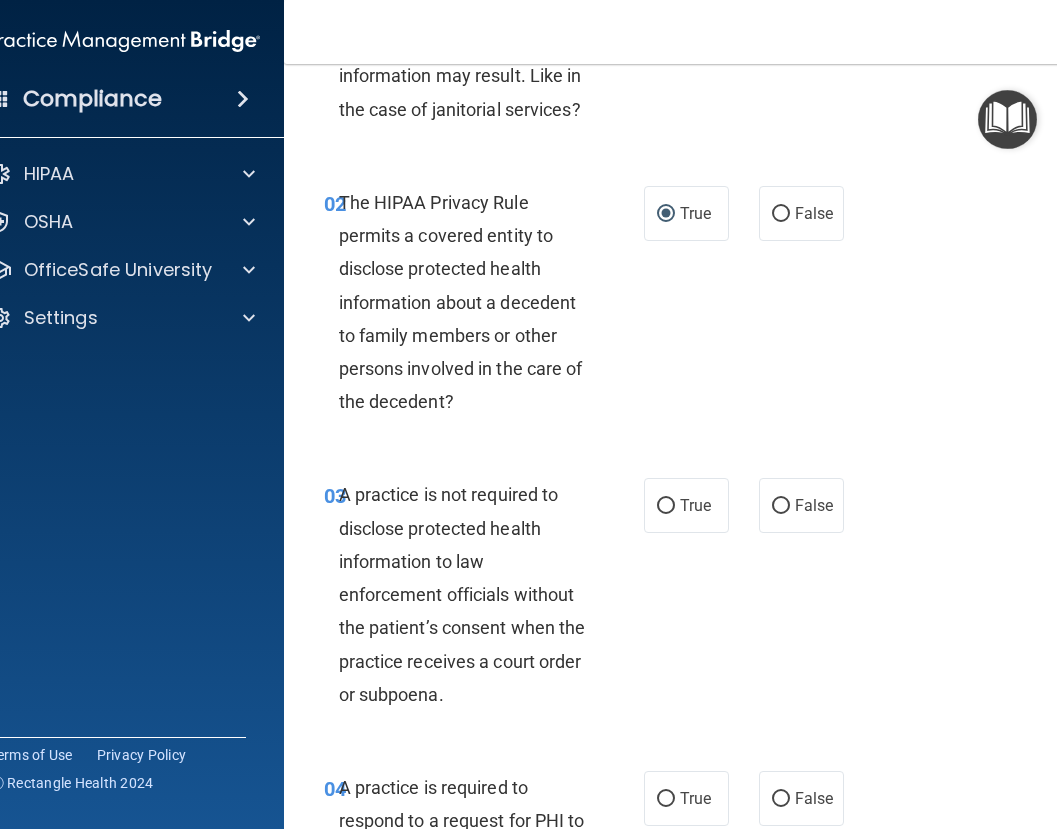 scroll, scrollTop: 300, scrollLeft: 0, axis: vertical 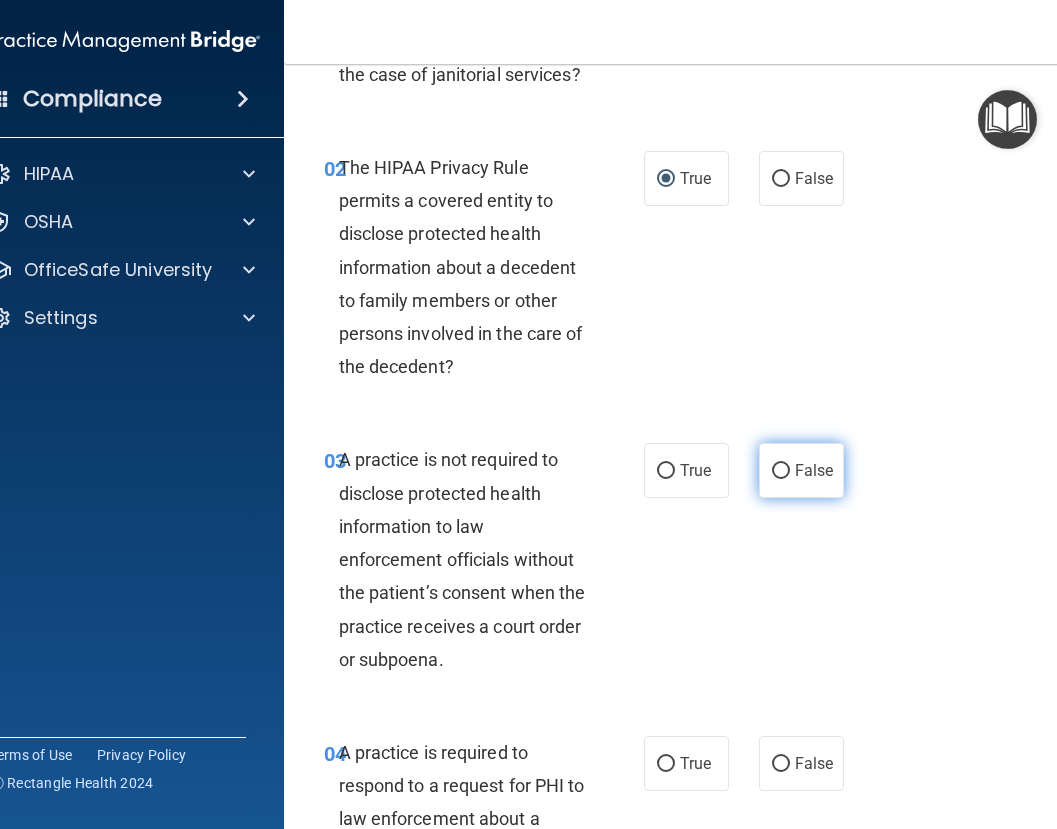 click on "False" at bounding box center (814, 470) 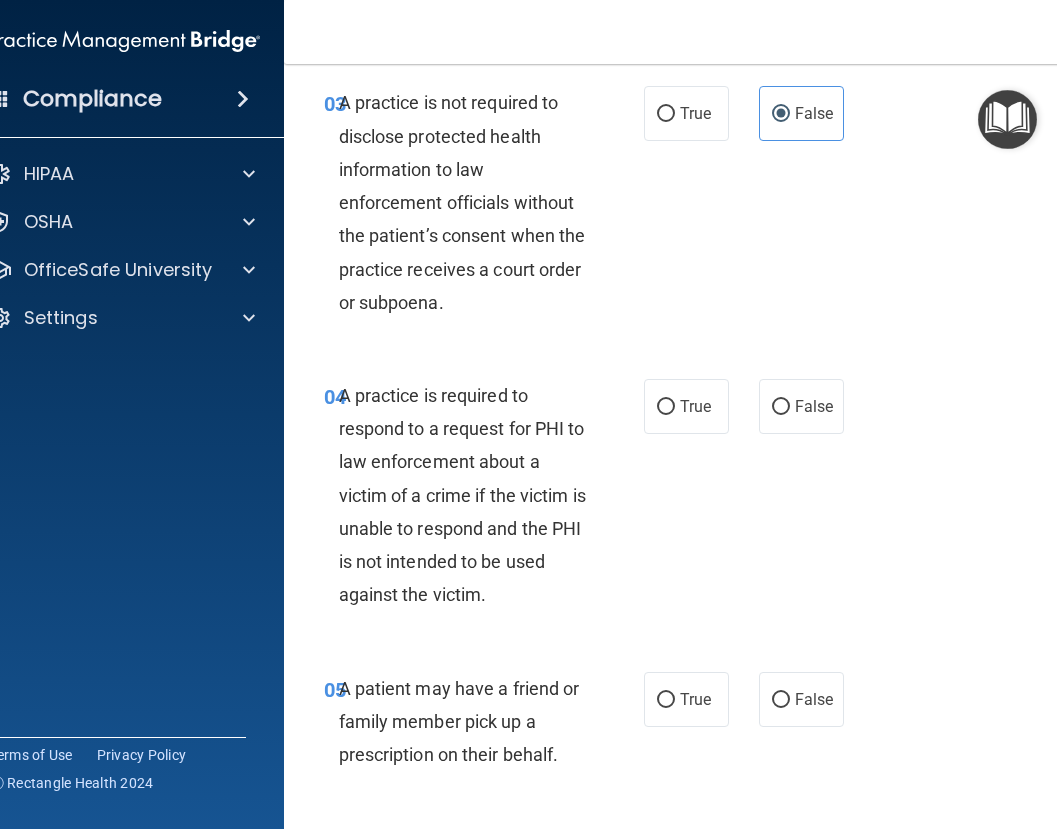 scroll, scrollTop: 700, scrollLeft: 0, axis: vertical 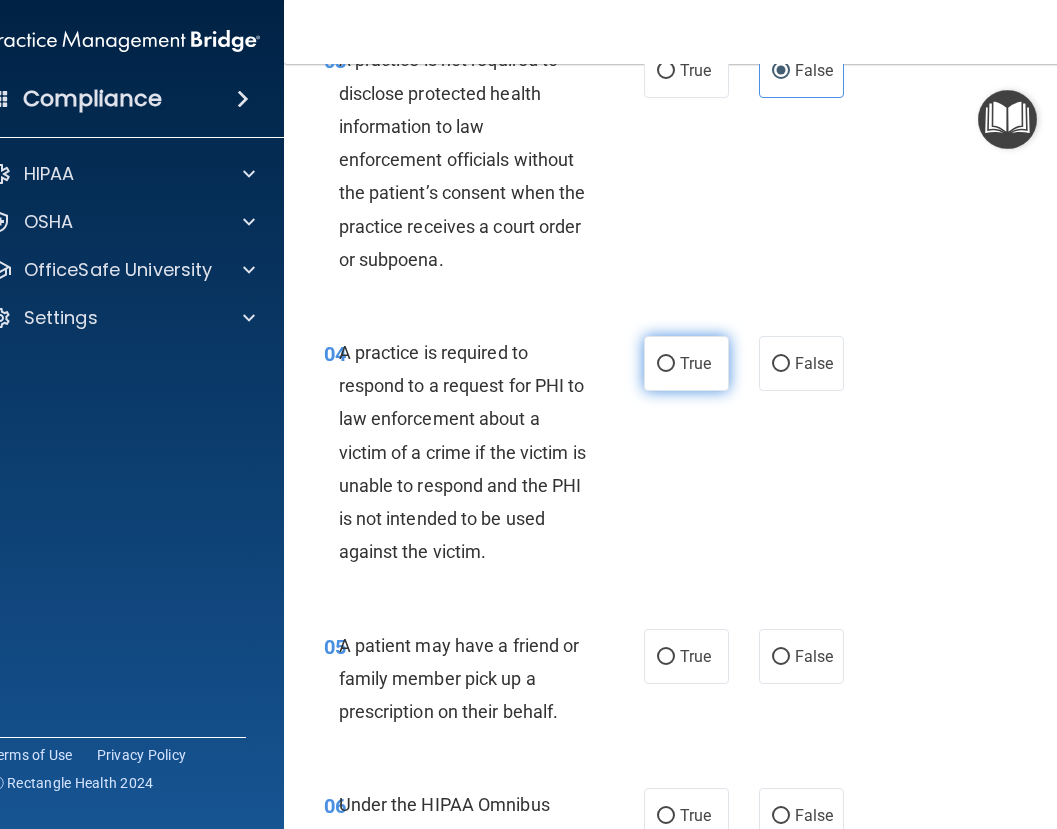 click on "True" at bounding box center [686, 363] 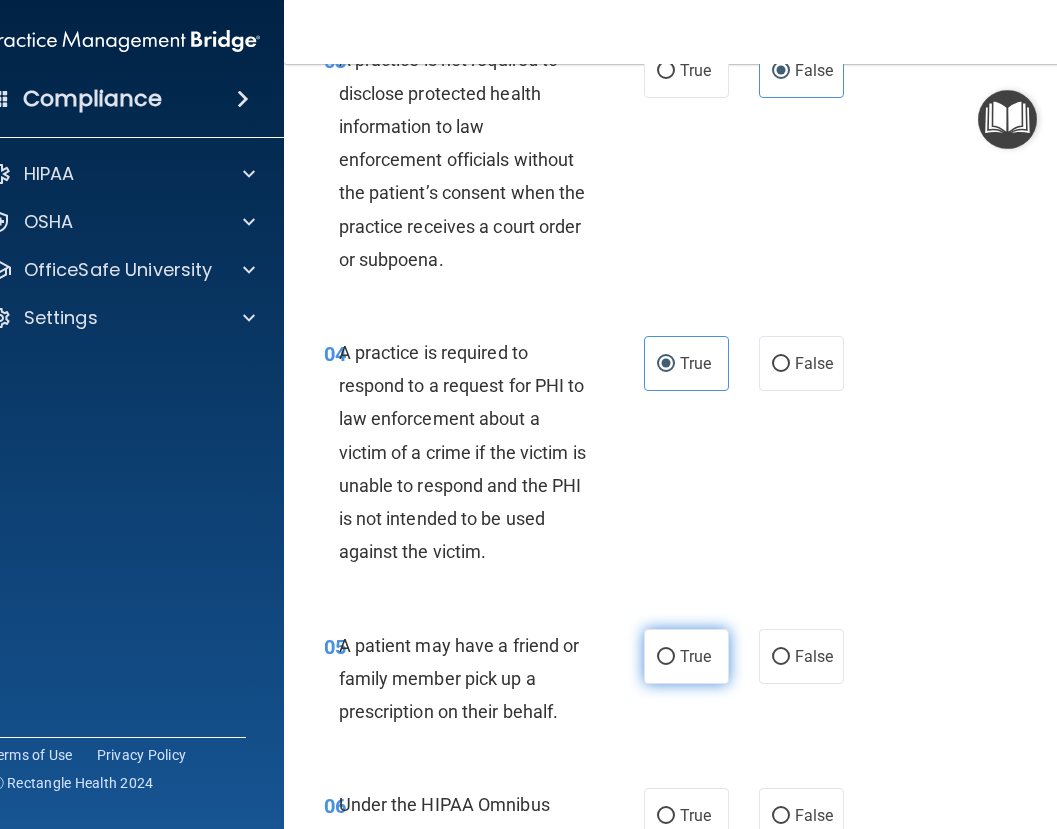 click on "True" at bounding box center [686, 656] 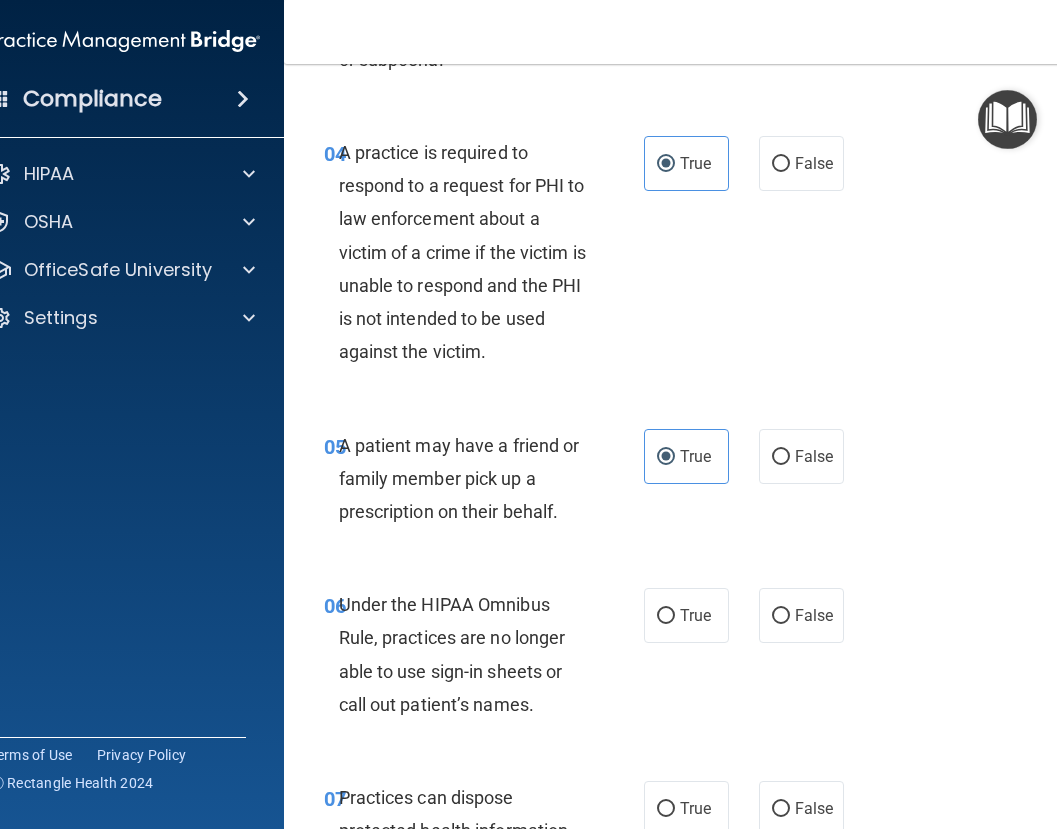 scroll, scrollTop: 1000, scrollLeft: 0, axis: vertical 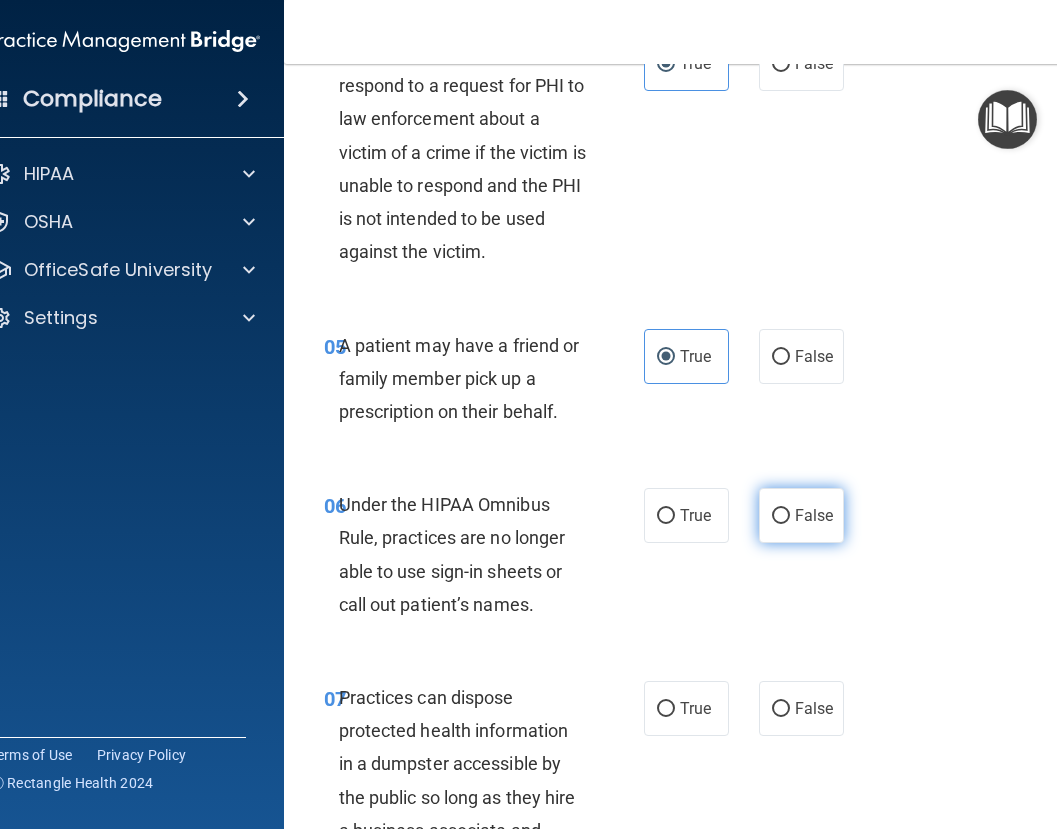 click on "False" at bounding box center (814, 515) 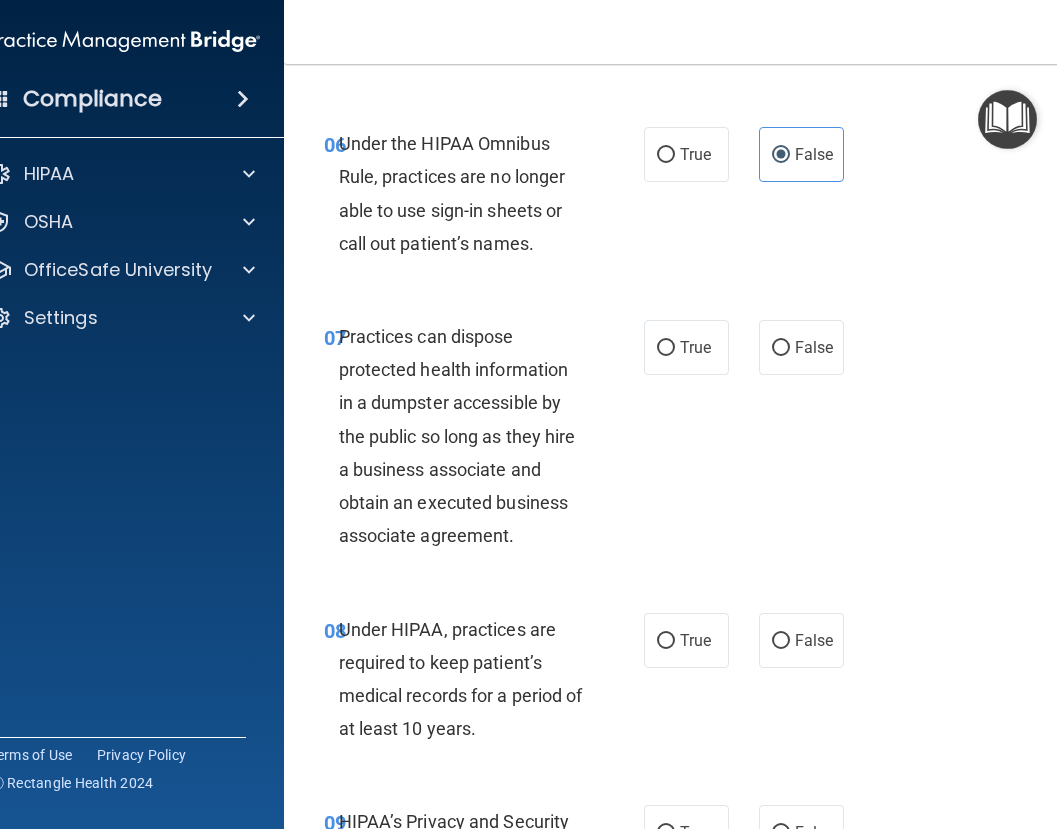 scroll, scrollTop: 1400, scrollLeft: 0, axis: vertical 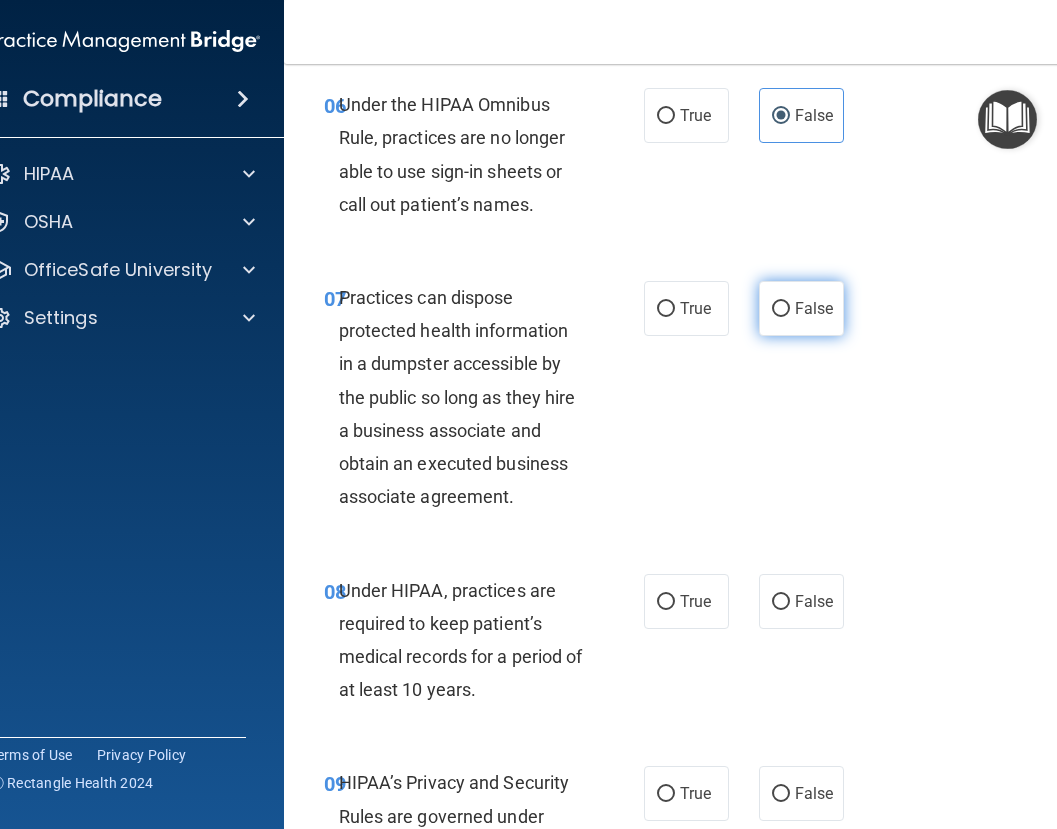 click on "False" at bounding box center [781, 309] 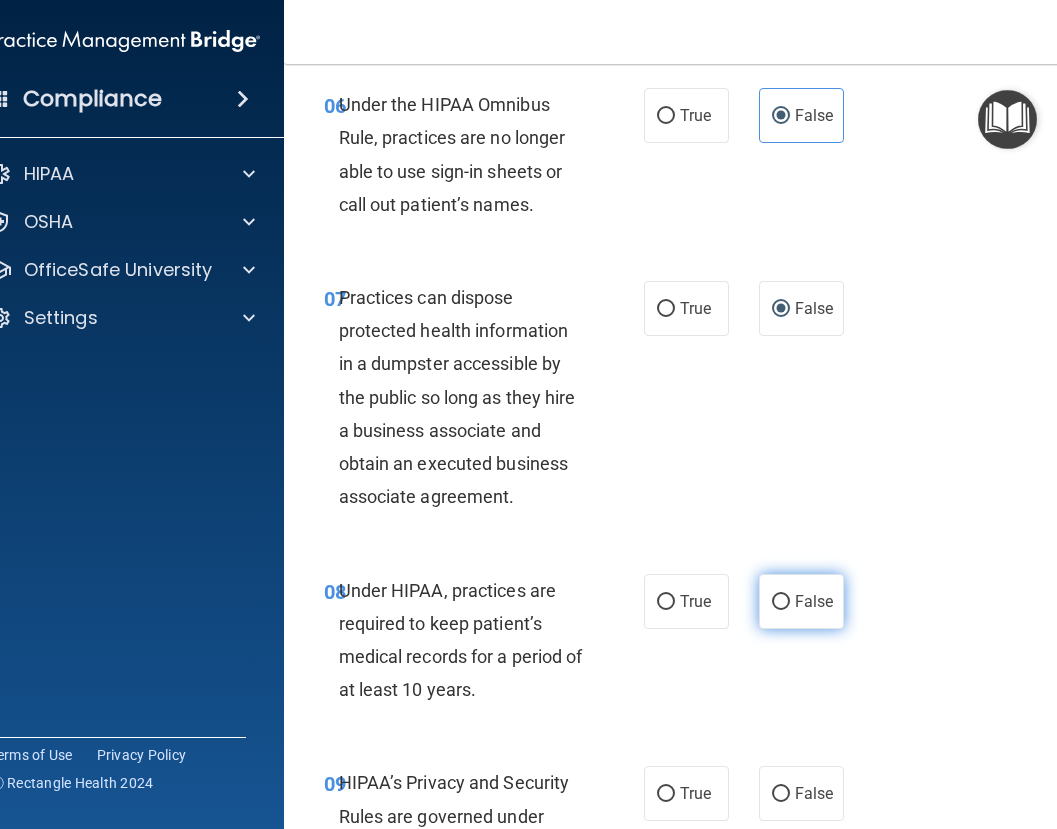 click on "False" at bounding box center (801, 601) 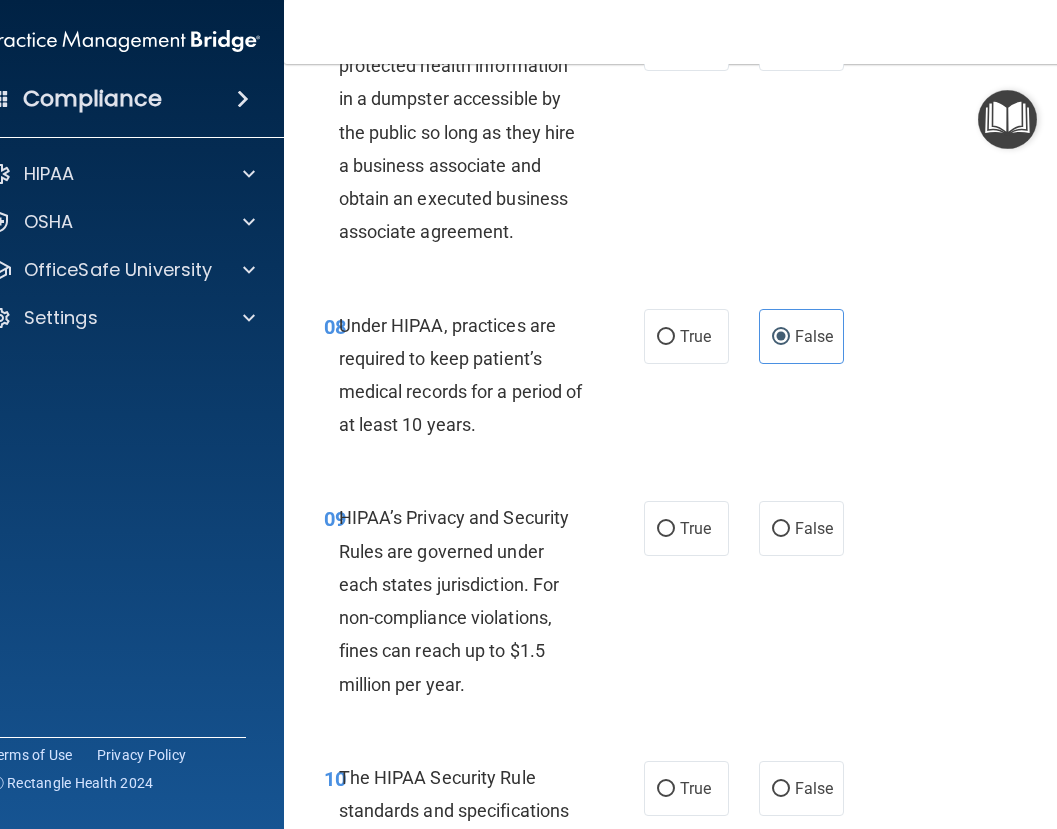 scroll, scrollTop: 1700, scrollLeft: 0, axis: vertical 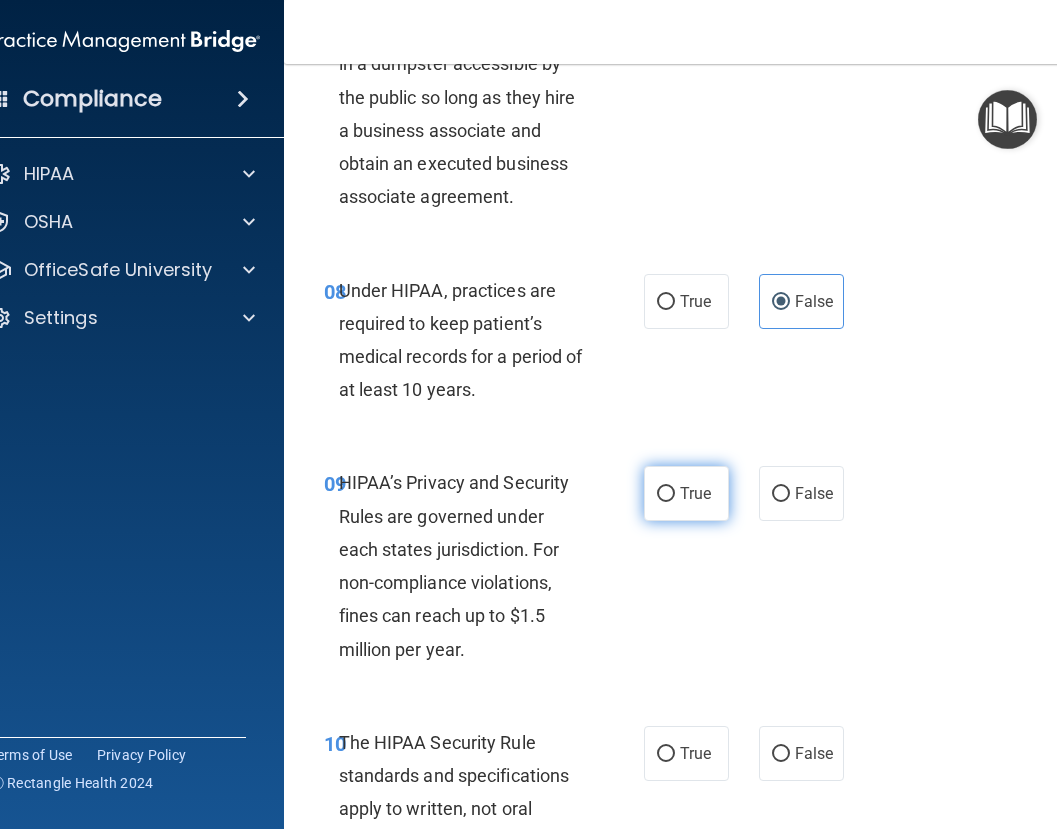 click on "True" at bounding box center [695, 493] 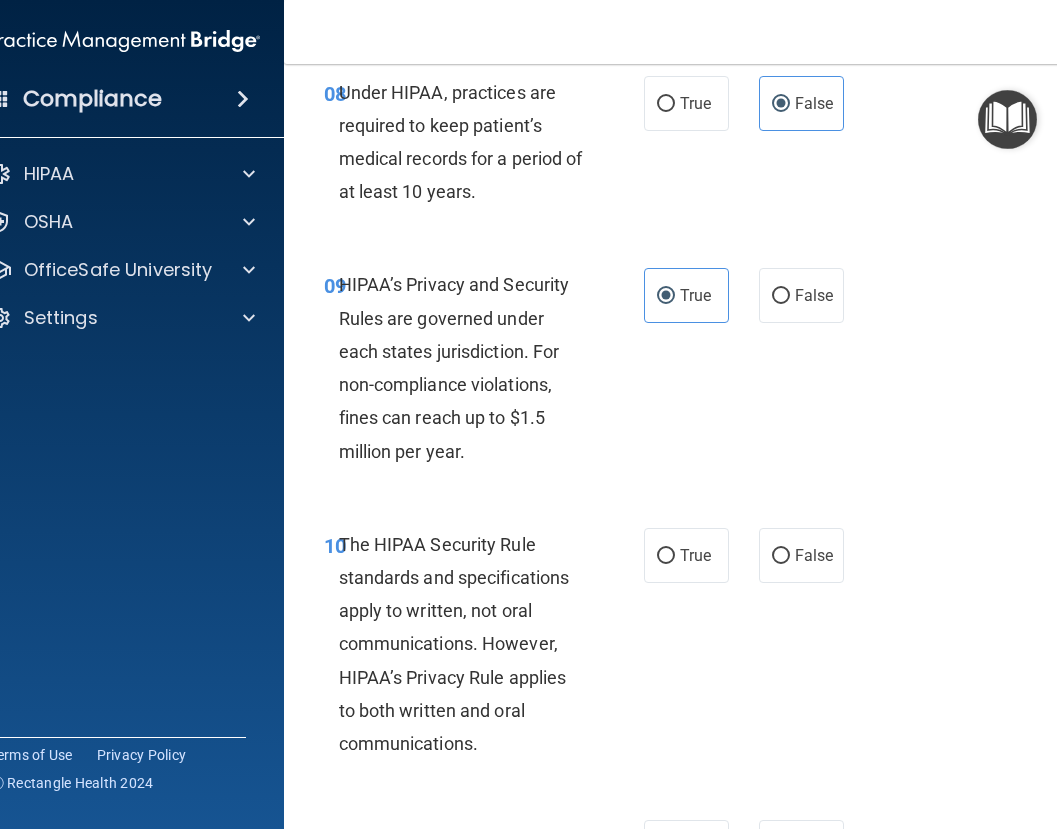 scroll, scrollTop: 1900, scrollLeft: 0, axis: vertical 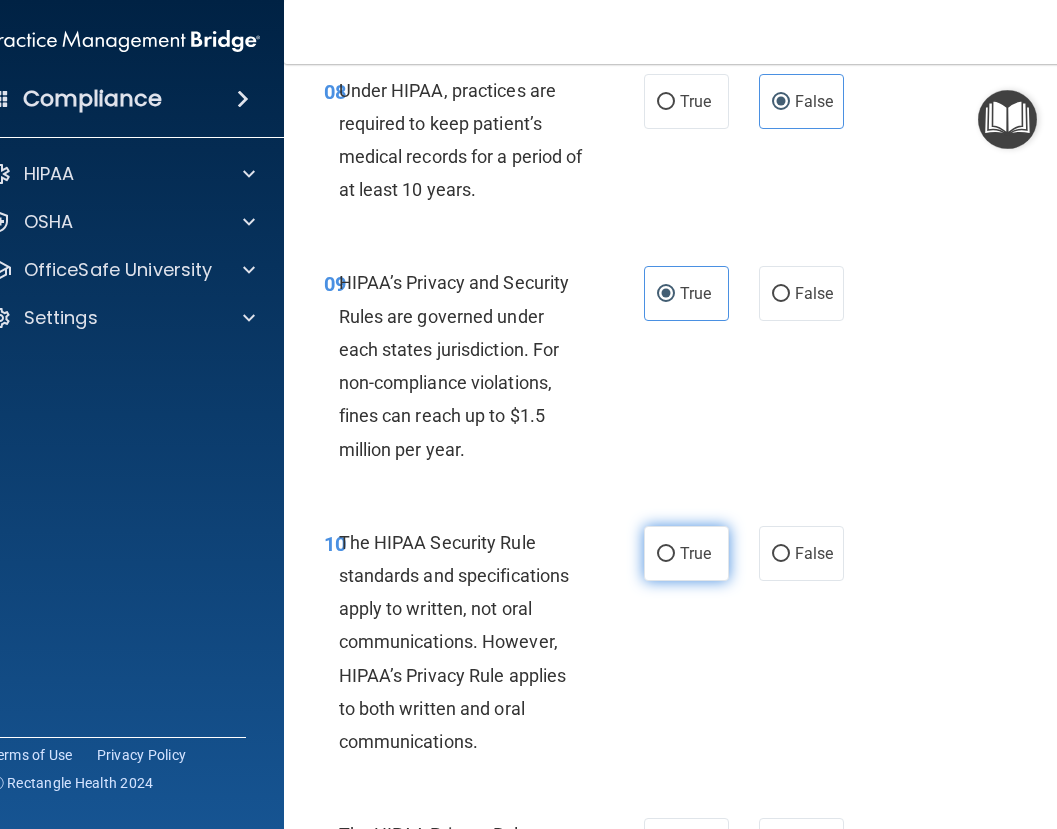 click on "True" at bounding box center [686, 553] 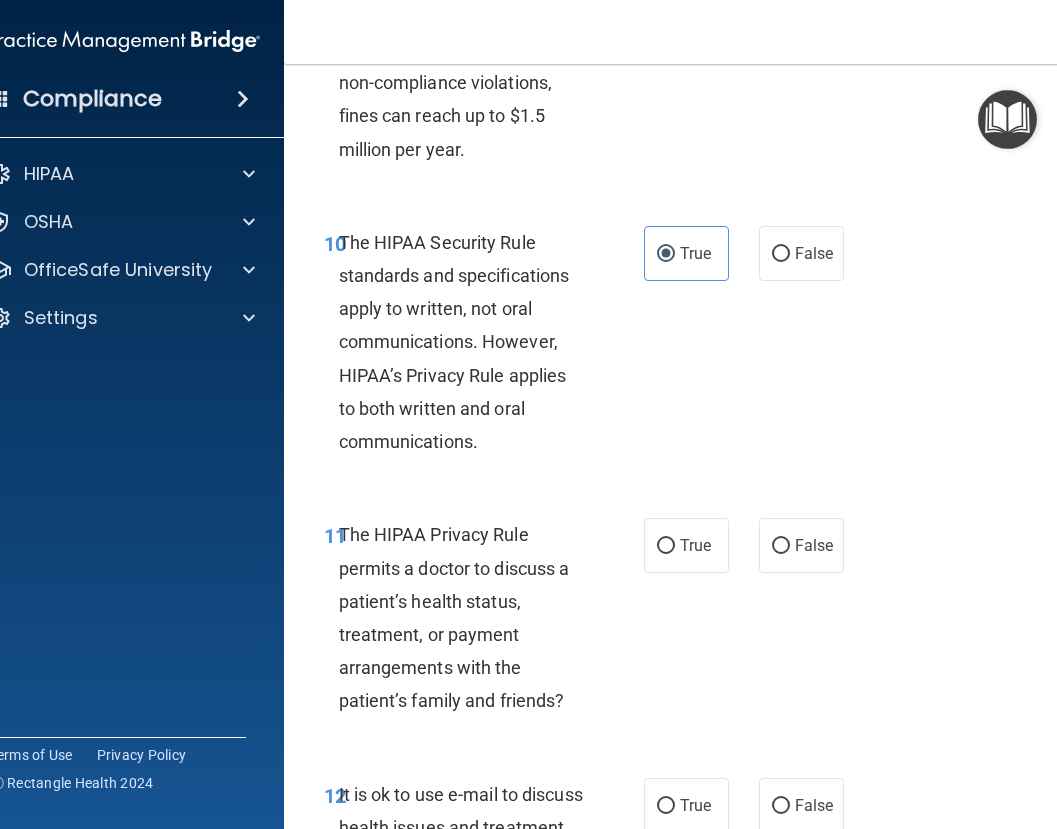 scroll, scrollTop: 2300, scrollLeft: 0, axis: vertical 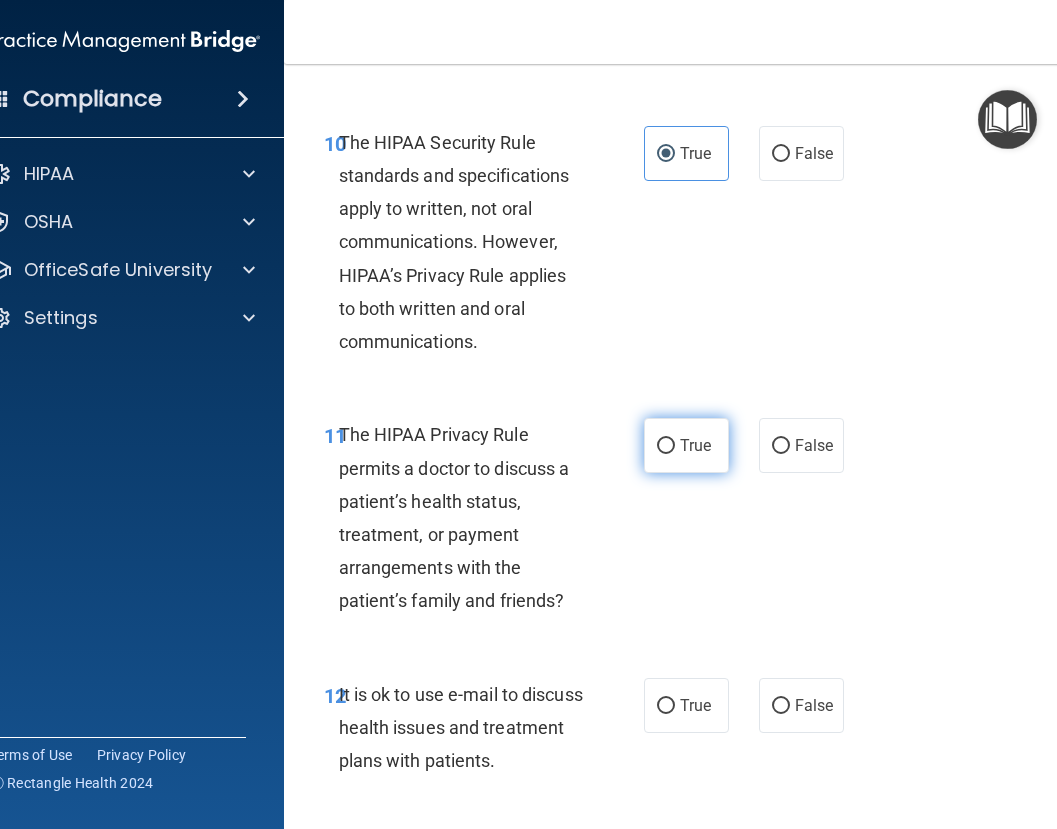 click on "True" at bounding box center (686, 445) 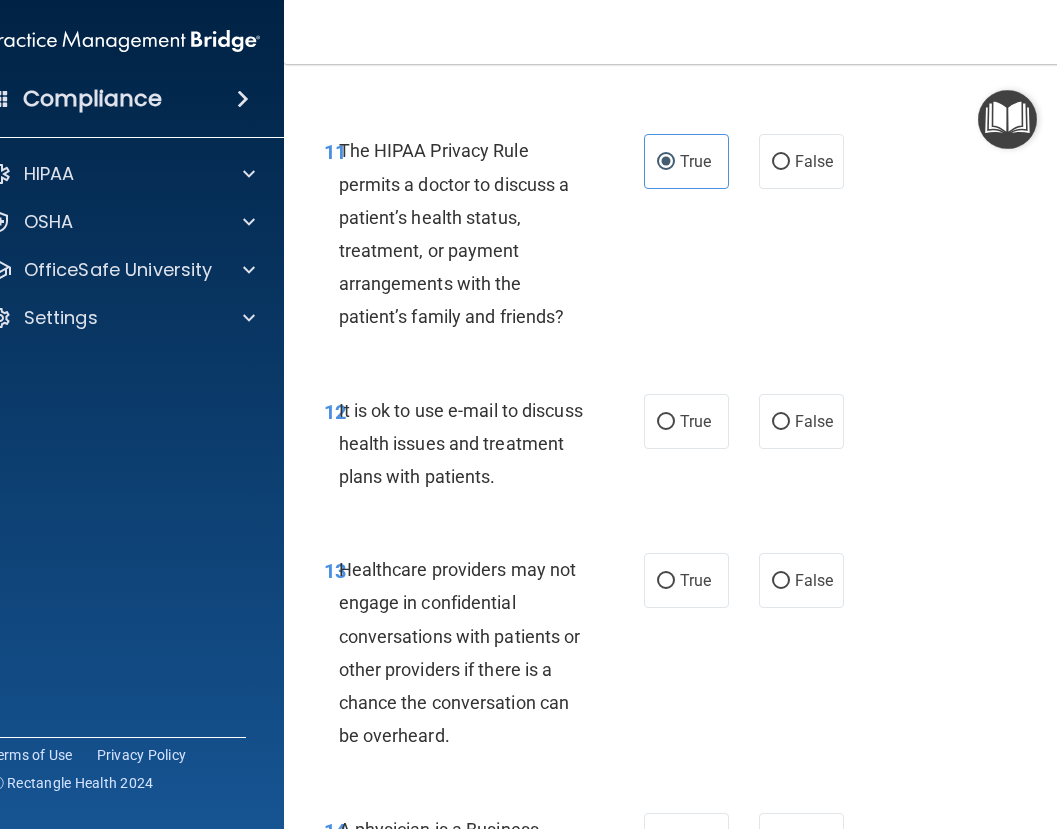 scroll, scrollTop: 2600, scrollLeft: 0, axis: vertical 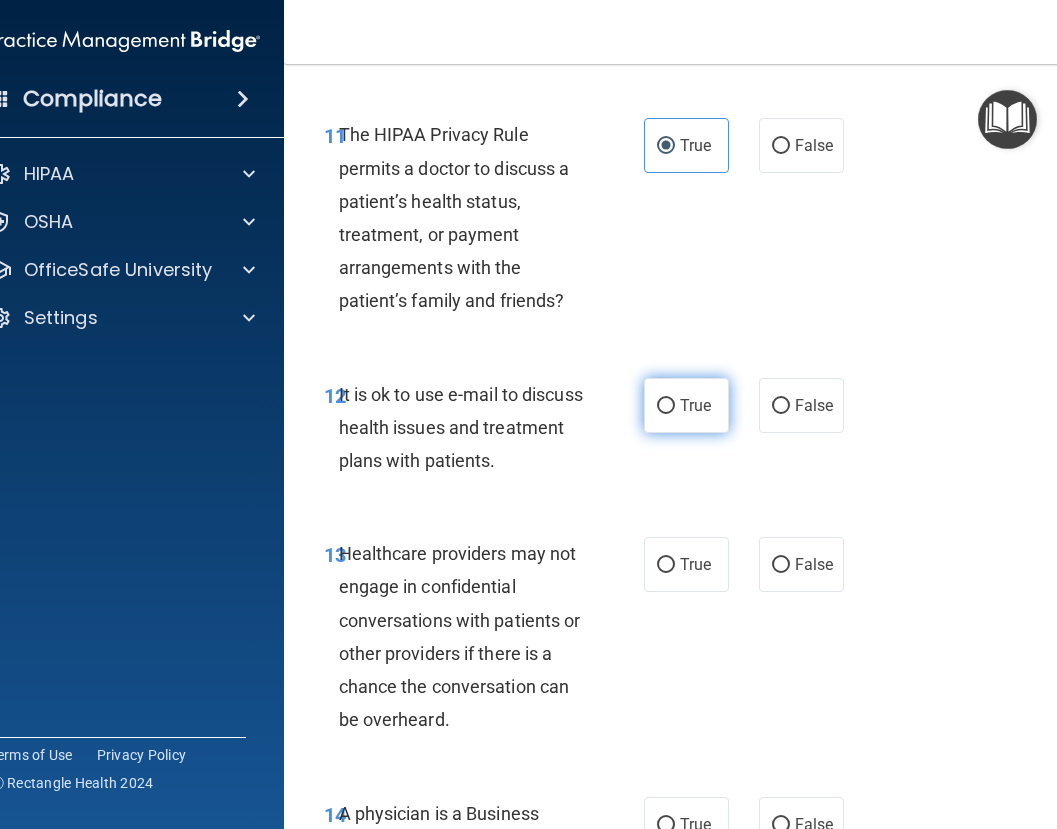 click on "True" at bounding box center (686, 405) 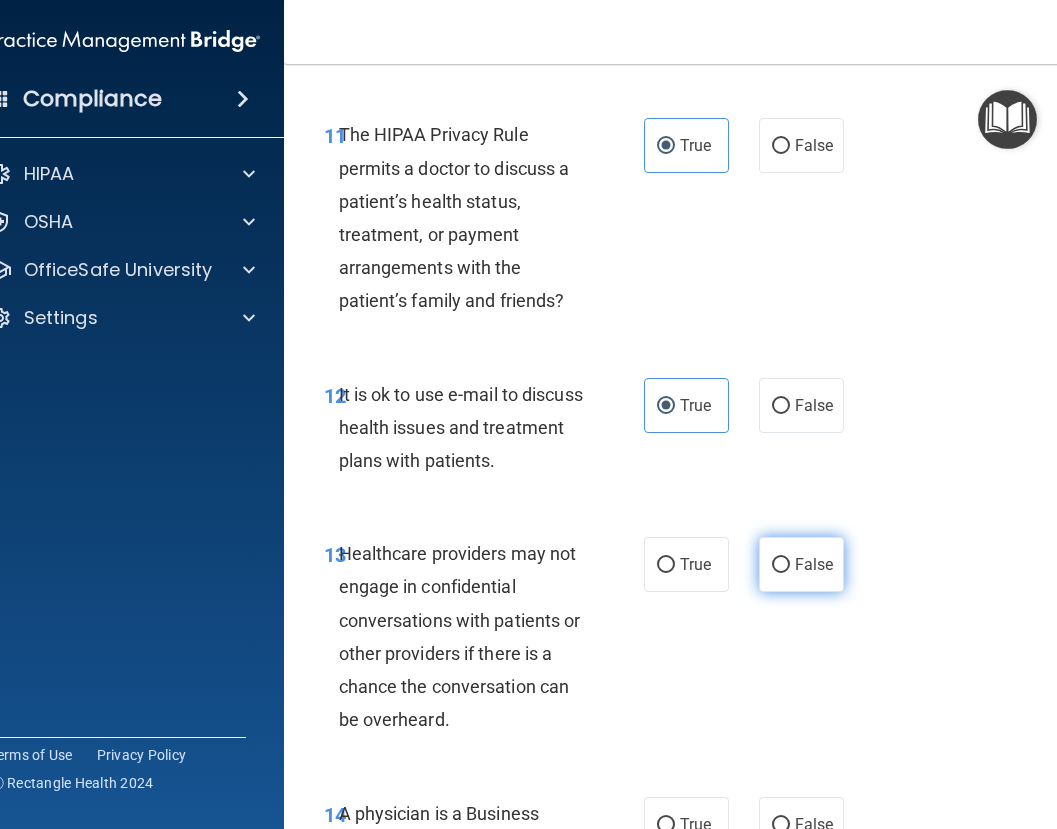 click on "False" at bounding box center (814, 564) 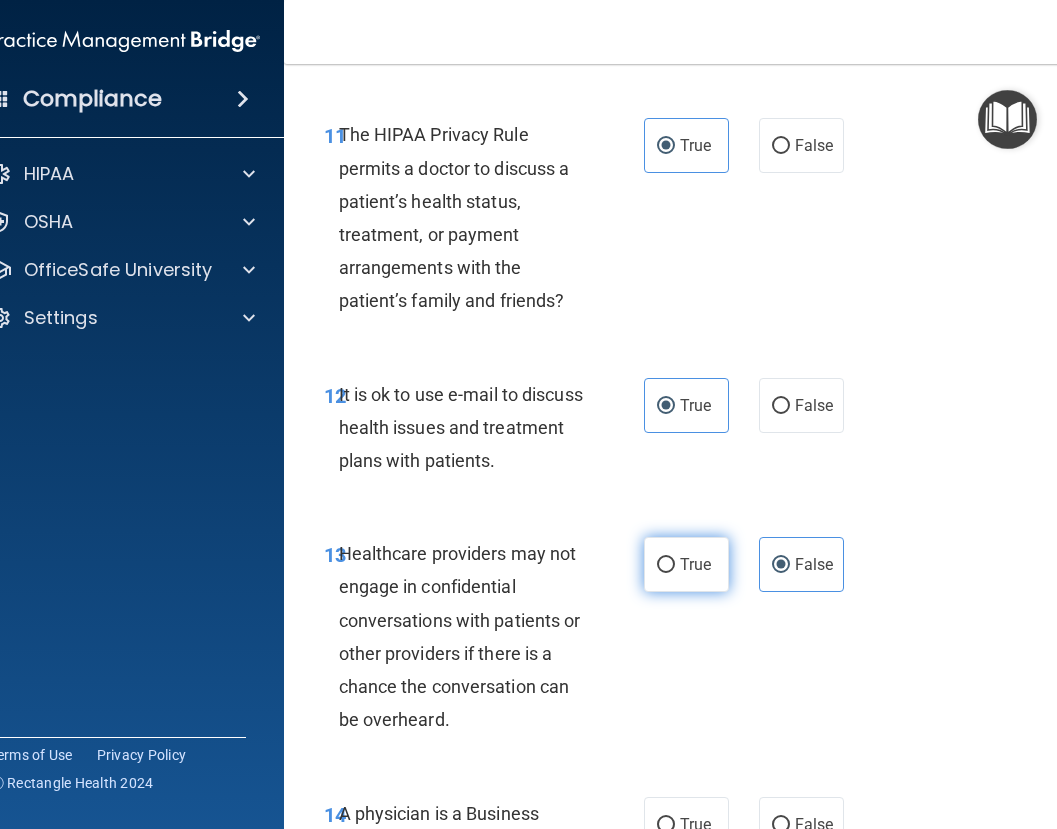 click on "True" at bounding box center (686, 564) 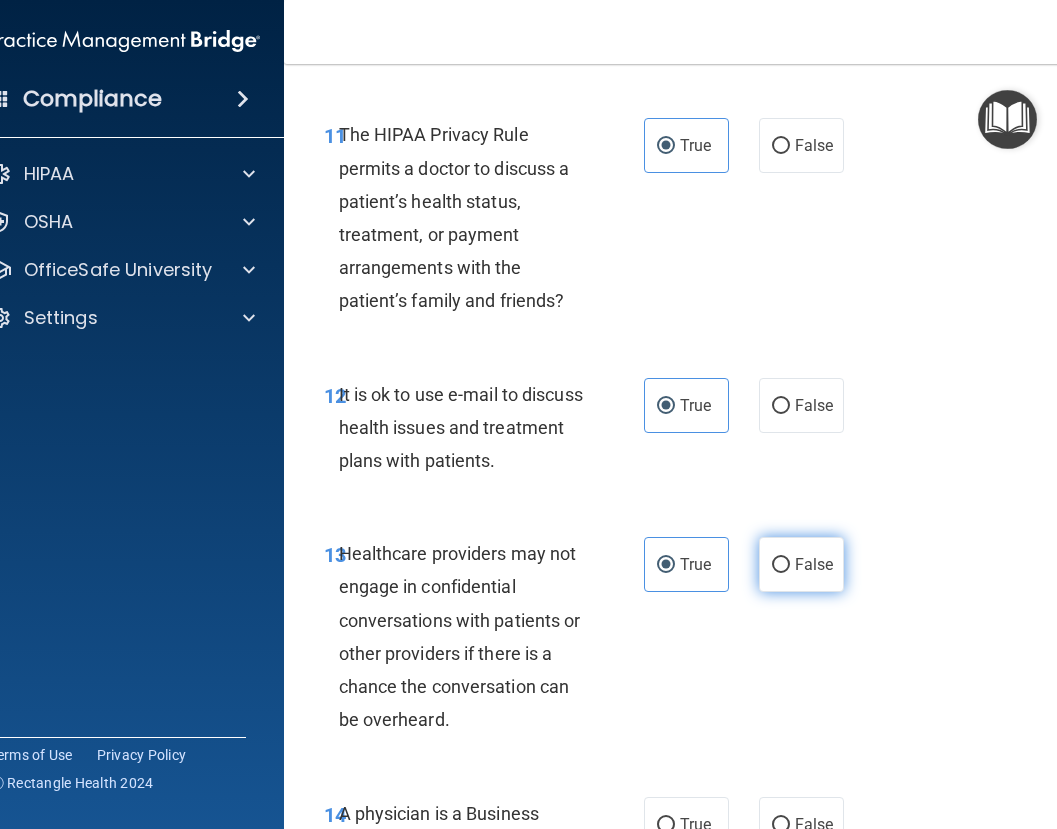 click on "False" at bounding box center [781, 565] 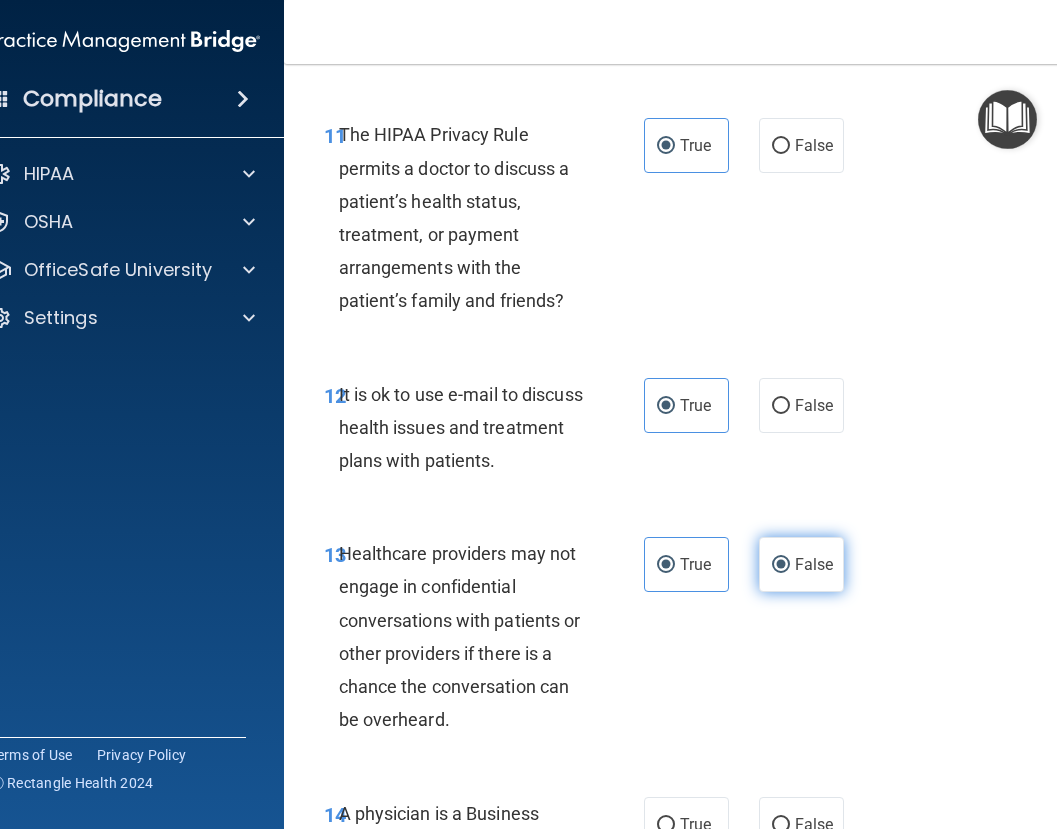 radio on "false" 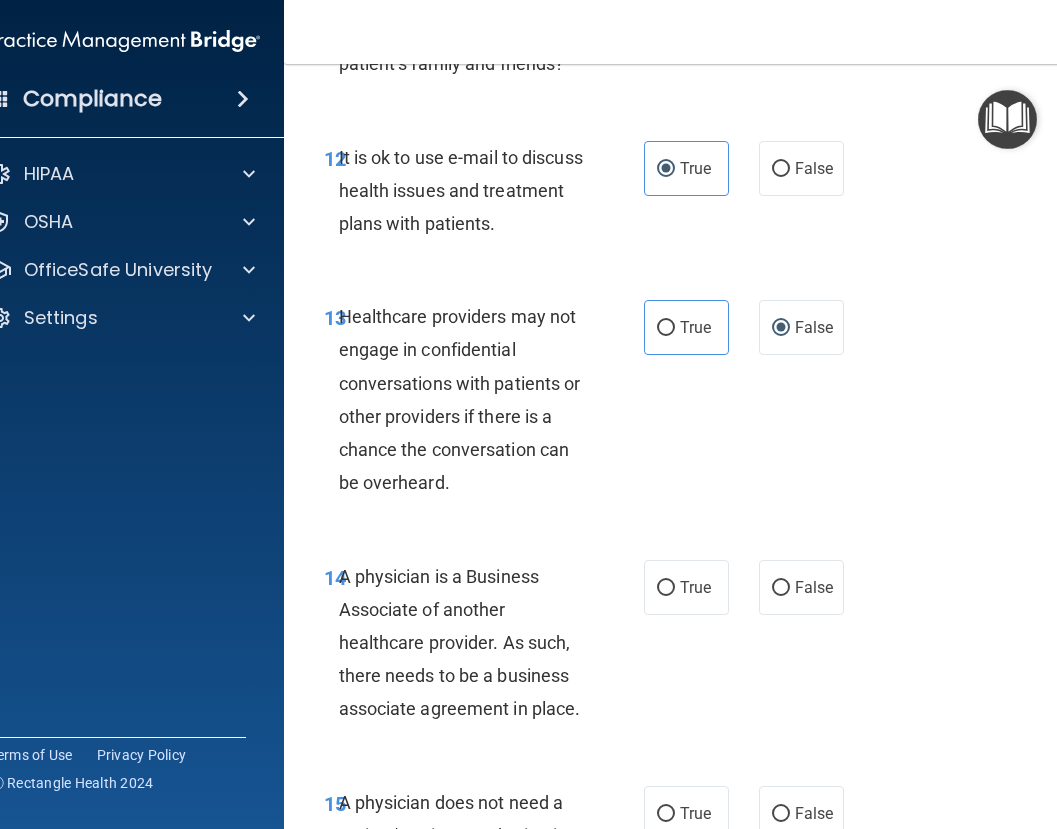 scroll, scrollTop: 2900, scrollLeft: 0, axis: vertical 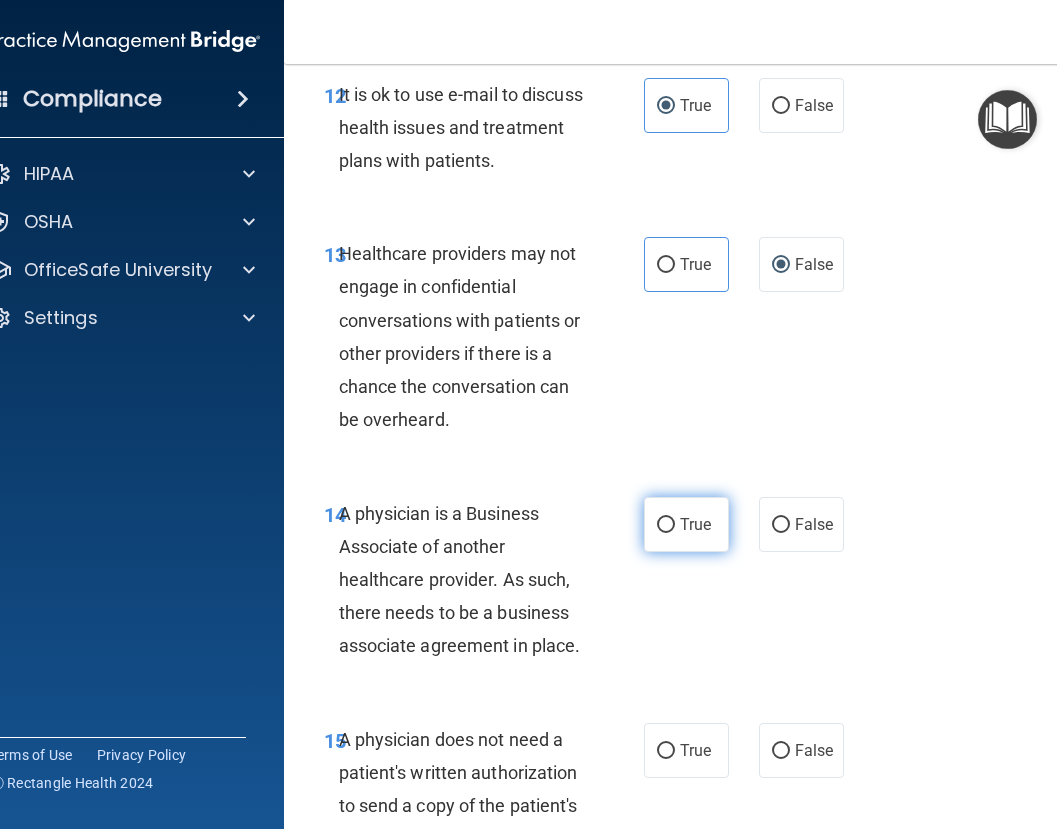click on "True" at bounding box center (686, 524) 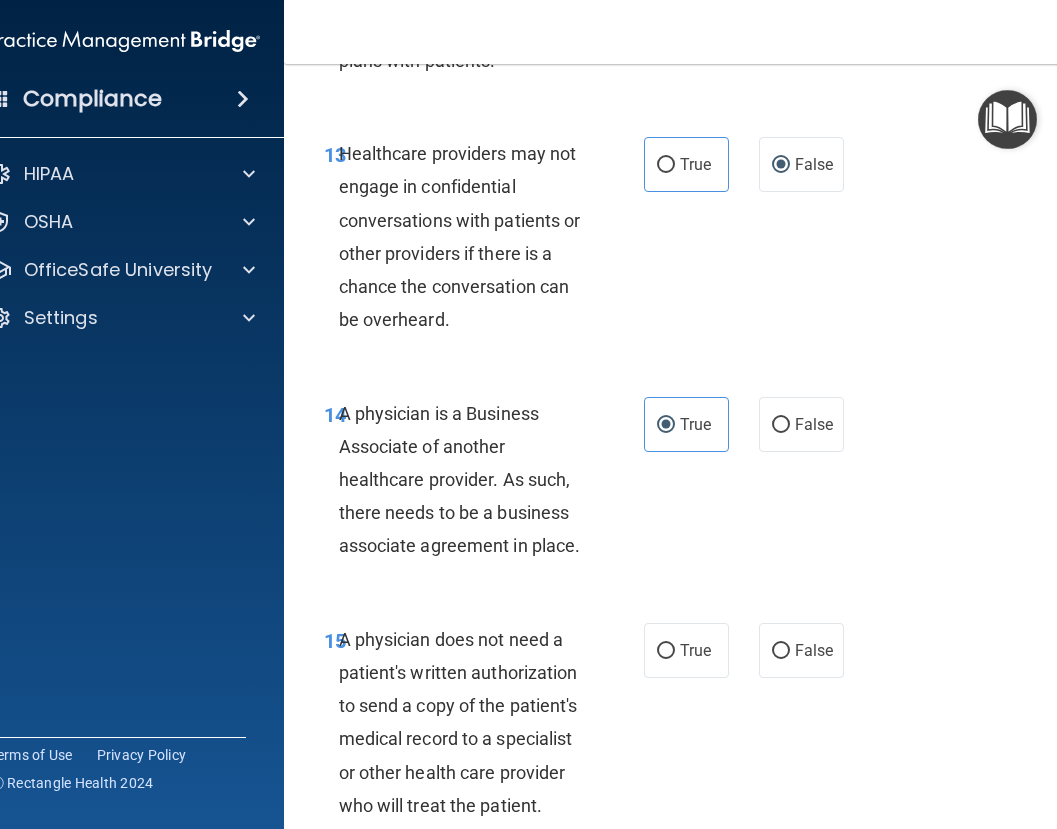 scroll, scrollTop: 3100, scrollLeft: 0, axis: vertical 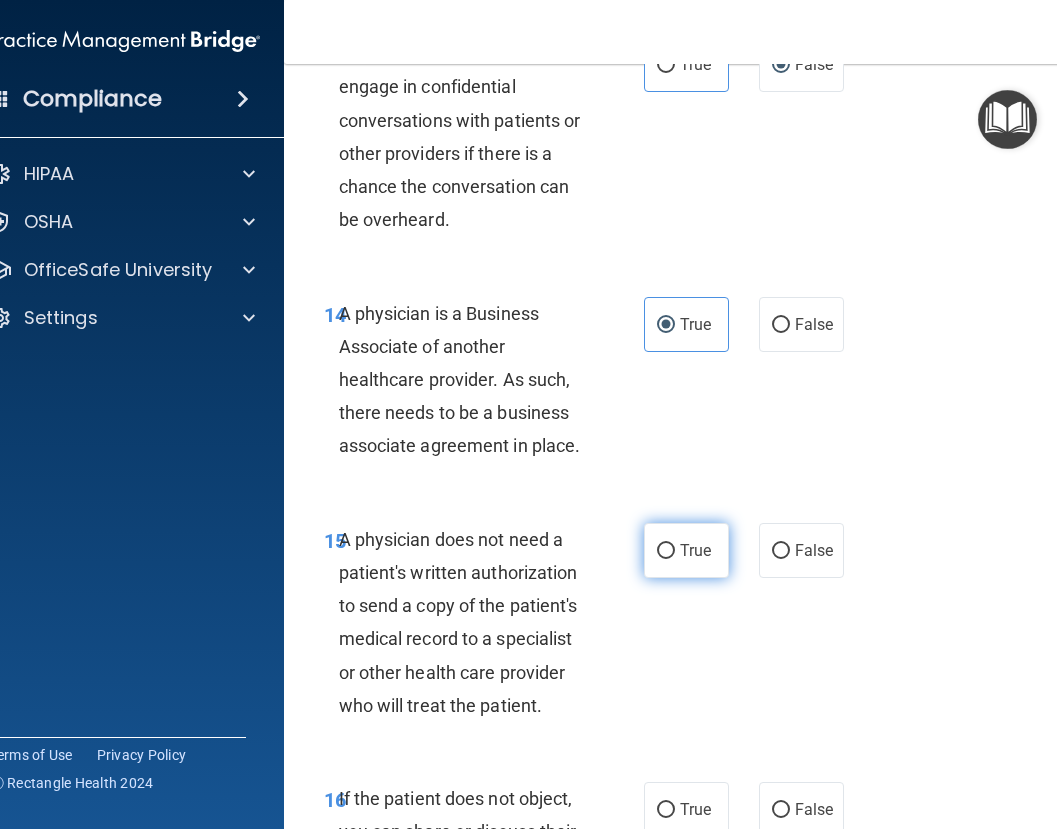 click on "True" at bounding box center (686, 550) 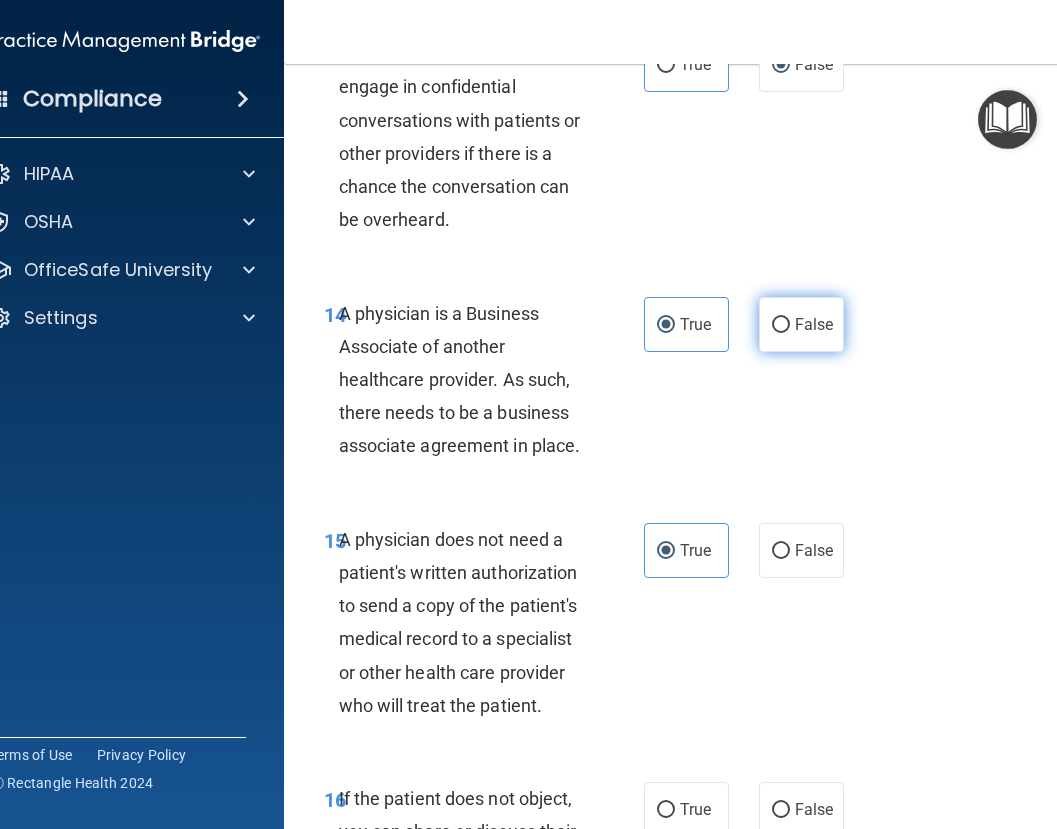 click on "False" at bounding box center (814, 324) 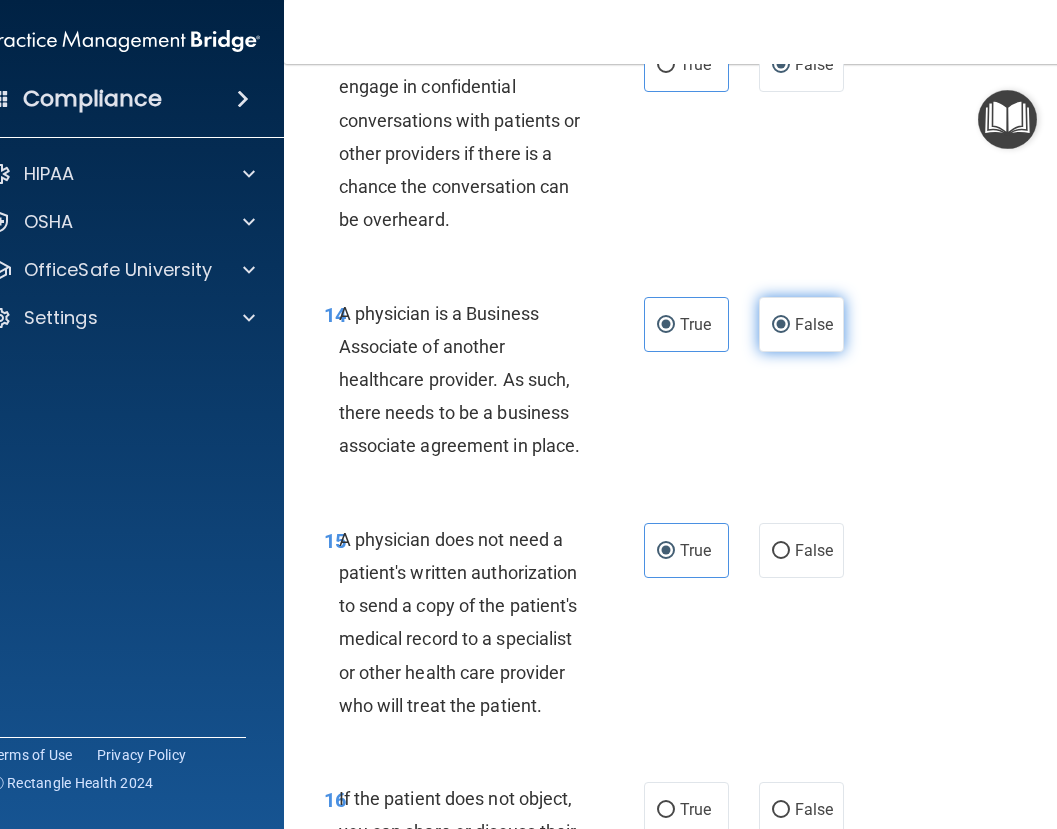 radio on "false" 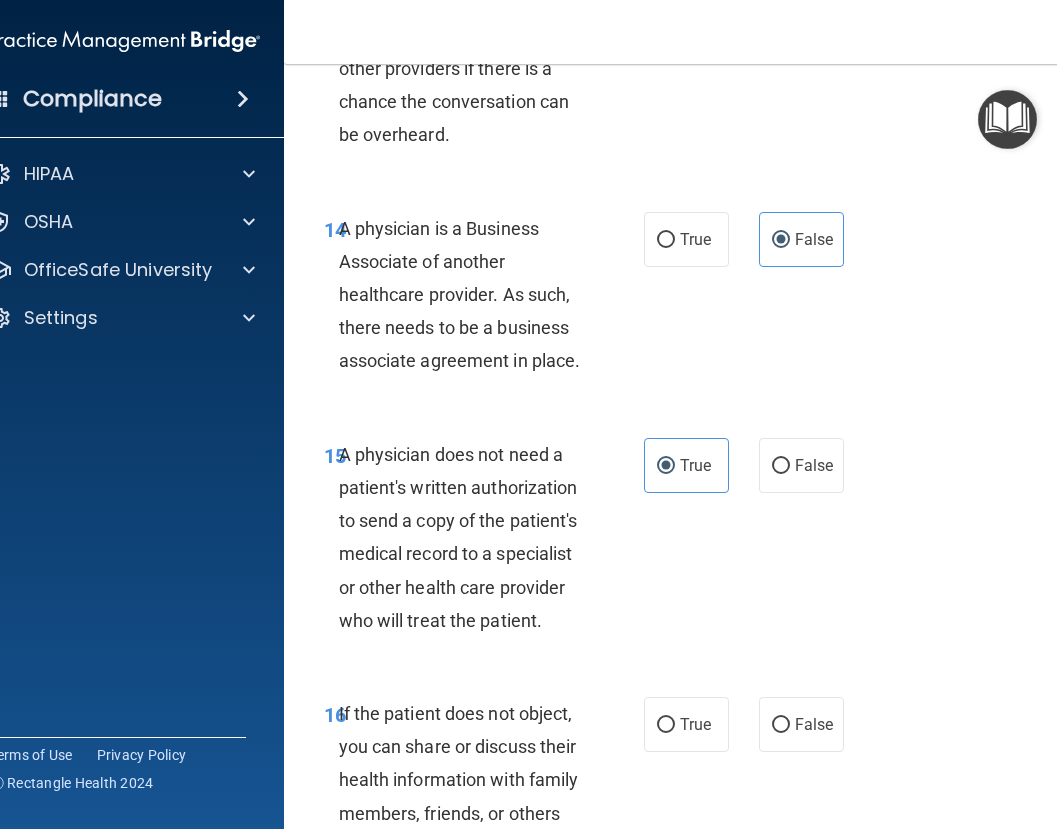 scroll, scrollTop: 3400, scrollLeft: 0, axis: vertical 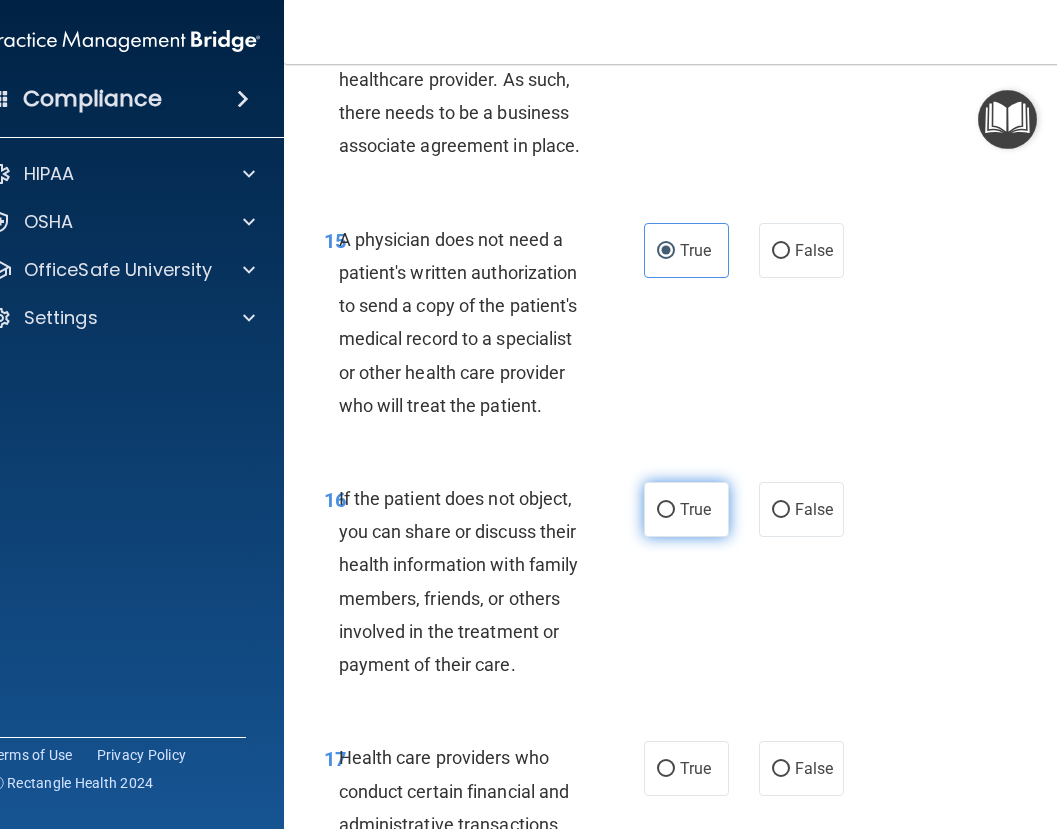 click on "True" at bounding box center (686, 509) 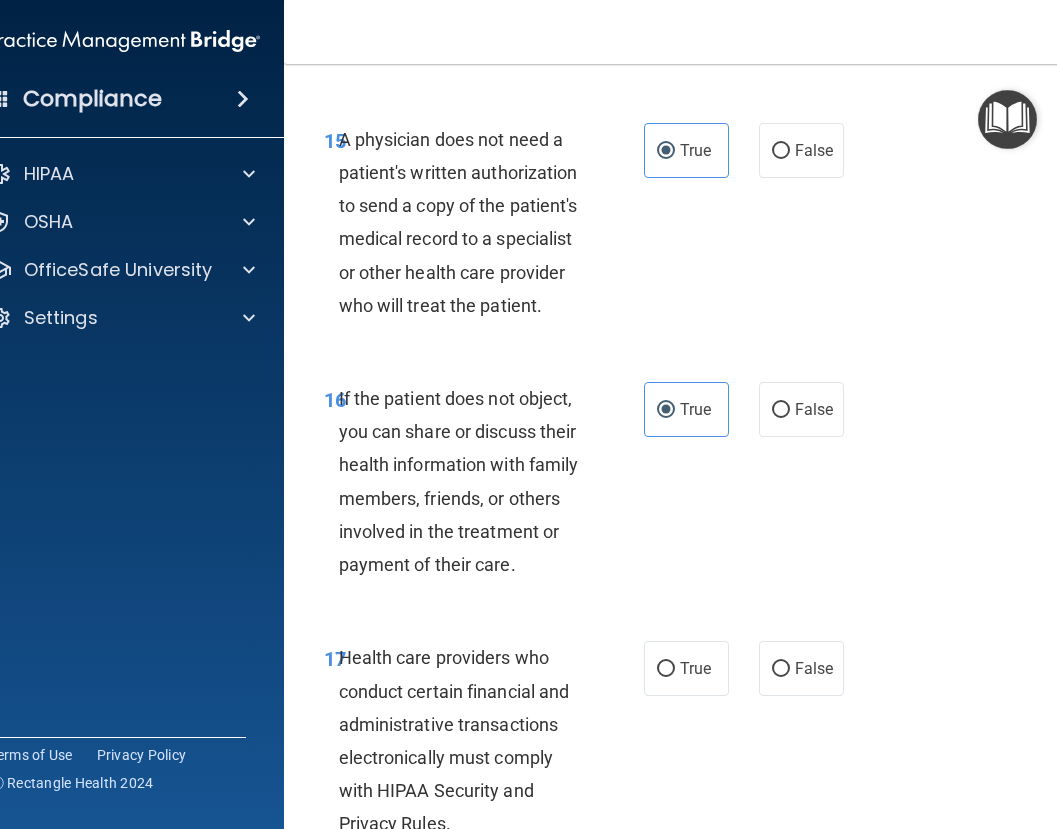 scroll, scrollTop: 3600, scrollLeft: 0, axis: vertical 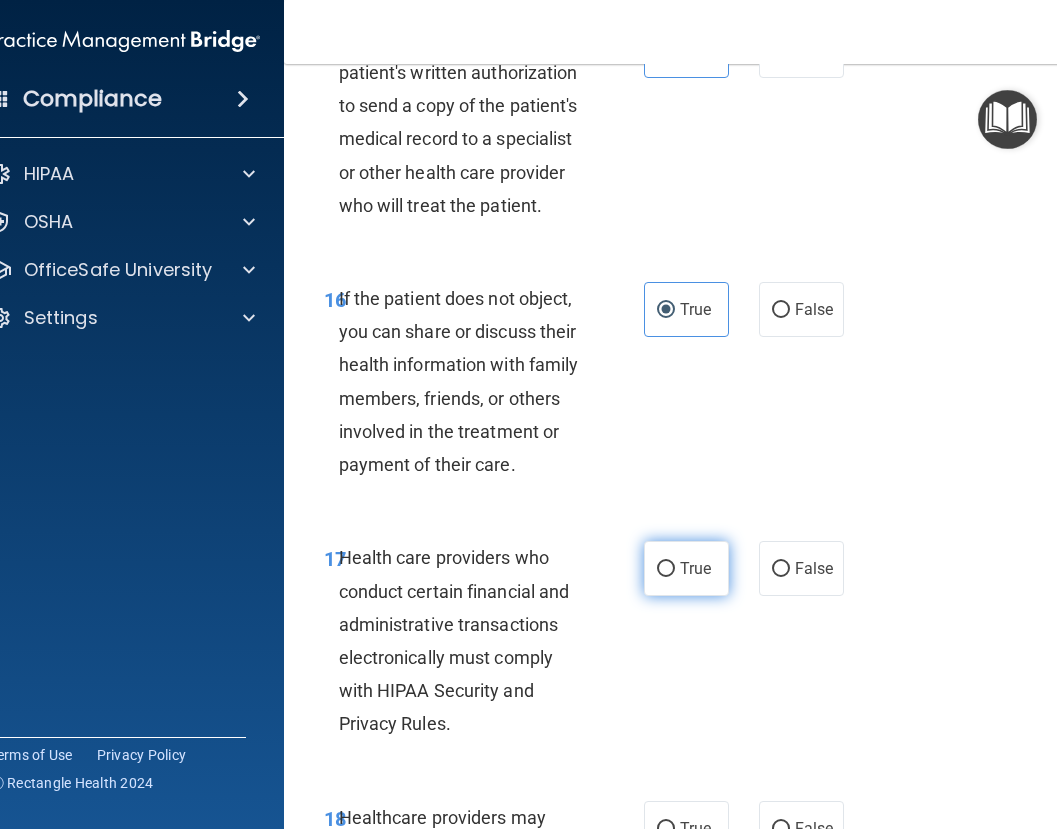 click on "True" at bounding box center (686, 568) 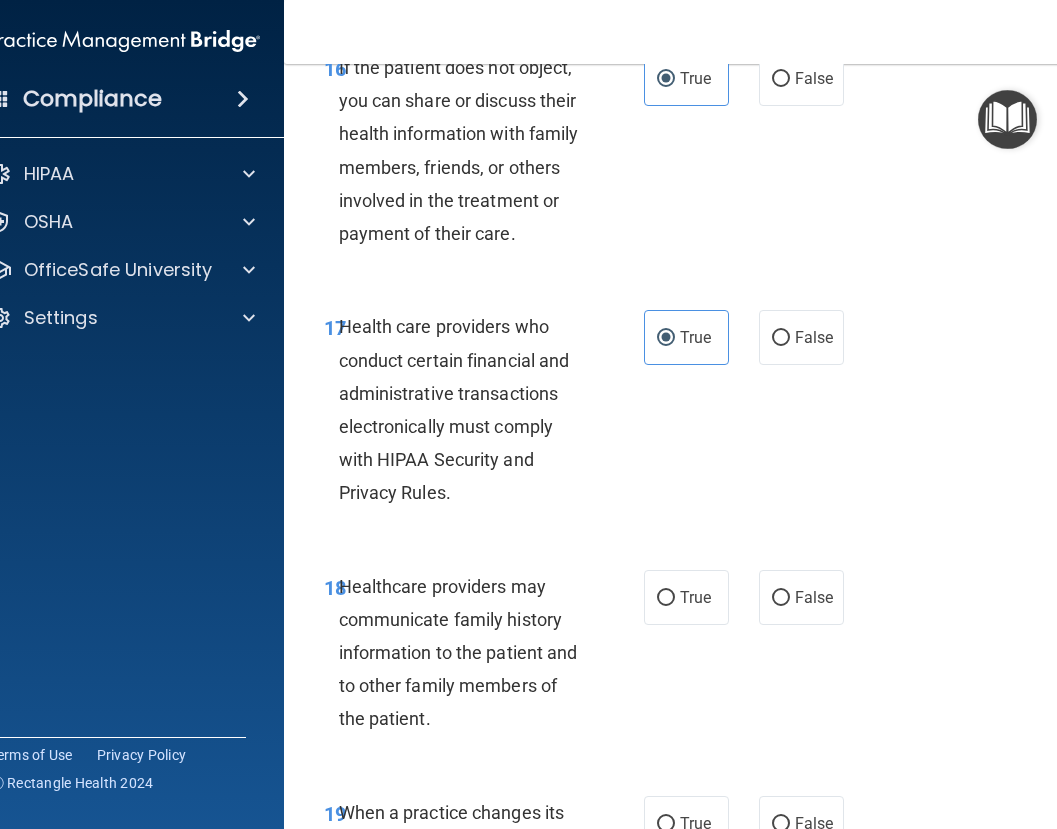 scroll, scrollTop: 3900, scrollLeft: 0, axis: vertical 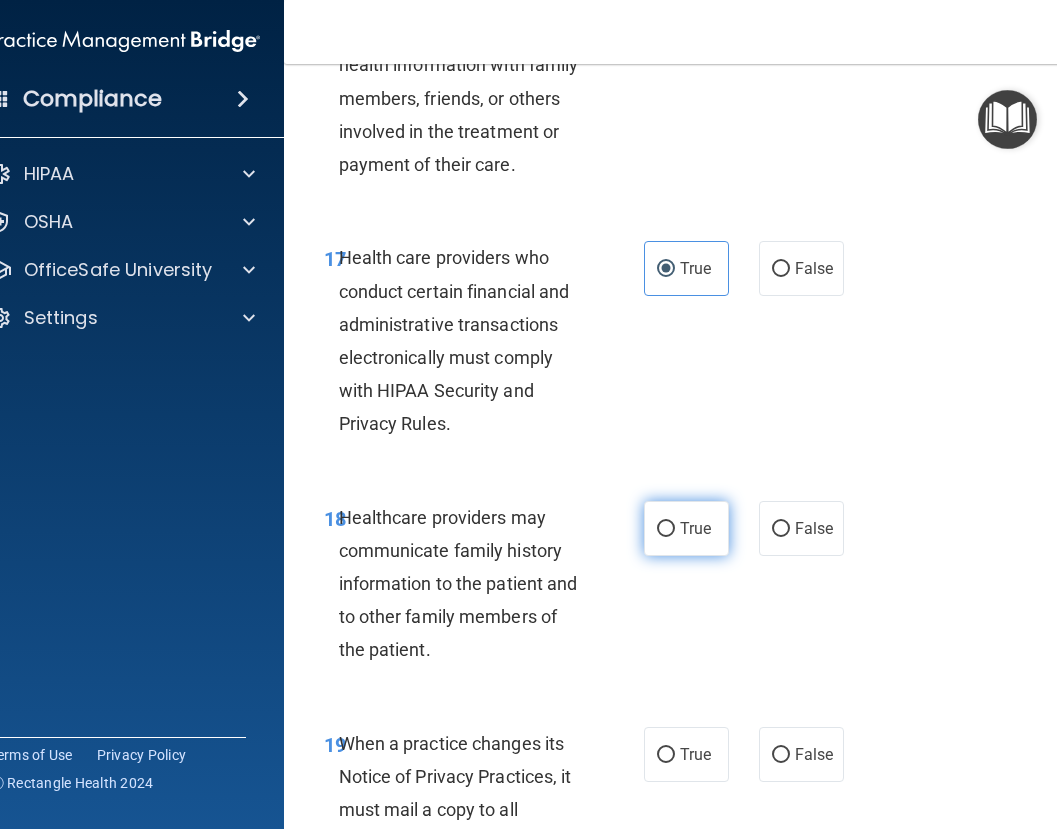 click on "True" at bounding box center (686, 528) 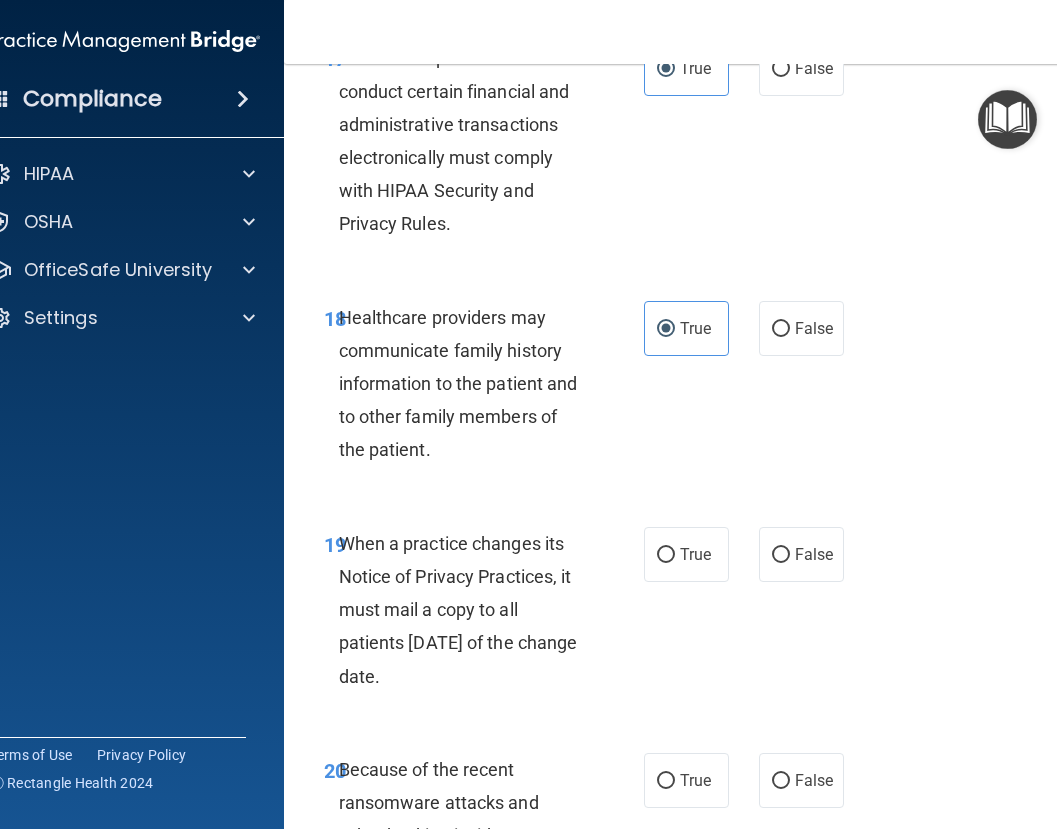 scroll, scrollTop: 4200, scrollLeft: 0, axis: vertical 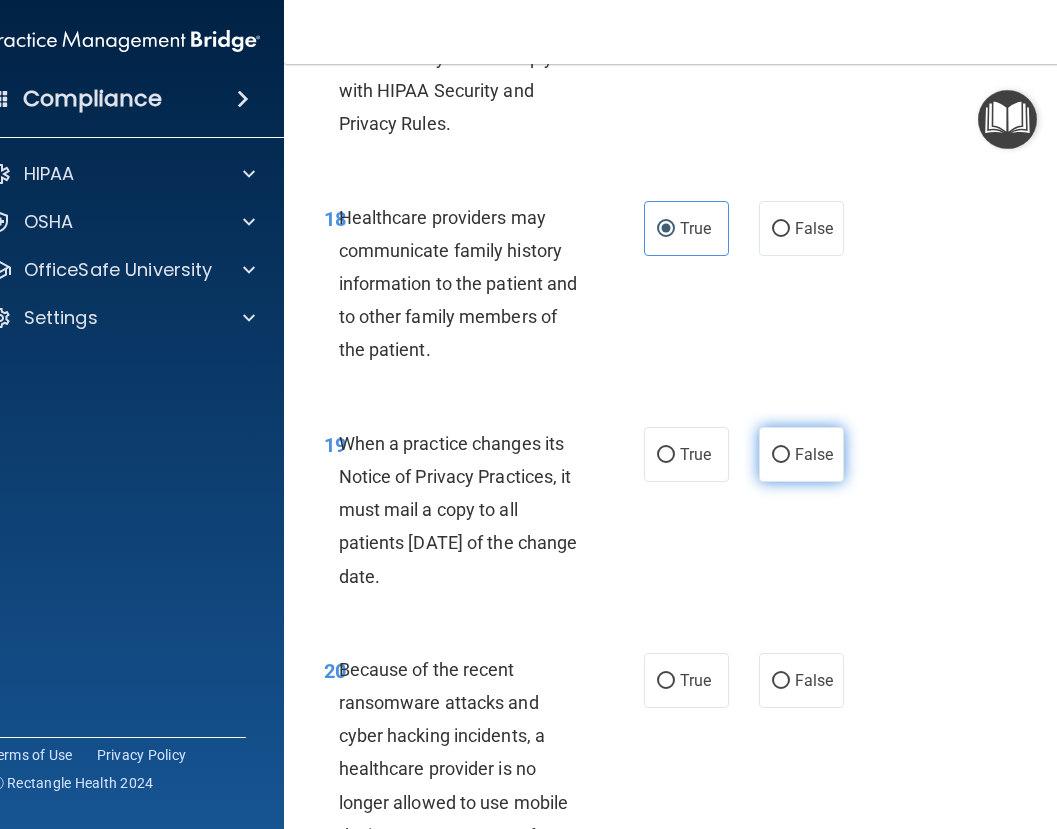 click on "False" at bounding box center (801, 454) 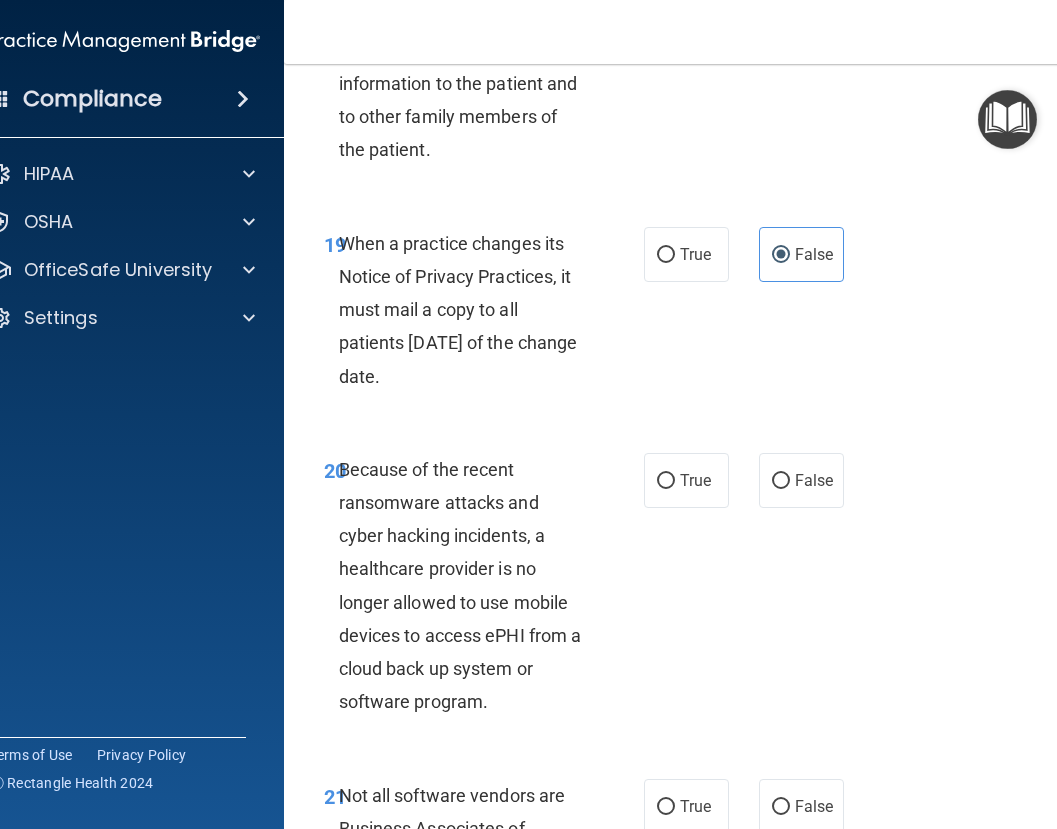 scroll, scrollTop: 4500, scrollLeft: 0, axis: vertical 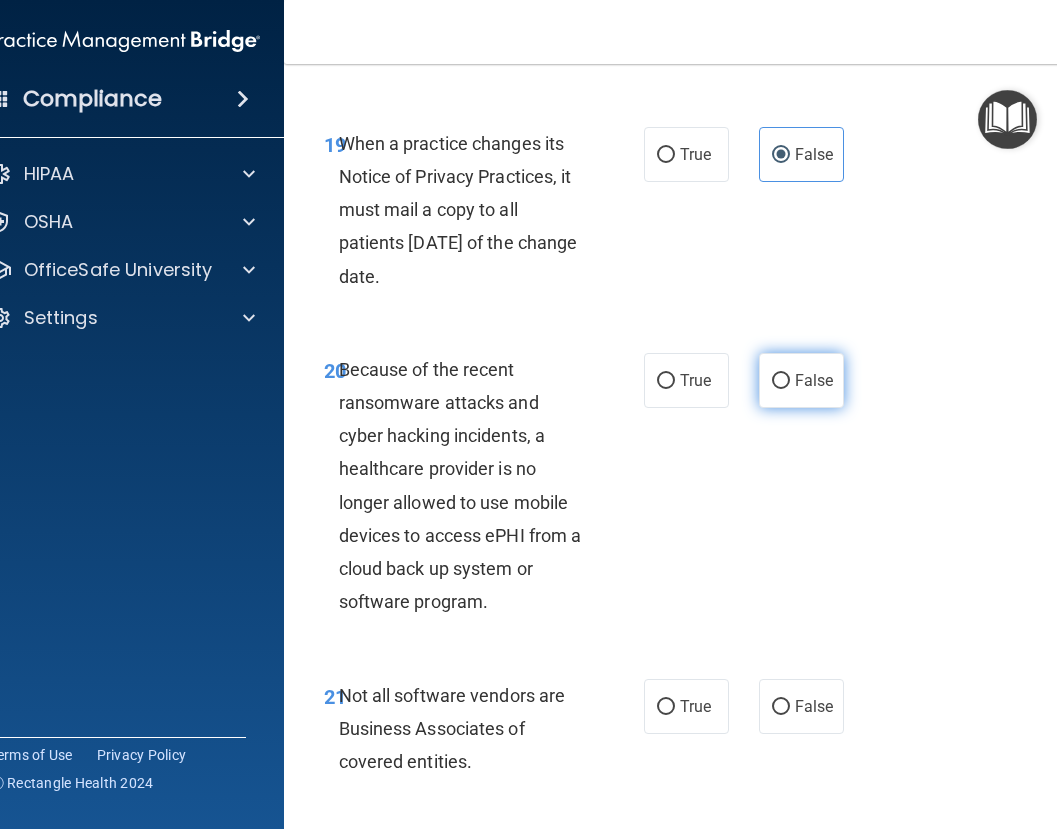 click on "False" at bounding box center [814, 380] 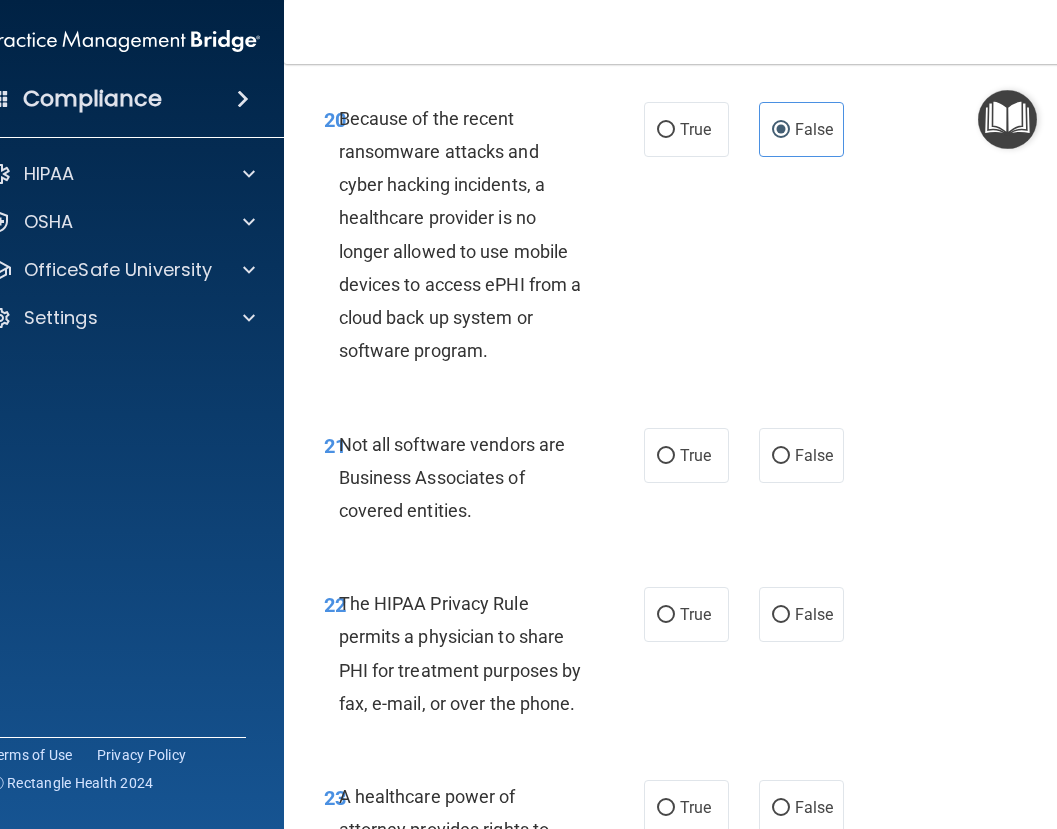 scroll, scrollTop: 4800, scrollLeft: 0, axis: vertical 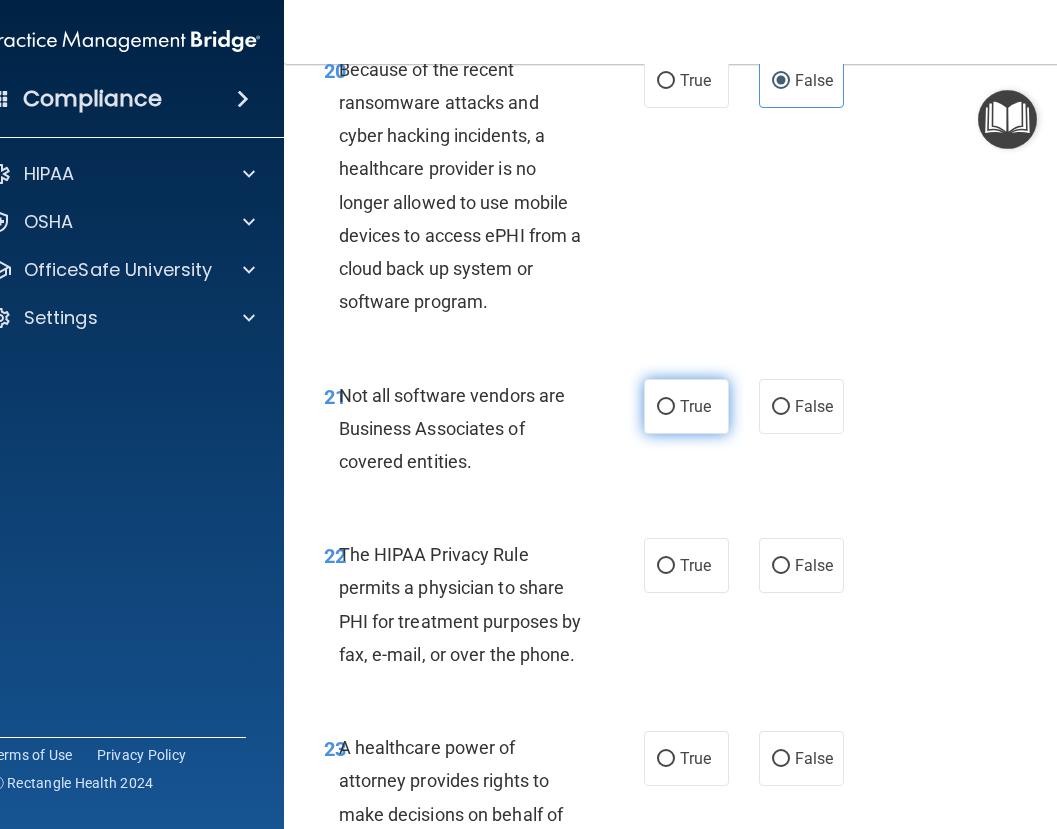 click on "True" at bounding box center (695, 406) 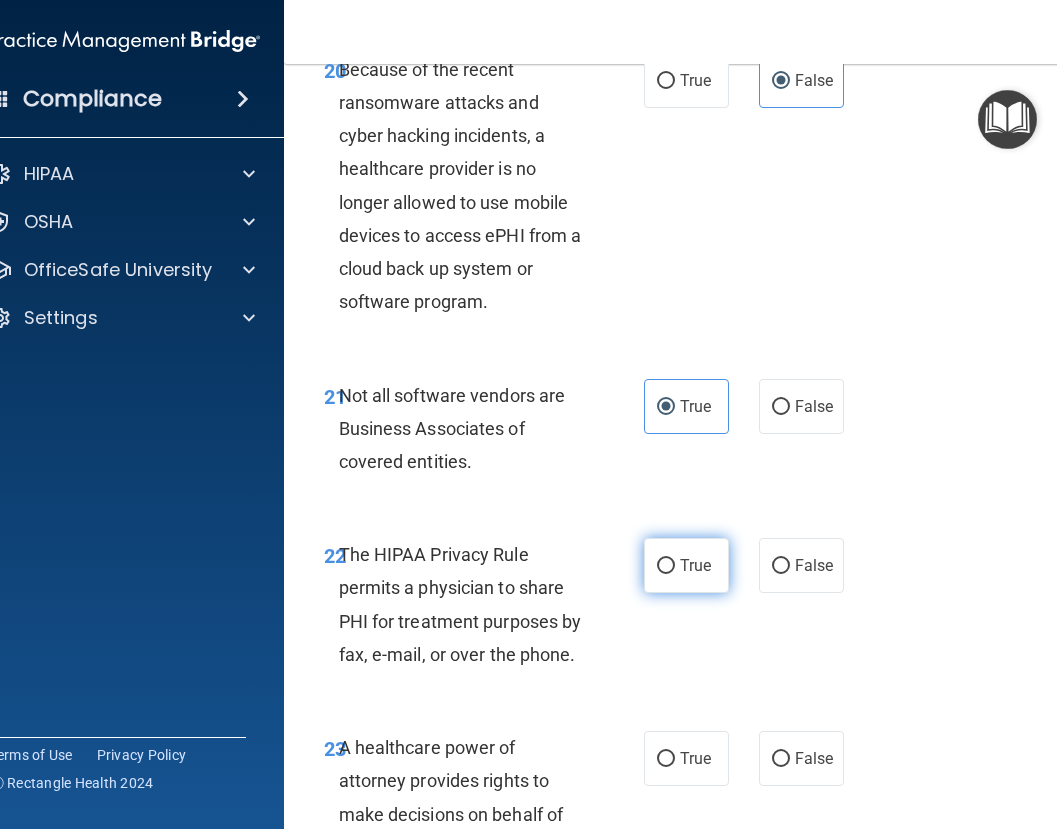 drag, startPoint x: 690, startPoint y: 562, endPoint x: 628, endPoint y: 552, distance: 62.801273 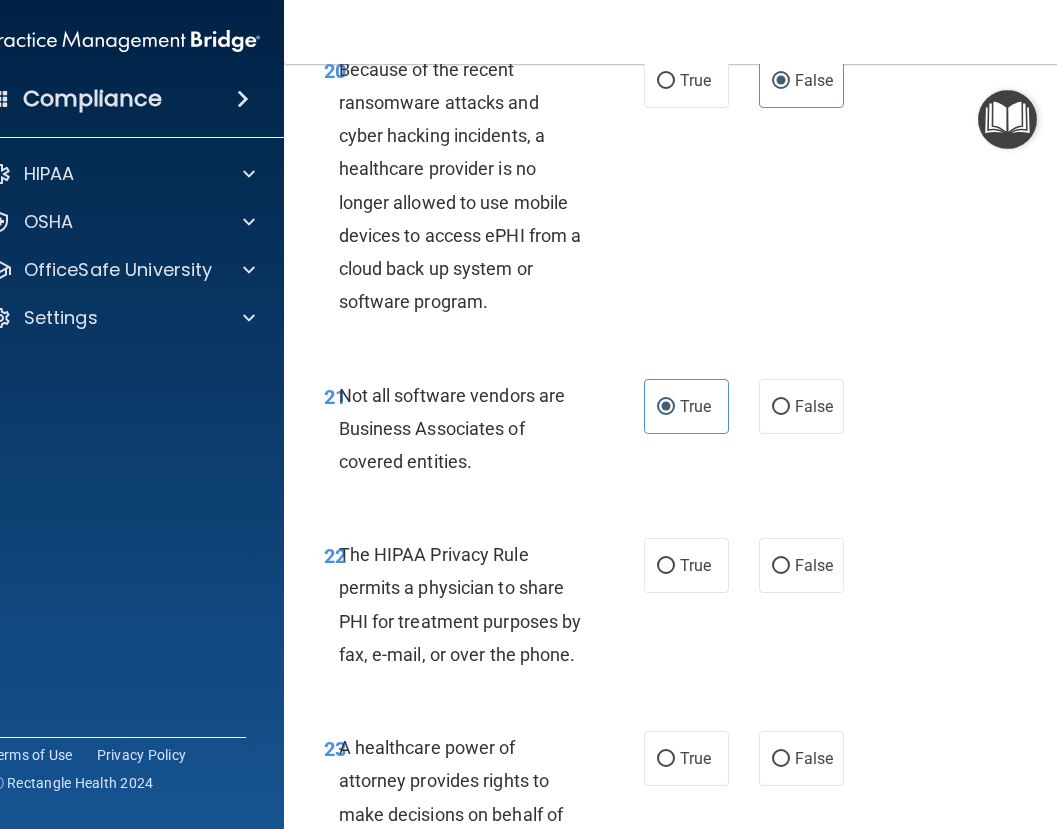 click on "True" at bounding box center [666, 566] 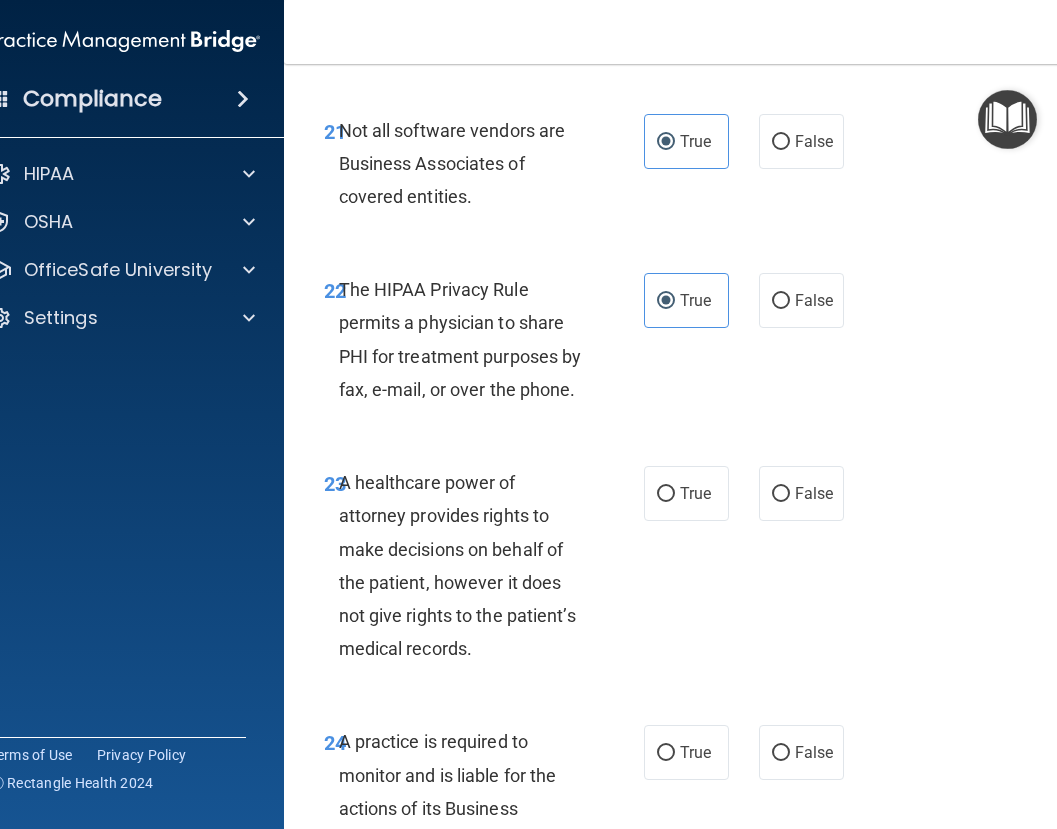 scroll, scrollTop: 5100, scrollLeft: 0, axis: vertical 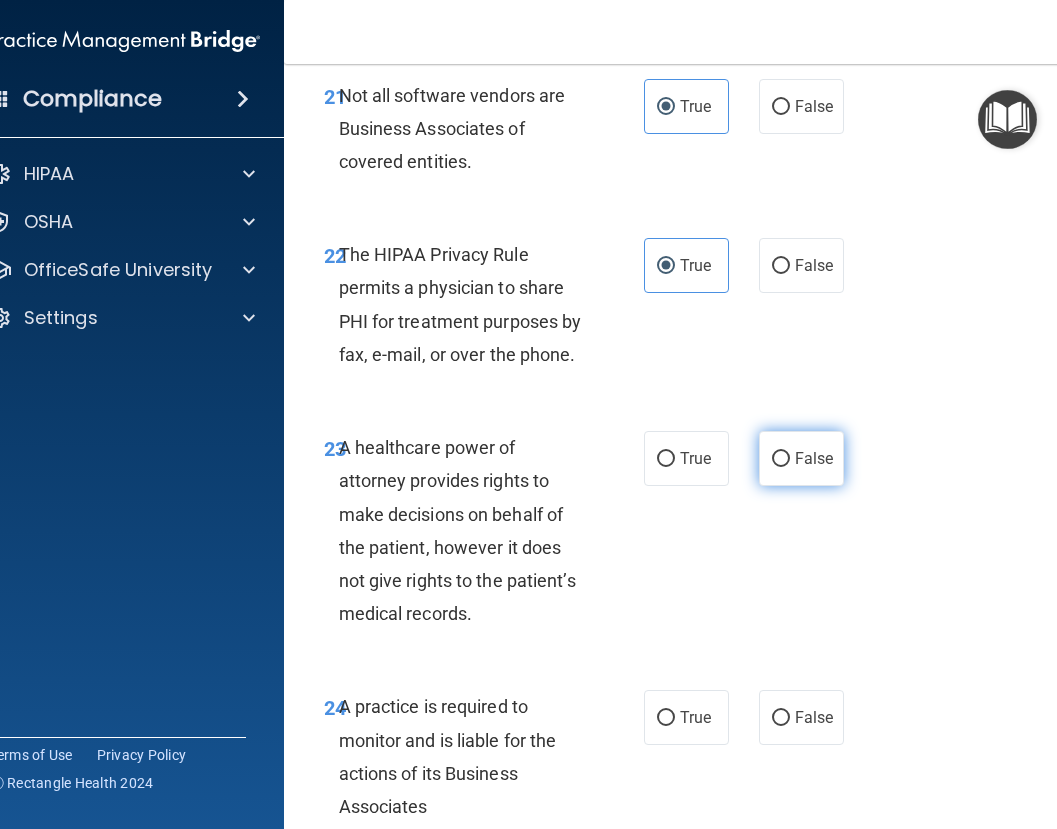 click on "False" at bounding box center (781, 459) 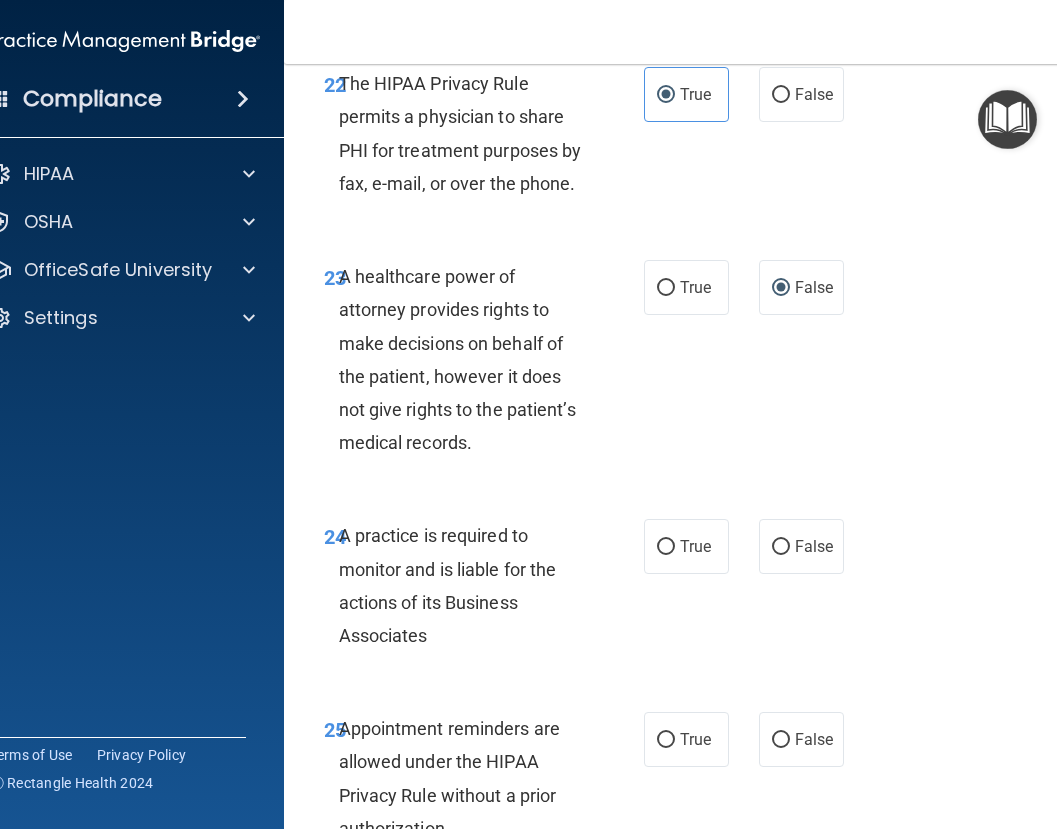 scroll, scrollTop: 5300, scrollLeft: 0, axis: vertical 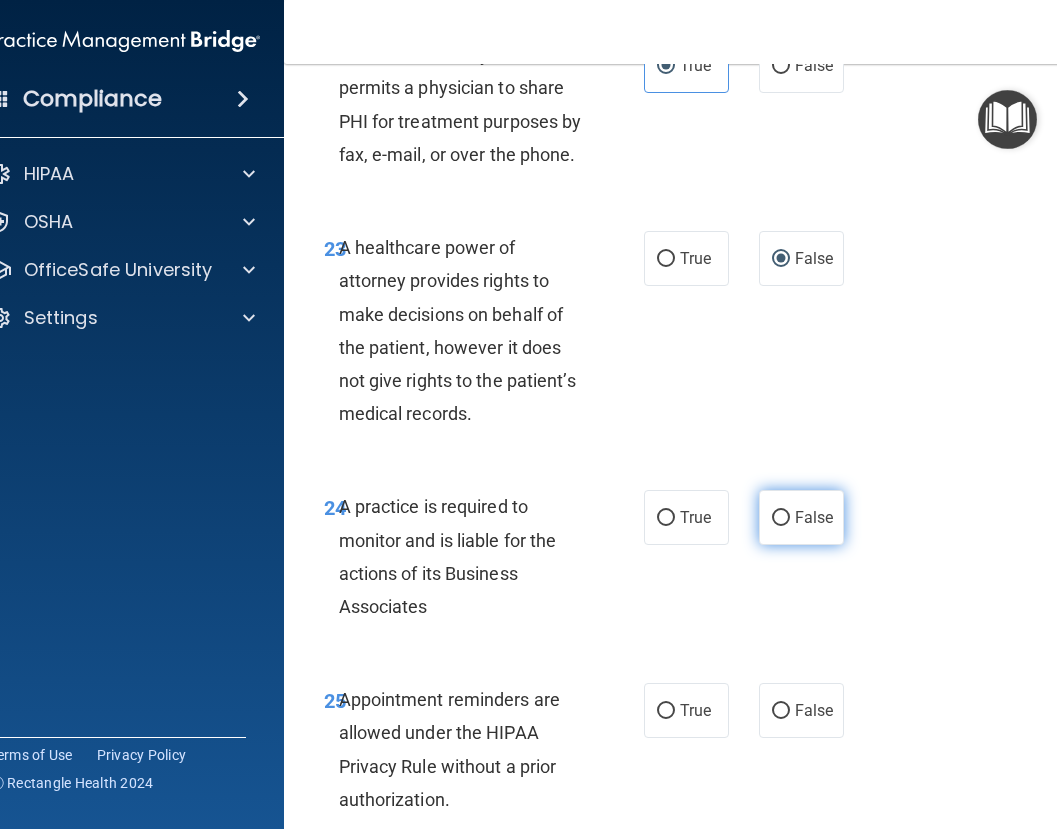 click on "False" at bounding box center (801, 517) 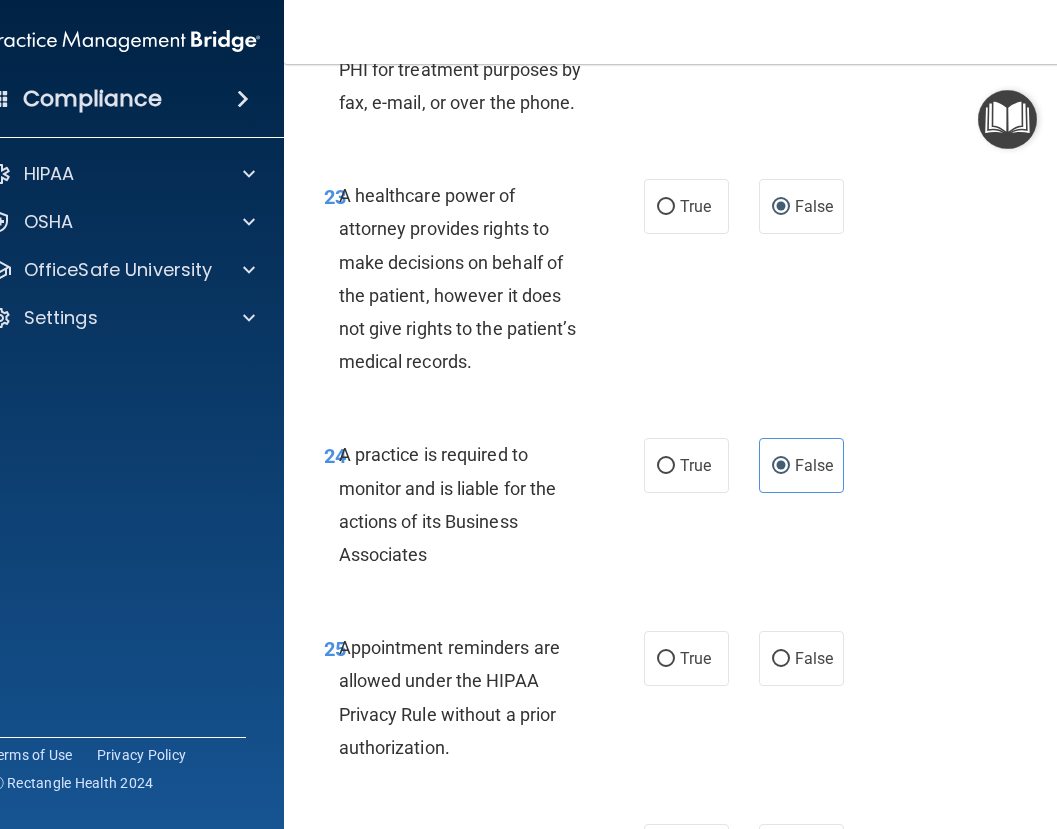scroll, scrollTop: 5500, scrollLeft: 0, axis: vertical 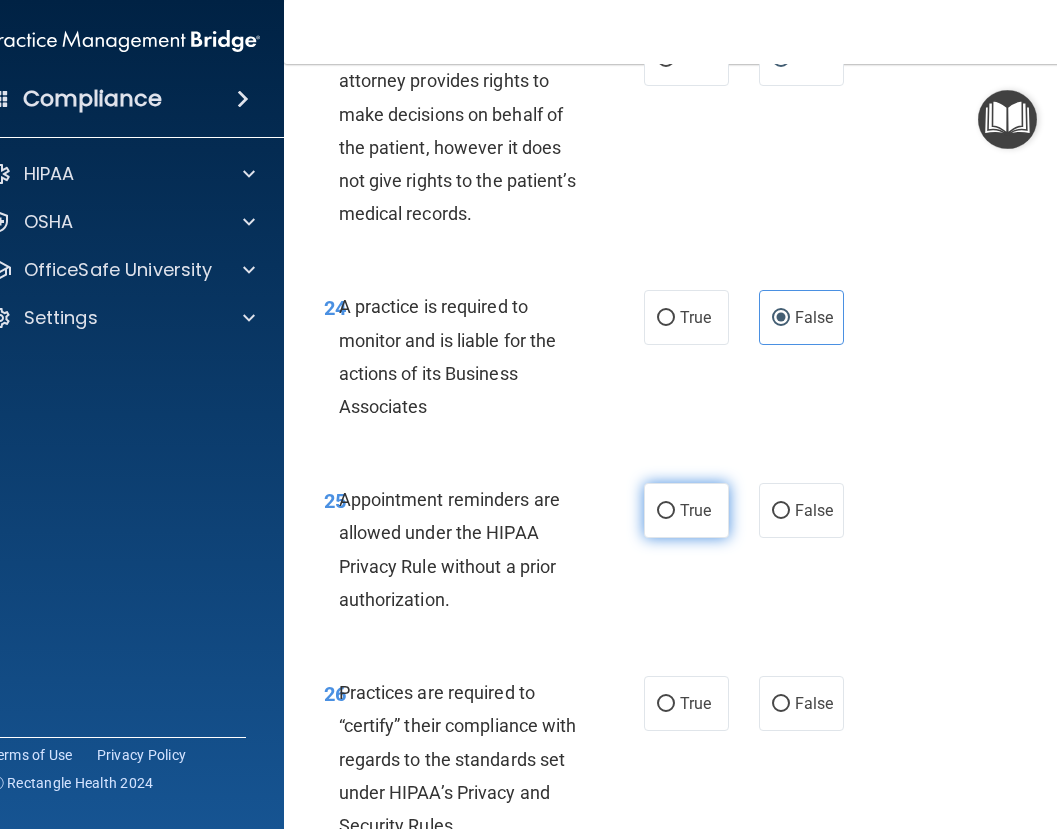 click on "True" at bounding box center [695, 510] 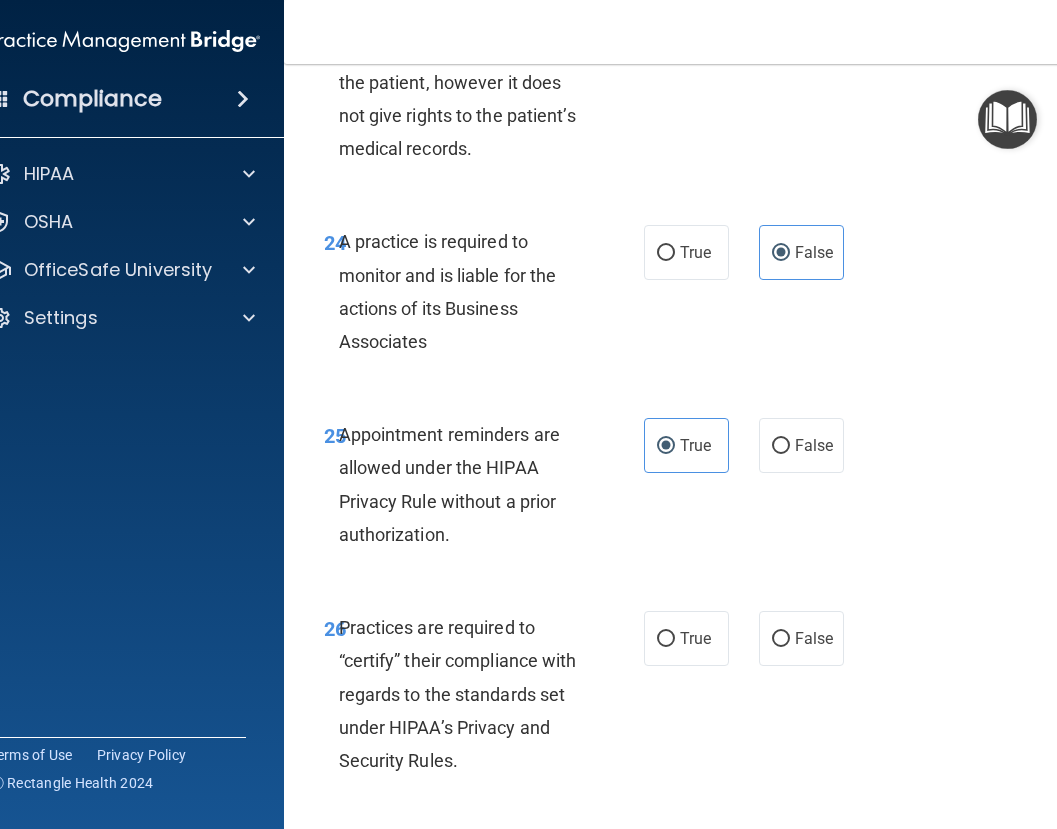 scroll, scrollTop: 5600, scrollLeft: 0, axis: vertical 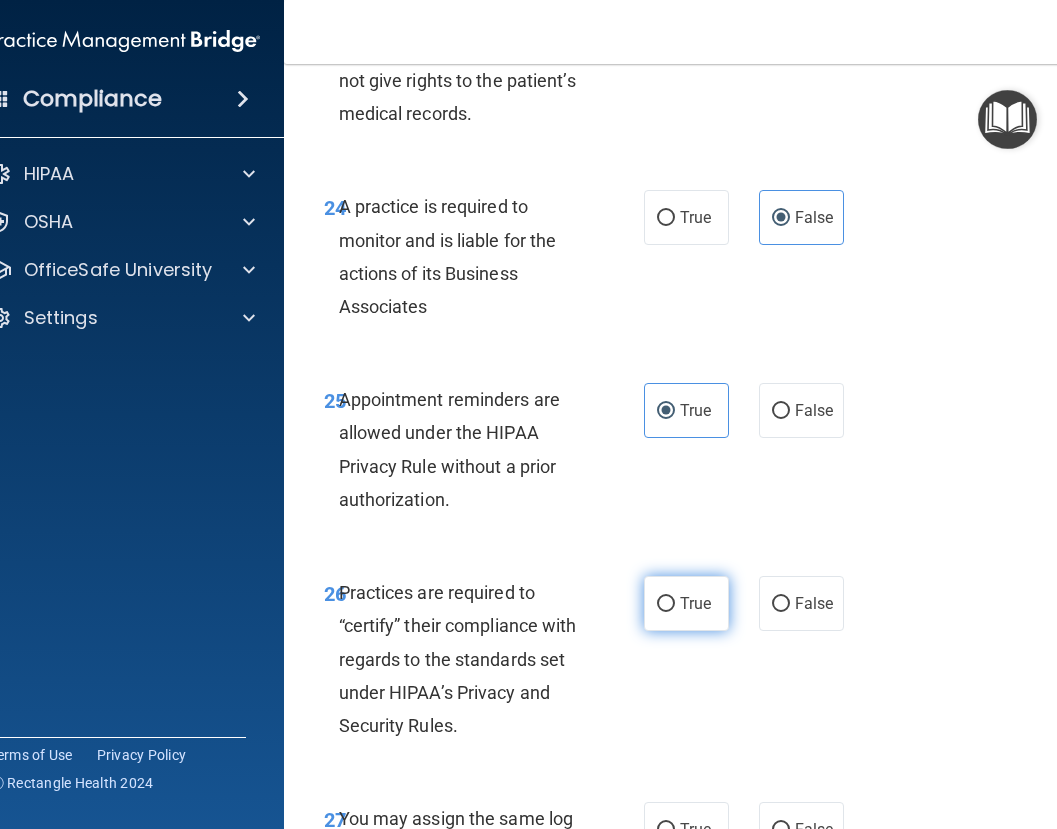 click on "True" at bounding box center [695, 603] 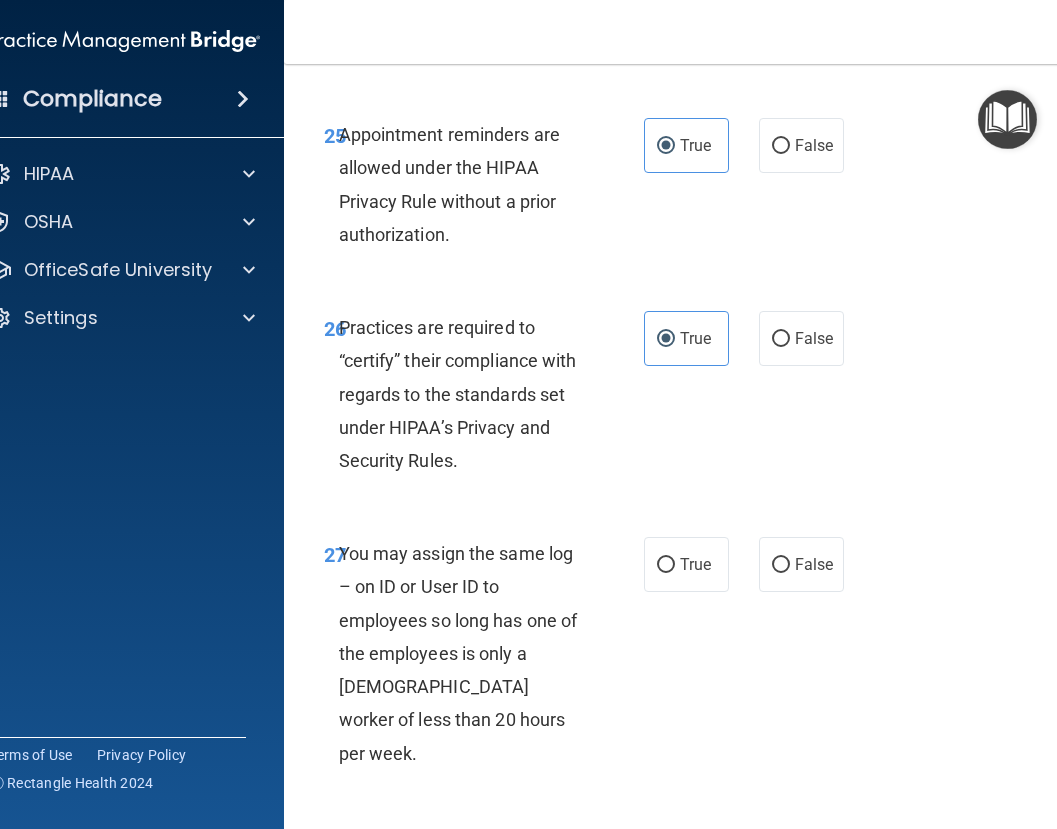 scroll, scrollTop: 5900, scrollLeft: 0, axis: vertical 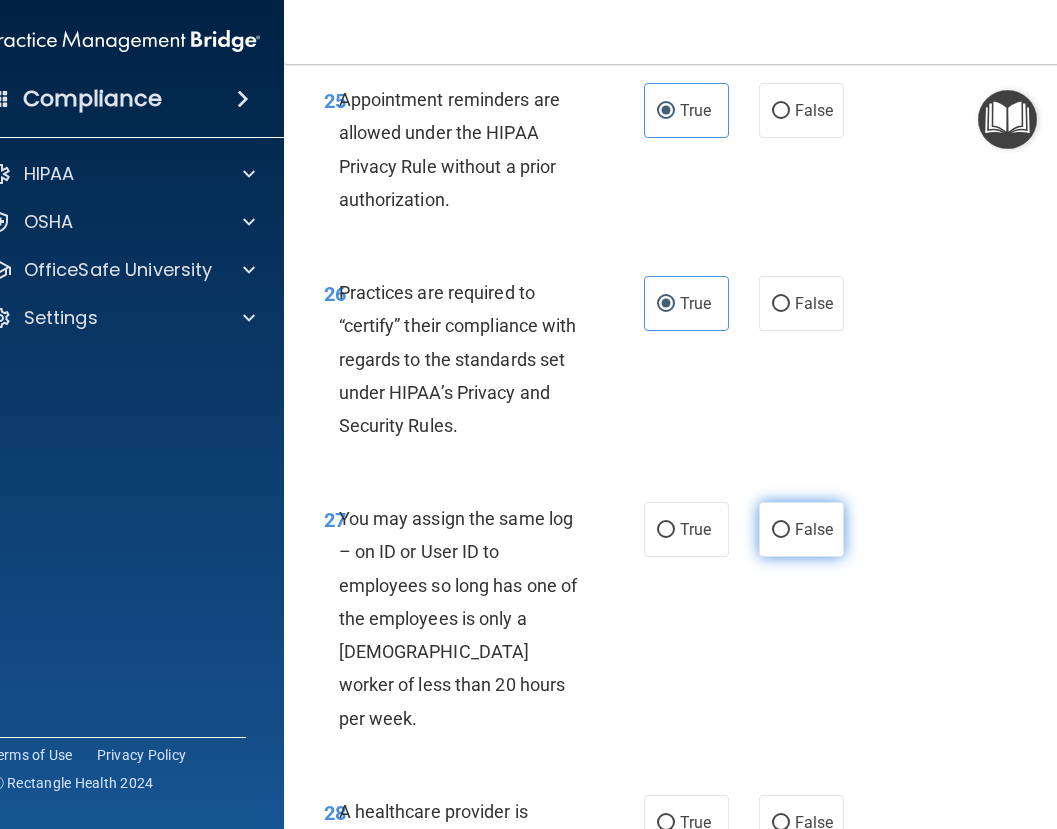 click on "False" at bounding box center (801, 529) 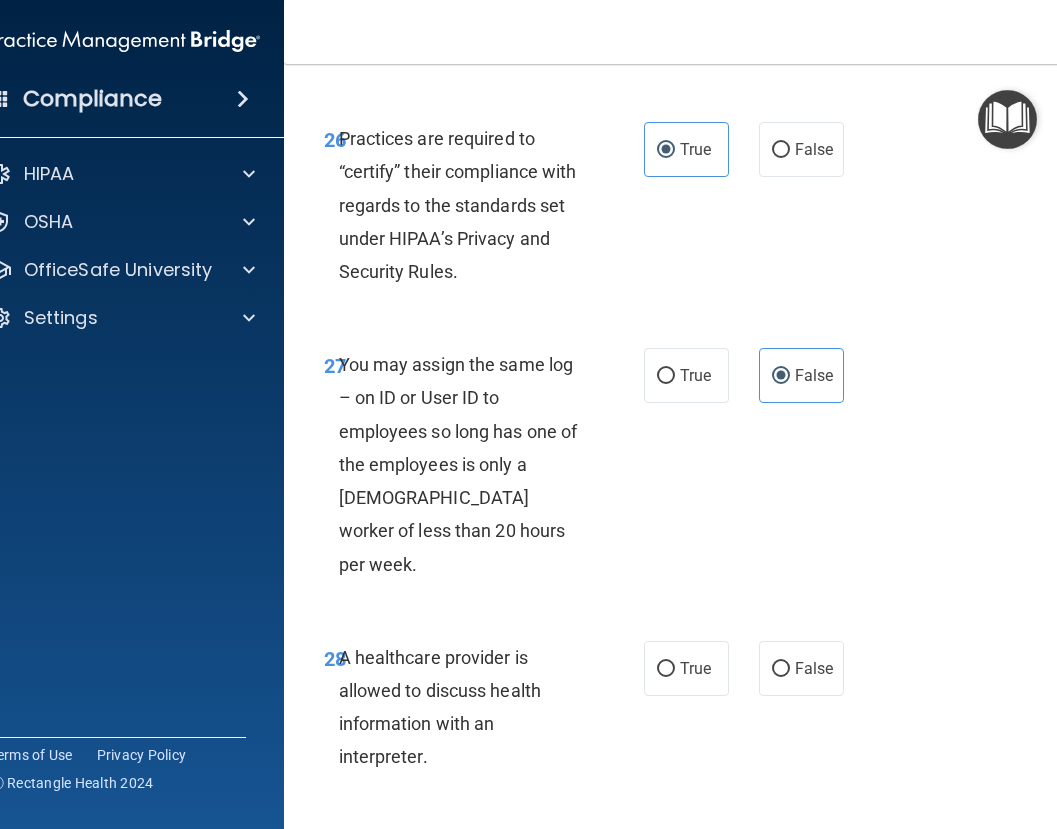 scroll, scrollTop: 6100, scrollLeft: 0, axis: vertical 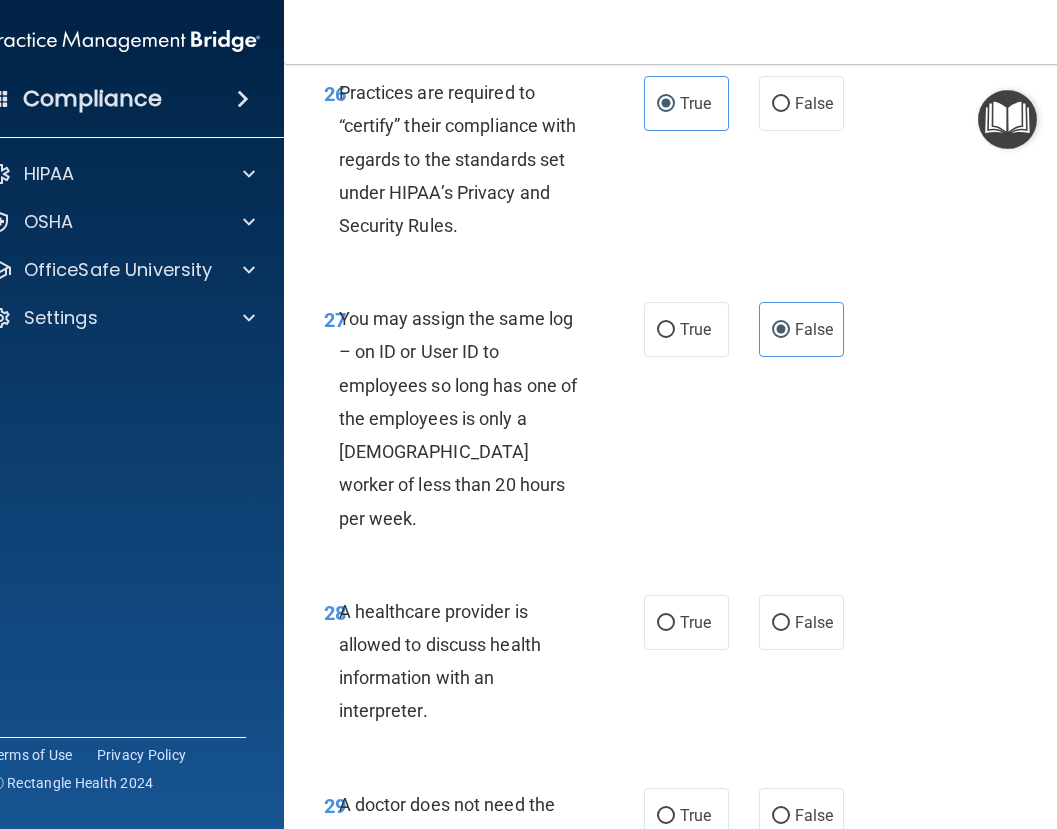 click on "28       A healthcare provider is allowed to discuss health information with an interpreter." at bounding box center [484, 666] 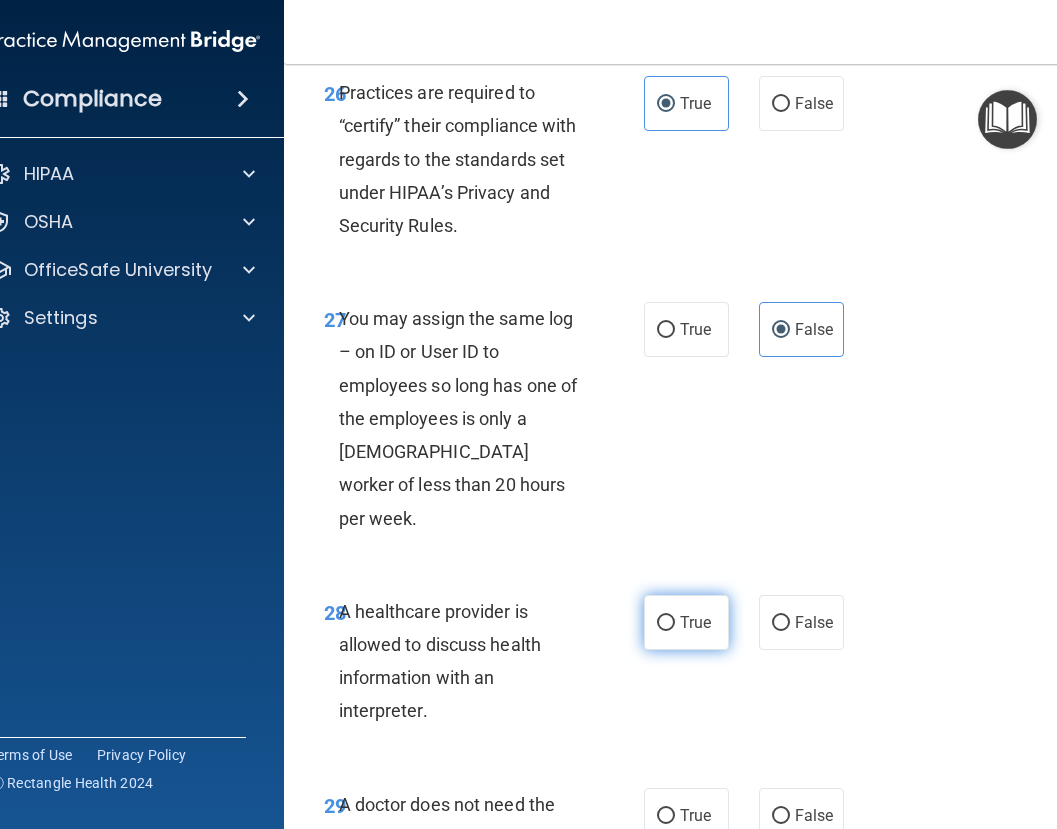 click on "True" at bounding box center [666, 623] 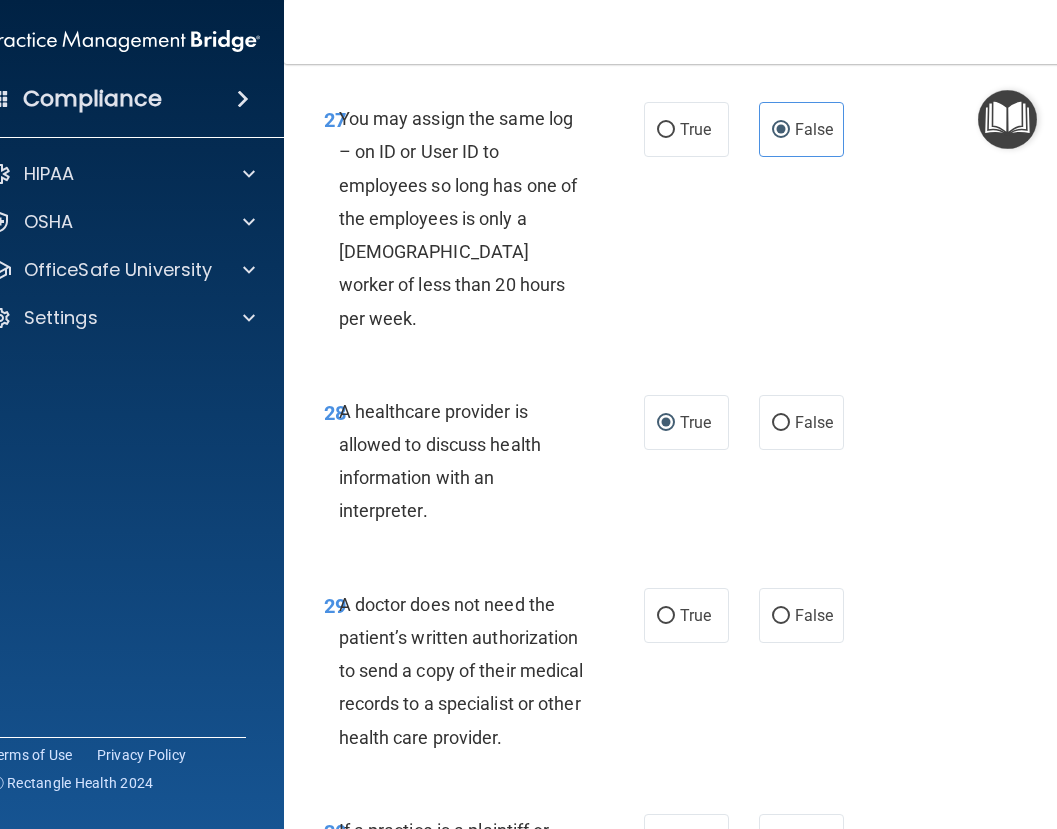 scroll, scrollTop: 6400, scrollLeft: 0, axis: vertical 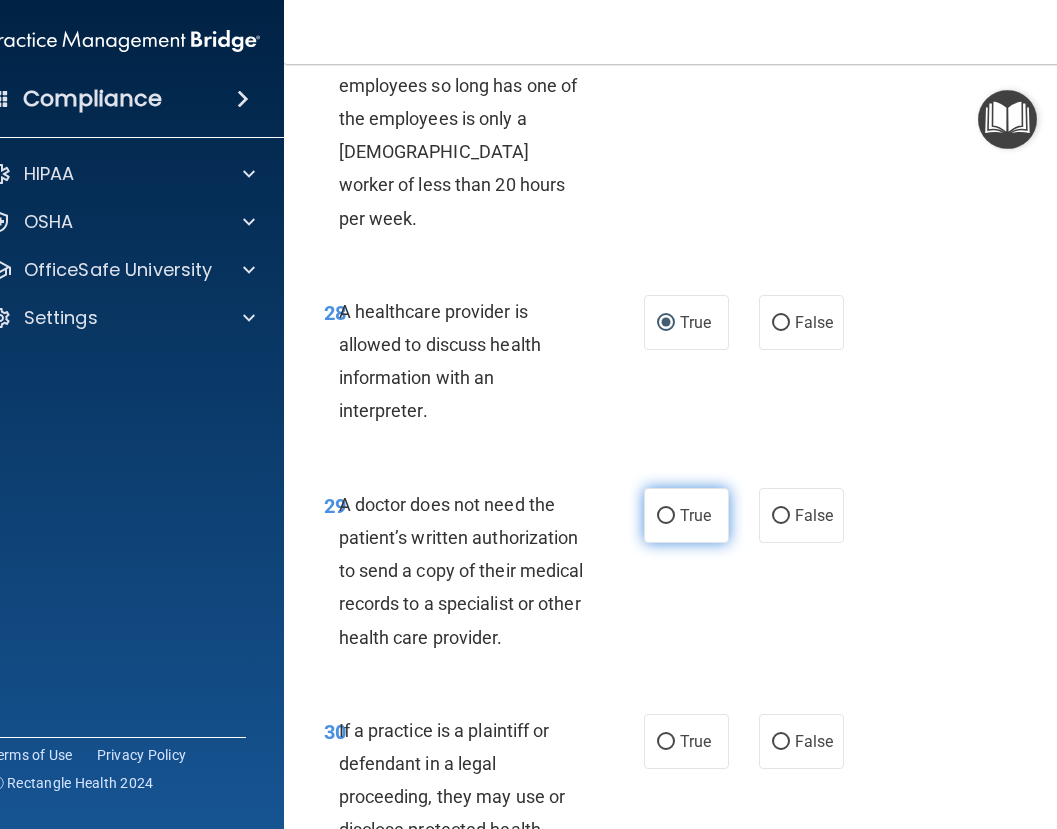 click on "True" at bounding box center (686, 515) 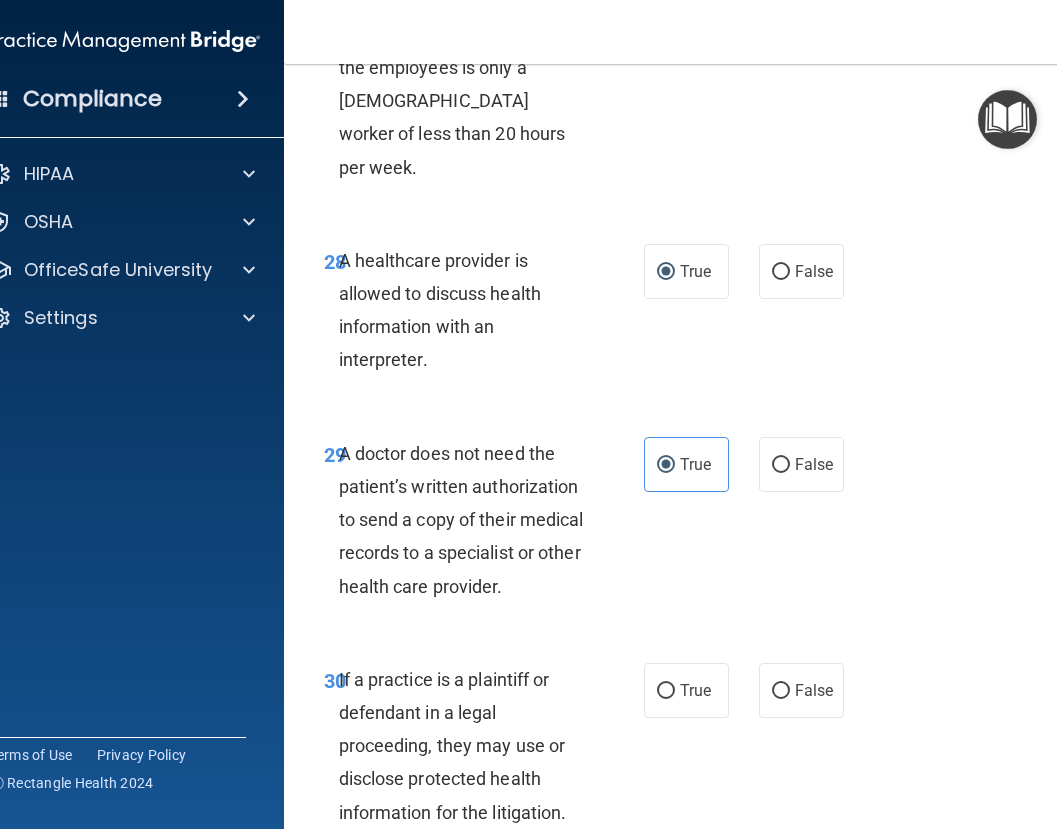 scroll, scrollTop: 6500, scrollLeft: 0, axis: vertical 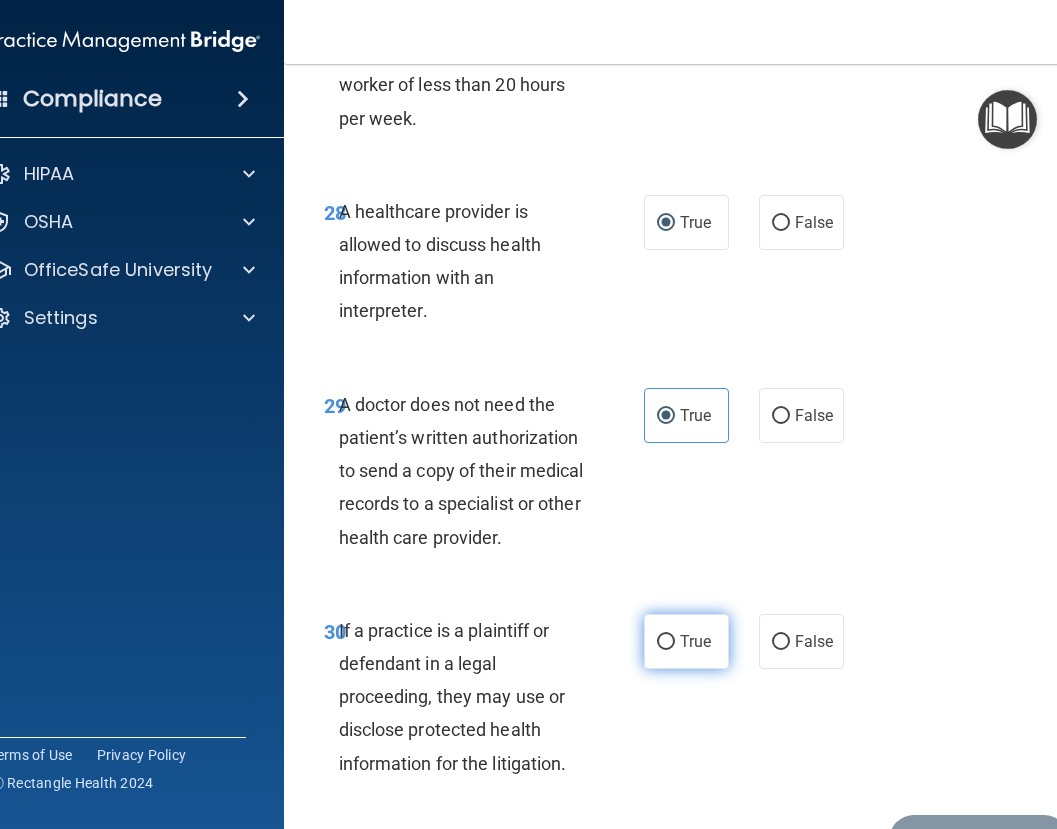 click on "True" at bounding box center (695, 641) 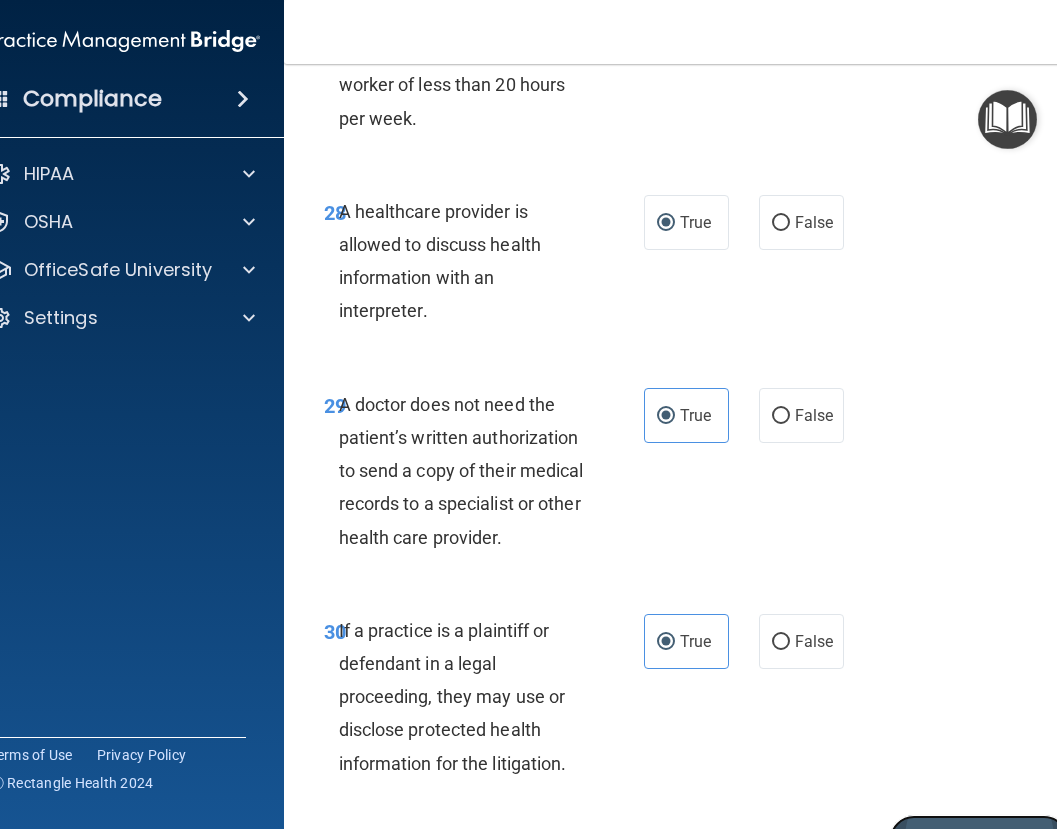 click on "Submit" at bounding box center [979, 840] 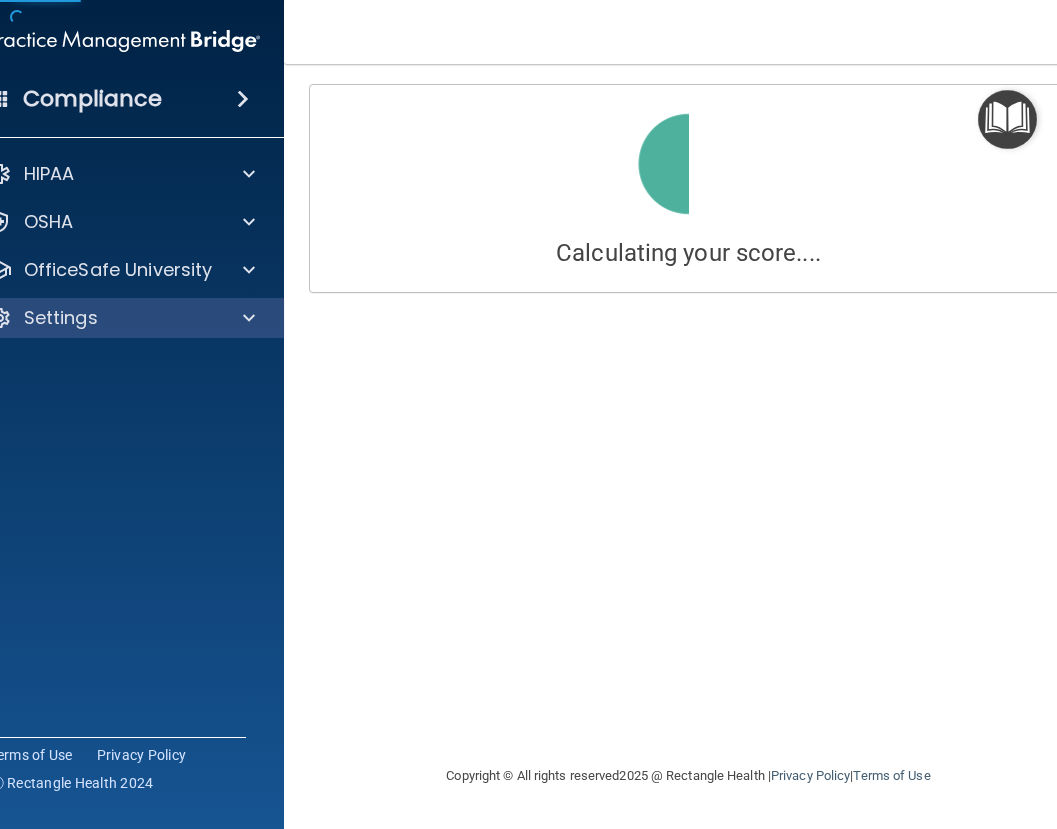 scroll, scrollTop: 0, scrollLeft: 0, axis: both 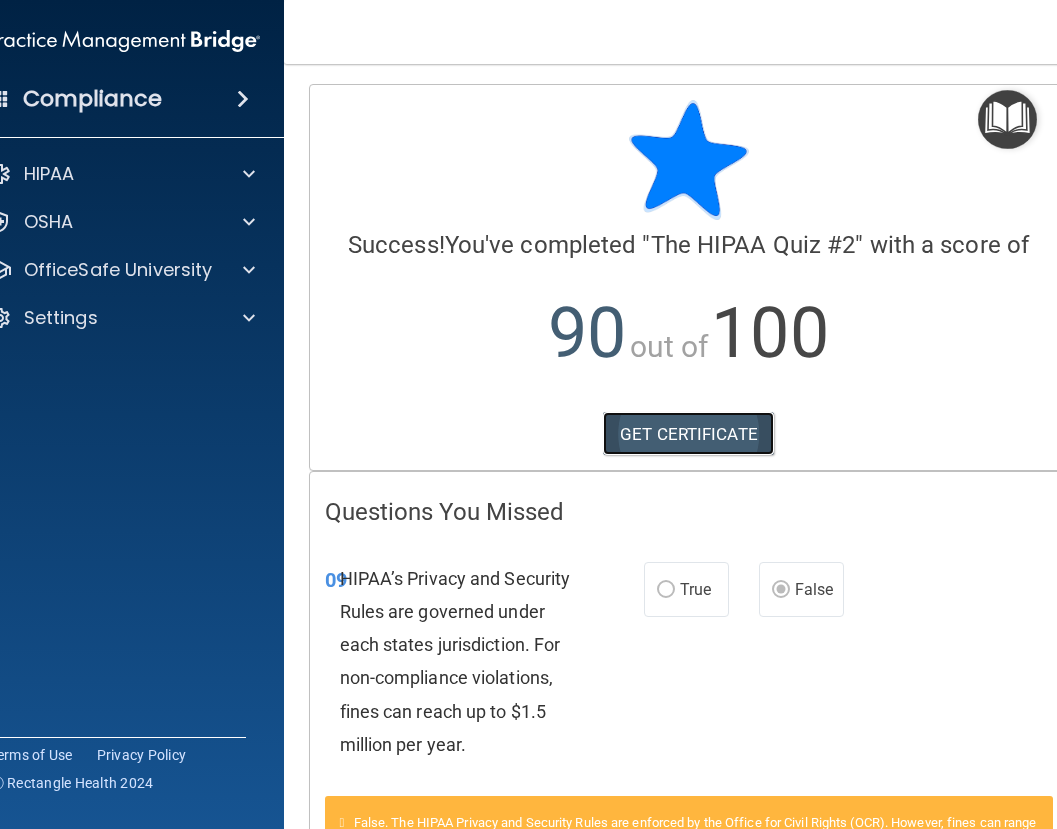 click on "GET CERTIFICATE" at bounding box center (688, 434) 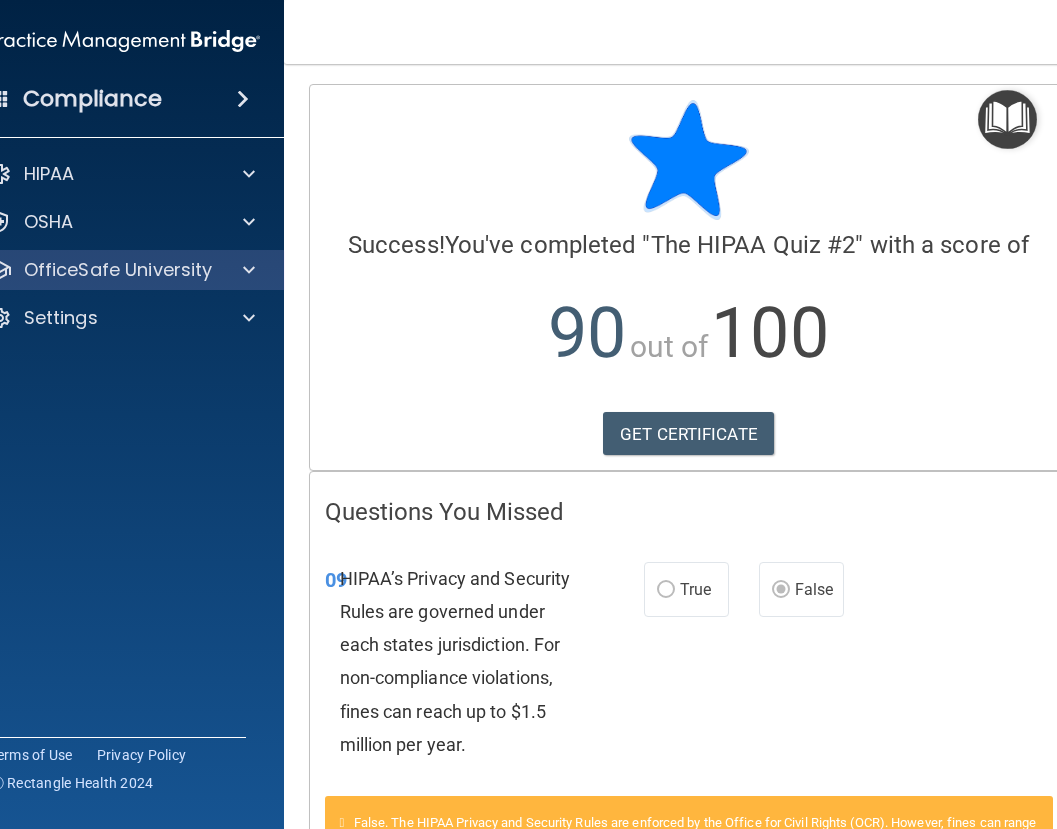 click on "OfficeSafe University" at bounding box center (124, 270) 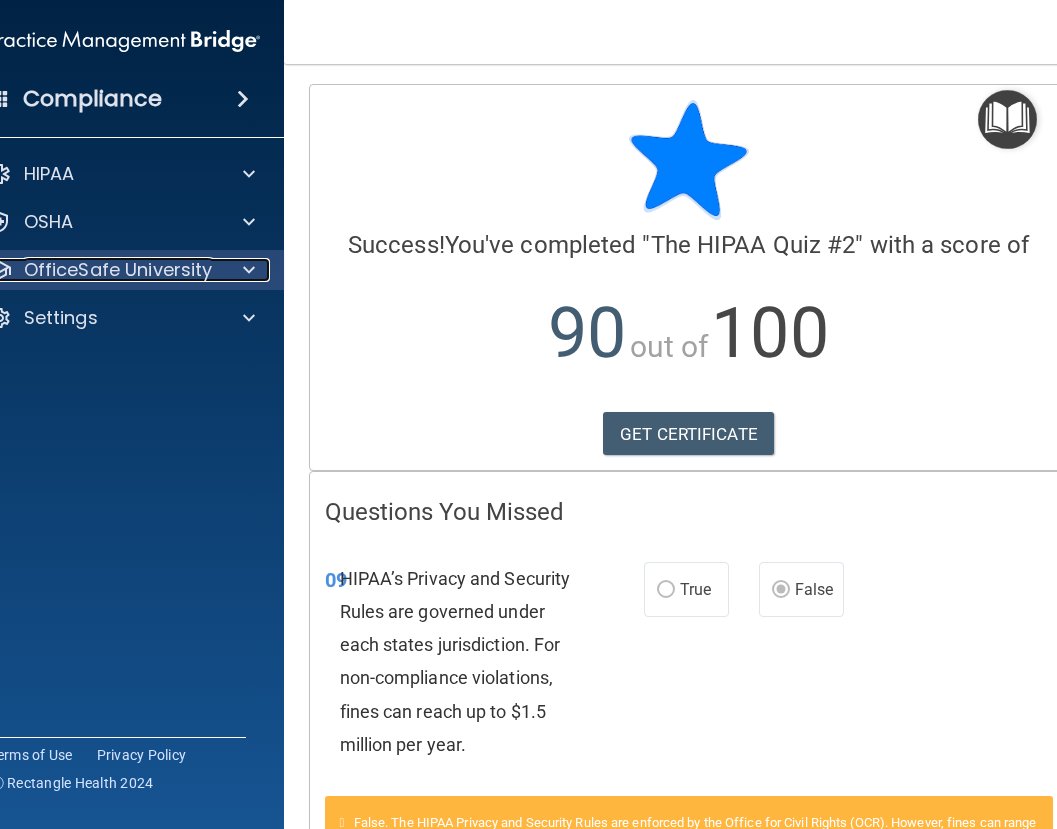 click at bounding box center [245, 270] 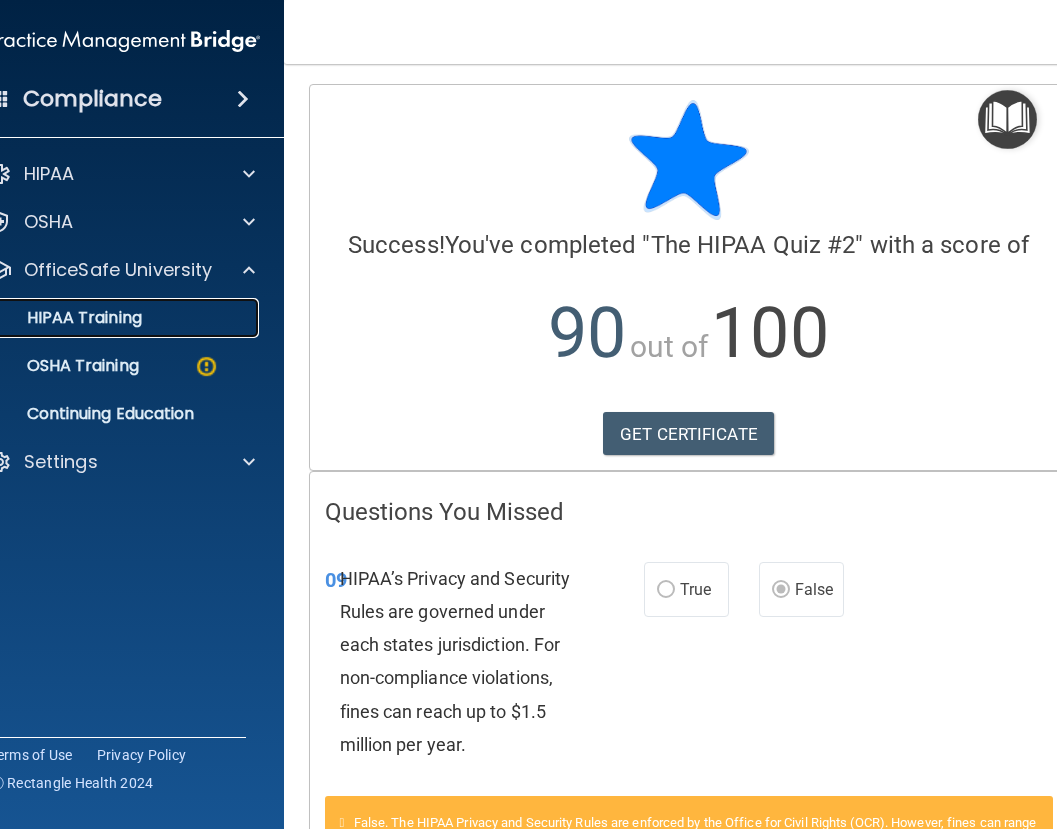 click on "HIPAA Training" at bounding box center (113, 318) 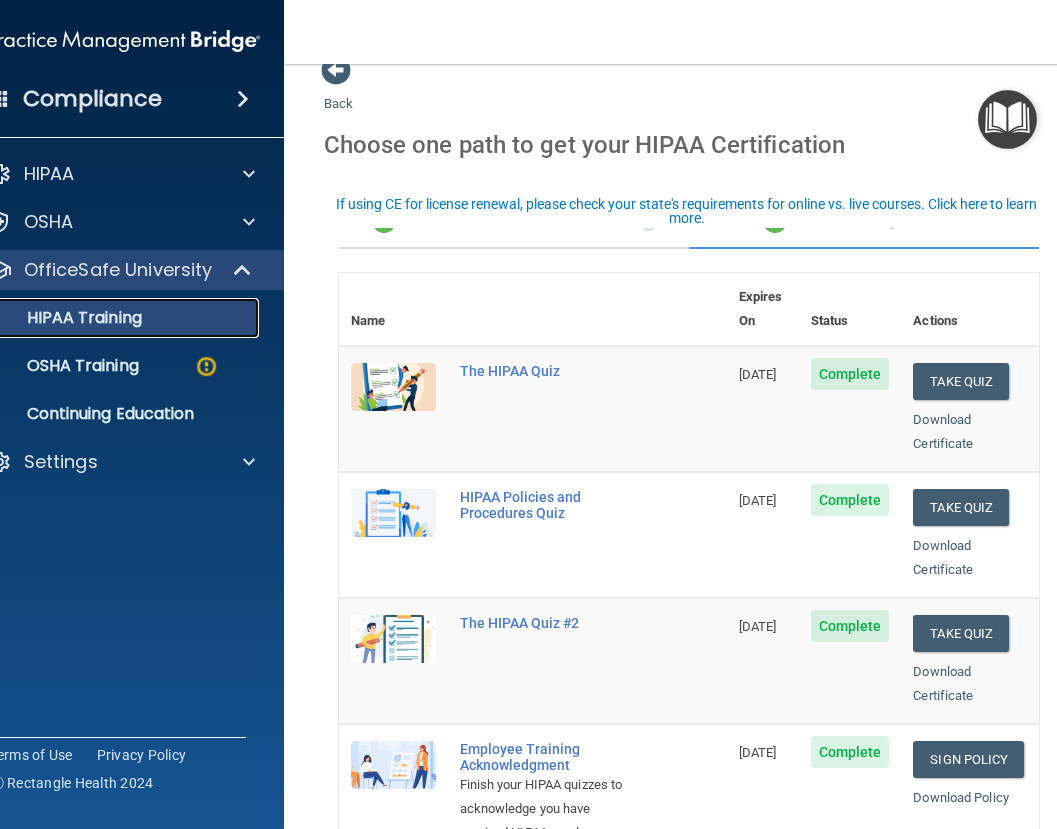 scroll, scrollTop: 0, scrollLeft: 0, axis: both 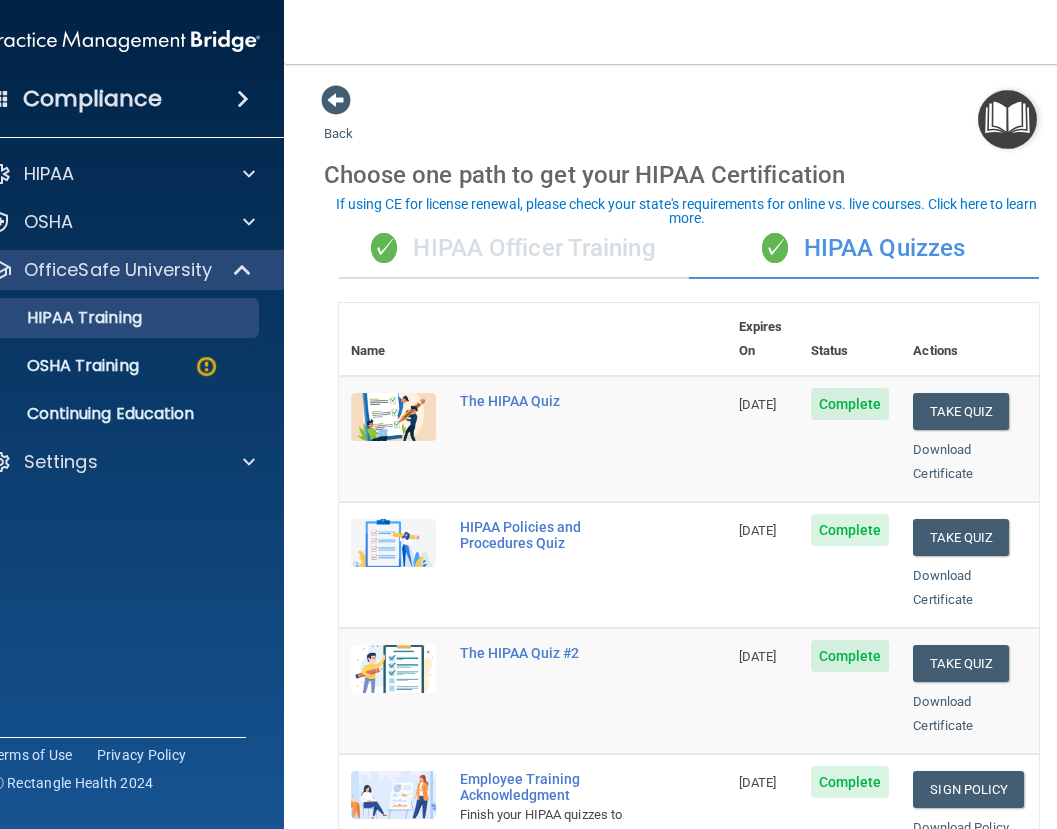 click on "✓   HIPAA Officer Training" at bounding box center (514, 249) 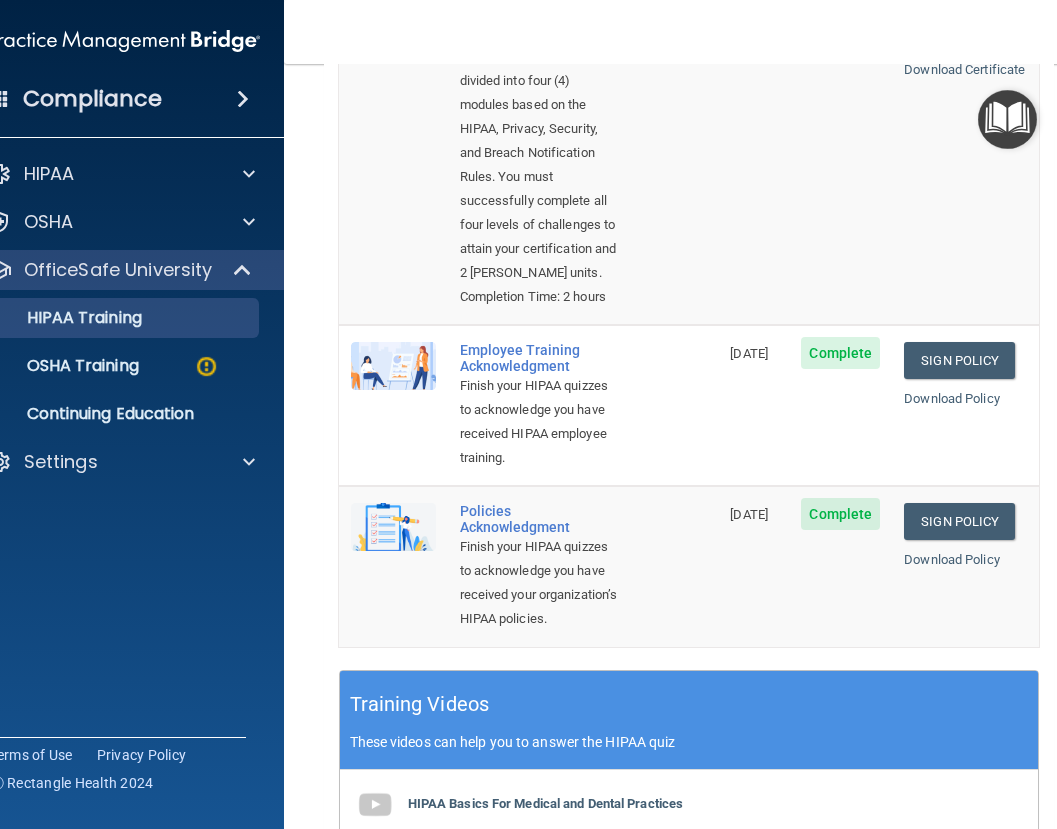 scroll, scrollTop: 368, scrollLeft: 0, axis: vertical 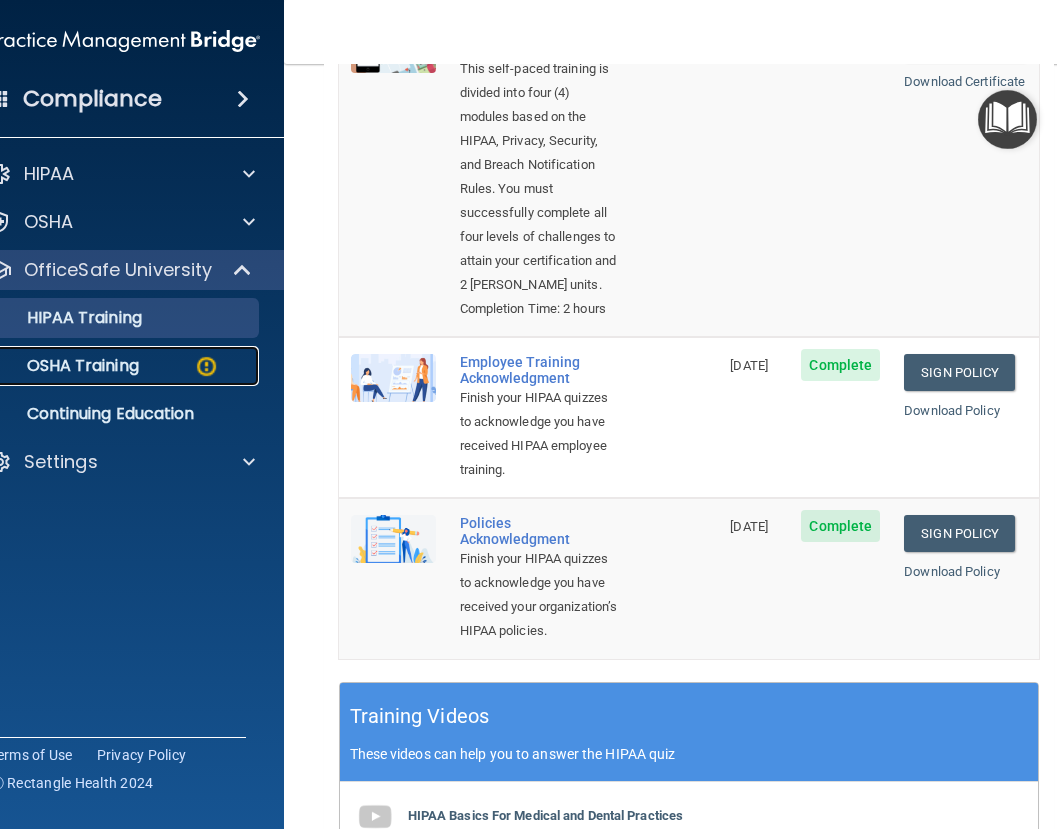 click on "OSHA Training" at bounding box center (58, 366) 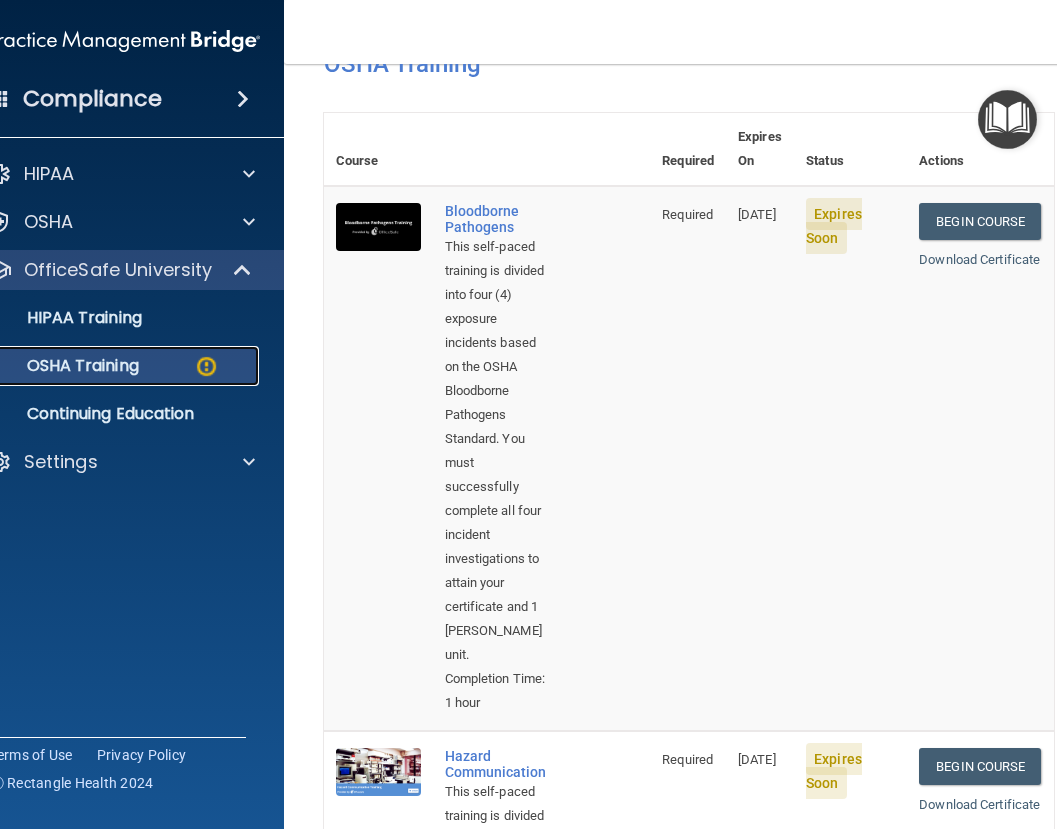 scroll, scrollTop: 0, scrollLeft: 0, axis: both 